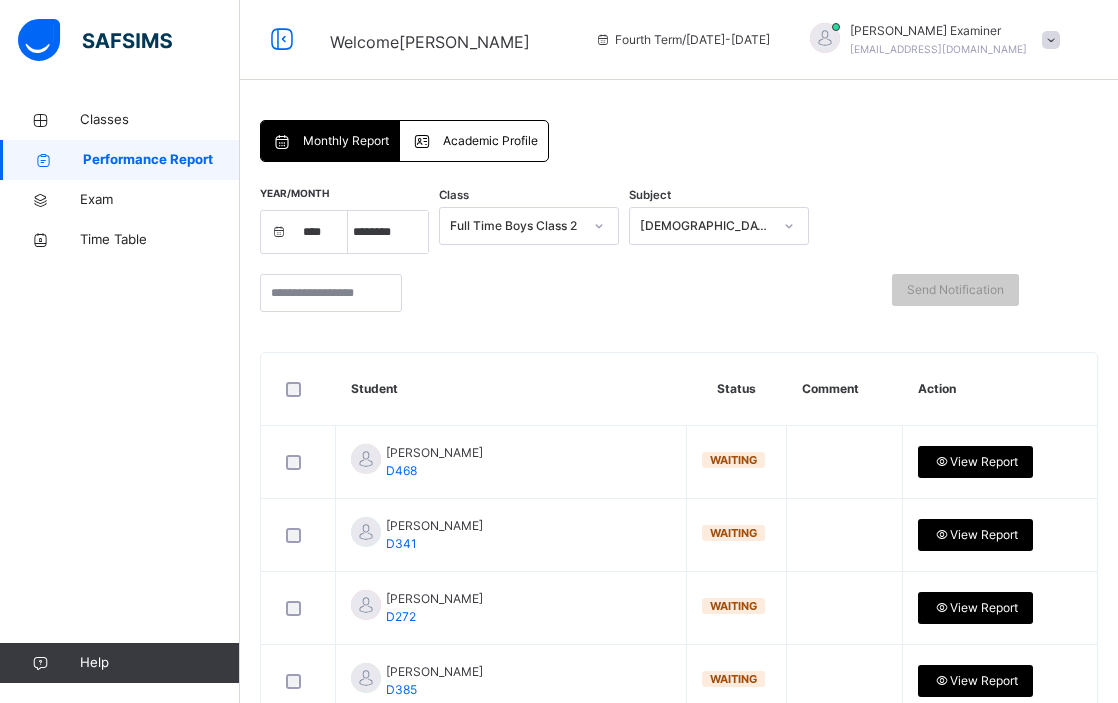 select on "****" 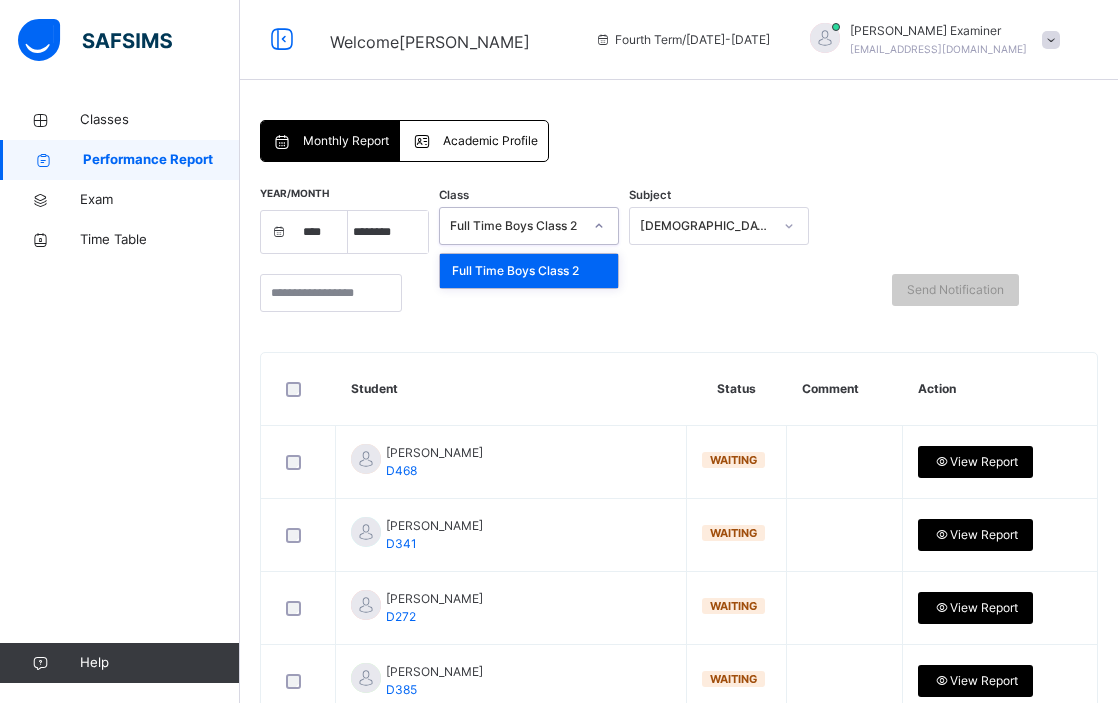 click on "Full Time Boys Class 2" at bounding box center (516, 226) 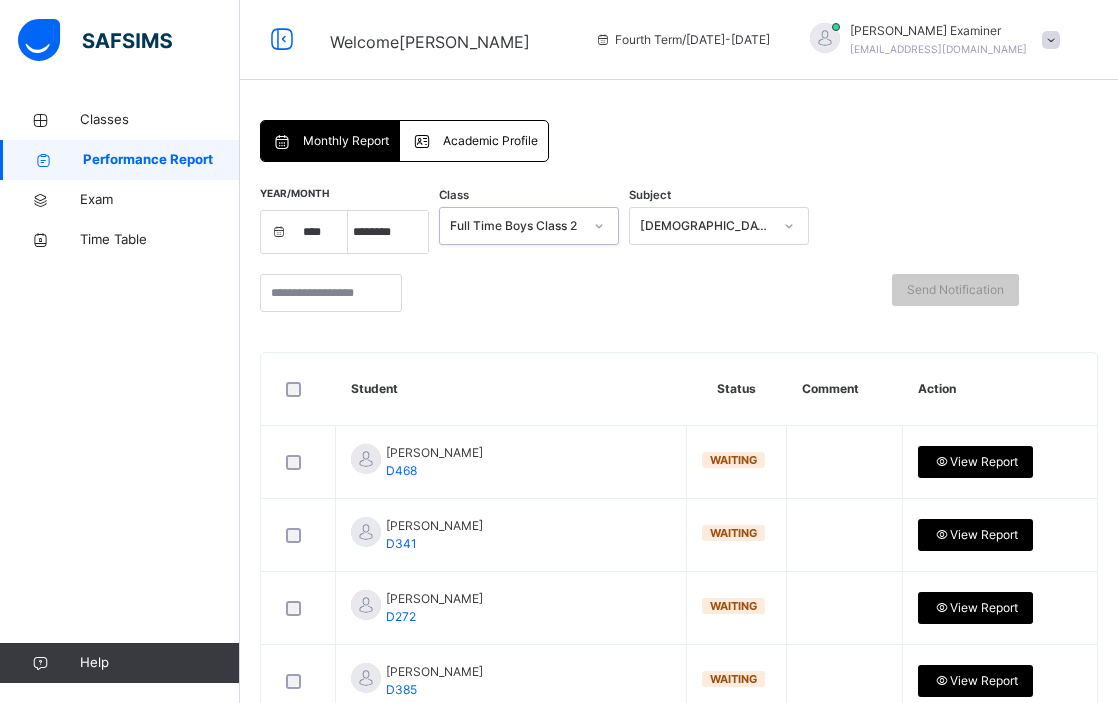 click on "Monthly Report Academic Profile Monthly Report Academic Profile   Year/Month   **** **** **** **** **** **** **** **** **** **** **** **** **** **** **** **** **** **** **** **** **** **** **** **** **** **** **** **** **** **** **** **** **** **** **** **** **** **** **** **** **** **** **** **** **** **** **** **** **** **** **** **** **** **** **** **** **** **** **** **** **** **** **** **** **** **** **** **** **** **** **** **** **** **** **** **** **** **** **** **** **** **** **** **** **** **** **** **** **** **** **** **** **** **** **** **** **** **** **** **** **** **** **** **** **** **** **** **** **** **** **** **** **** **** **** **** **** **** **** **** **** **** **** **** **** **** **** **** **** **** **** ***** ******* ******** ***** ***** *** **** **** ****** ********* ******* ******** ******** Class       0 results available. Select is focused ,type to refine list, press Down to open the menu,  Full Time Boys Class 2 Subject [DEMOGRAPHIC_DATA] Memorisation Send Notification   Student Status Comment" at bounding box center [679, 680] 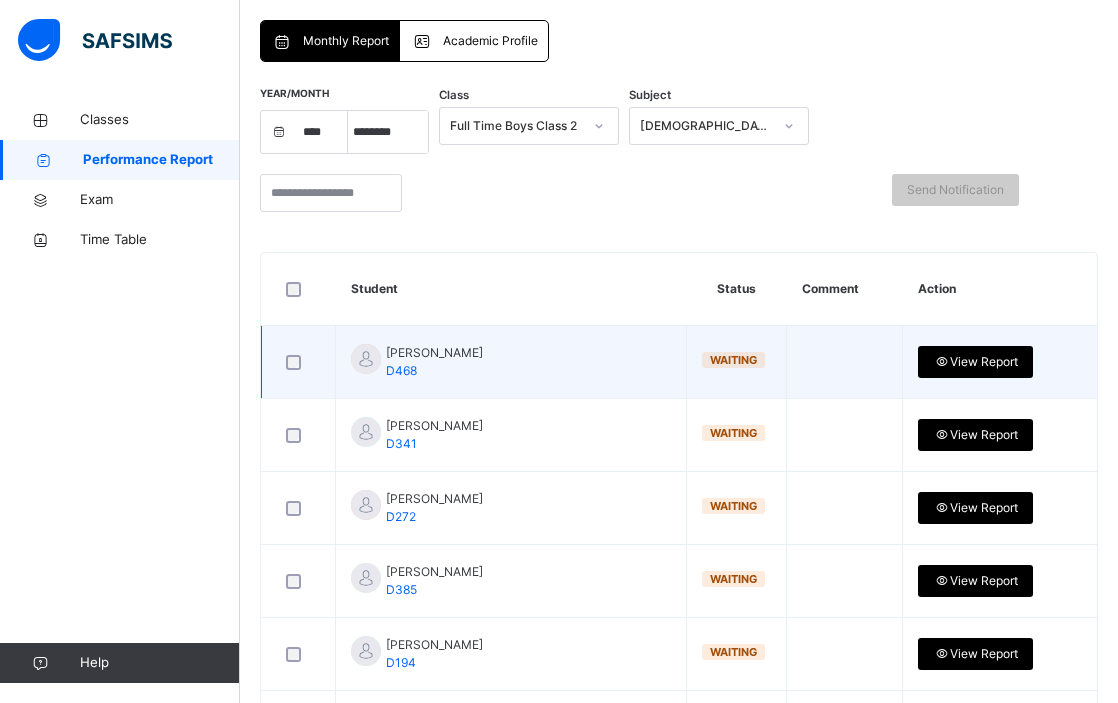 scroll, scrollTop: 94, scrollLeft: 0, axis: vertical 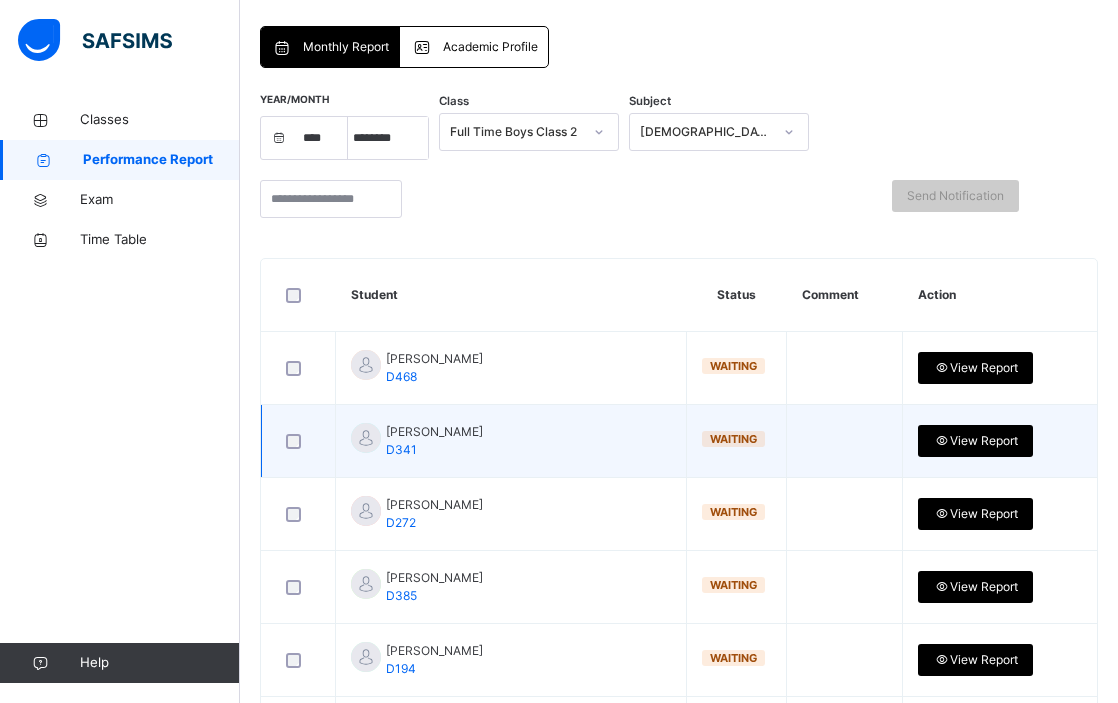 click at bounding box center (941, 441) 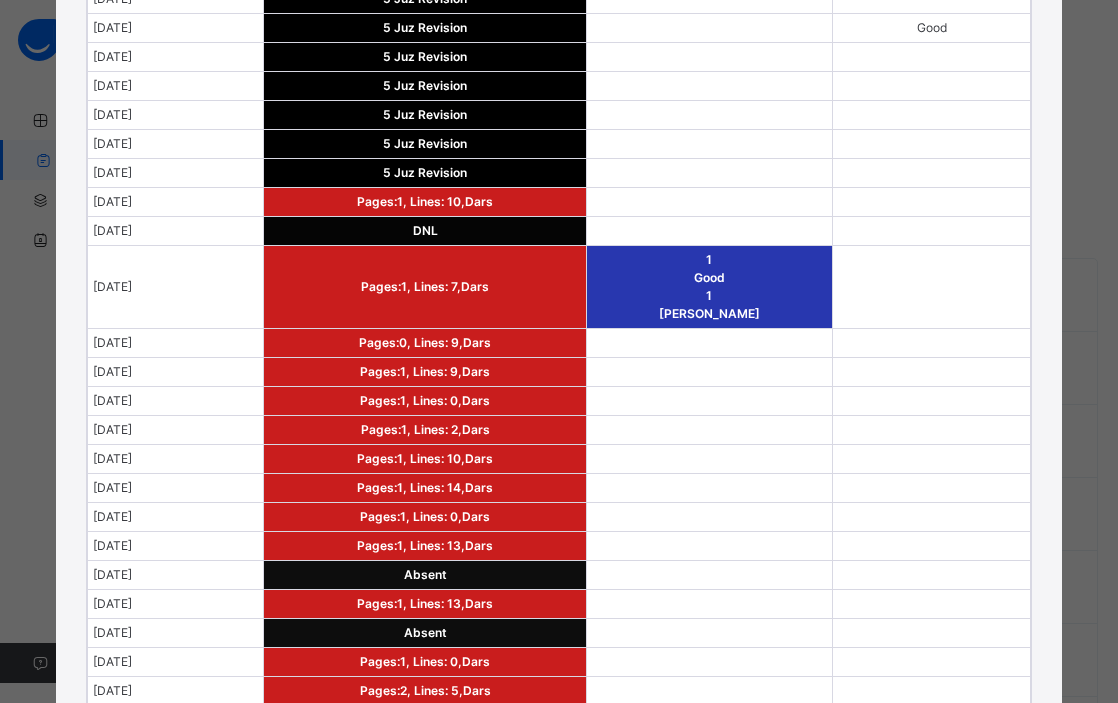 scroll, scrollTop: 0, scrollLeft: 0, axis: both 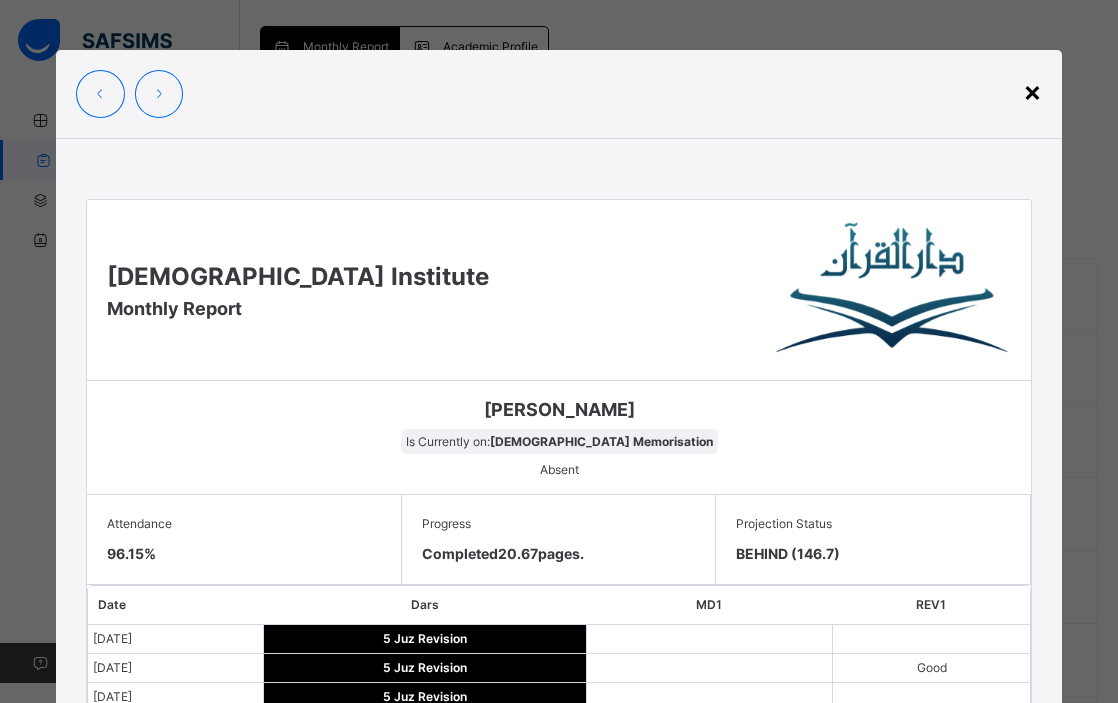click on "×" at bounding box center [1032, 91] 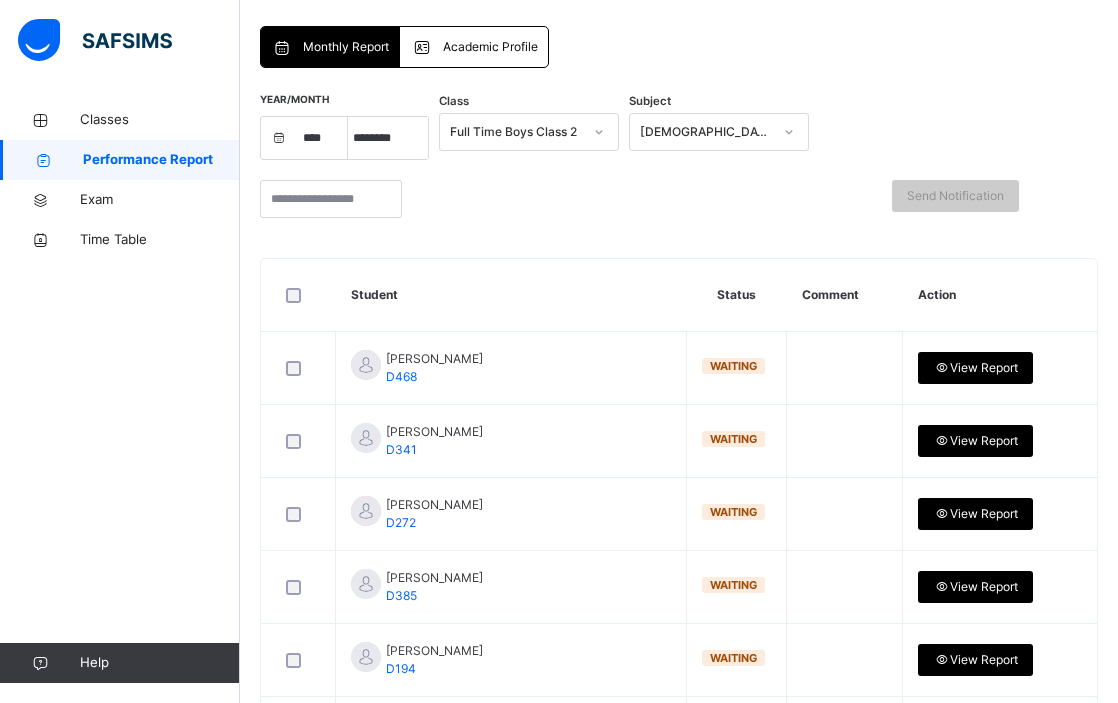 click on "Academic Profile" at bounding box center [490, 47] 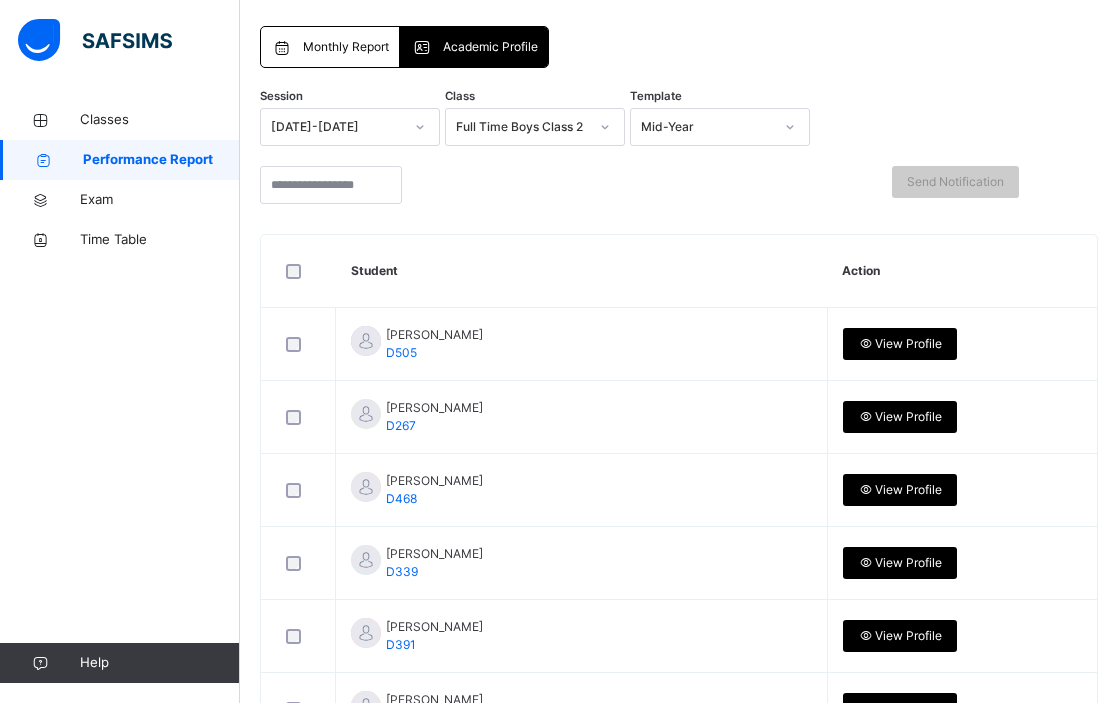 click on "Full Time Boys Class 2" at bounding box center [522, 127] 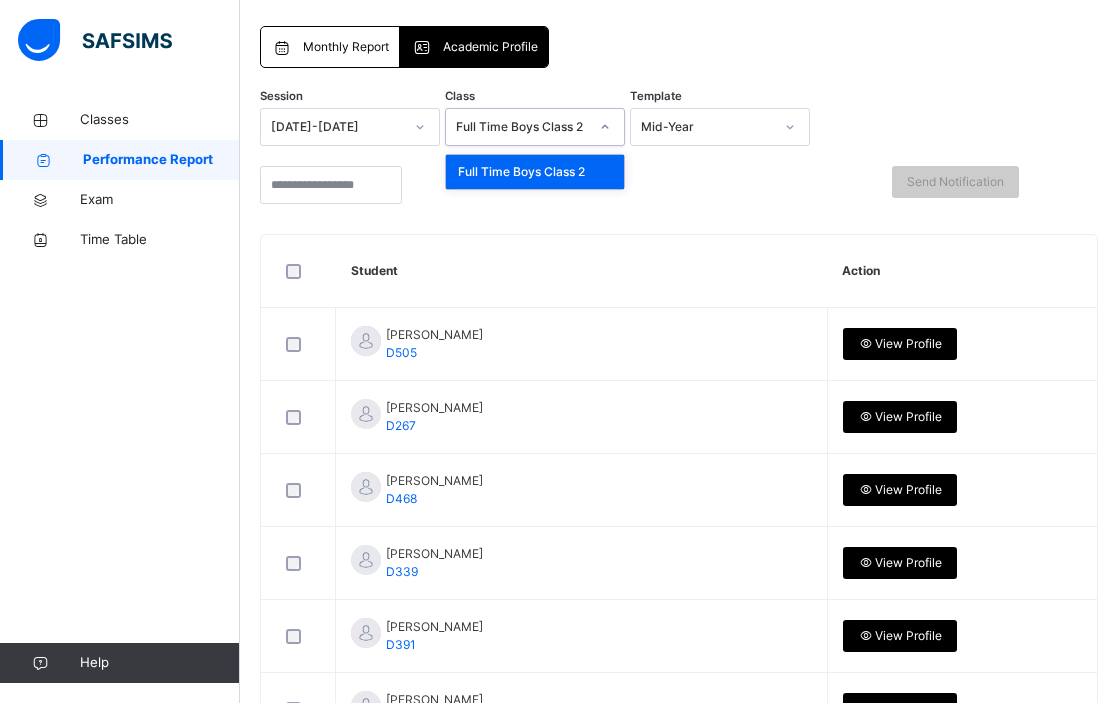 click on "Full Time Boys Class 2" at bounding box center [522, 127] 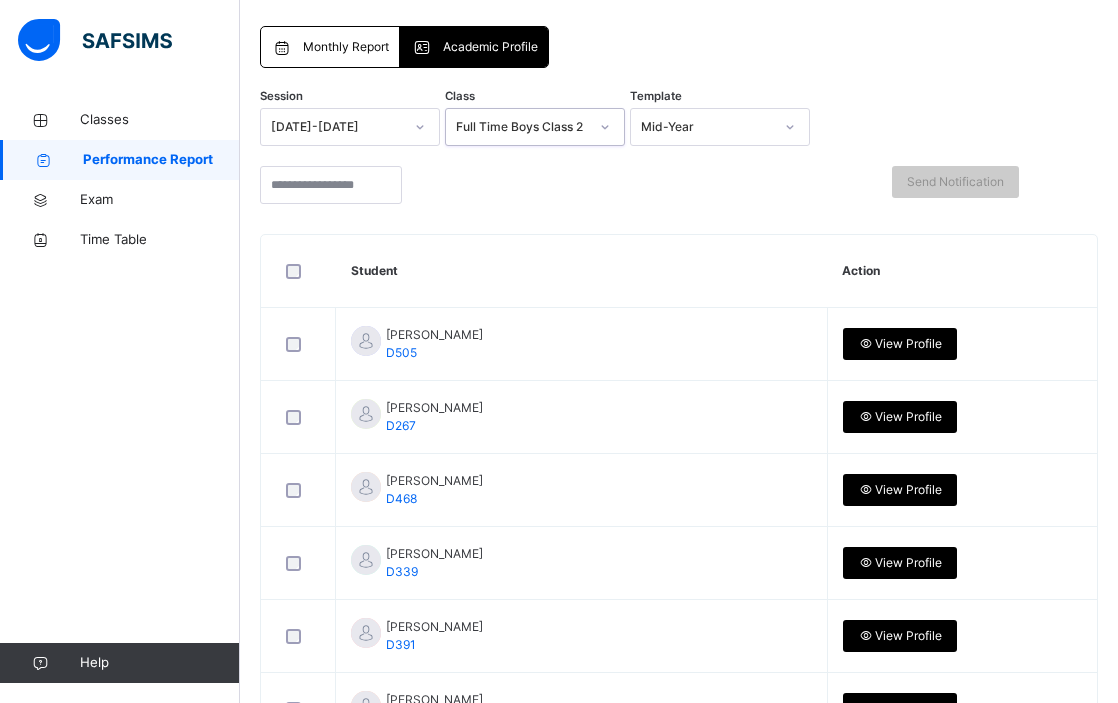 click on "Mid-Year" at bounding box center [707, 127] 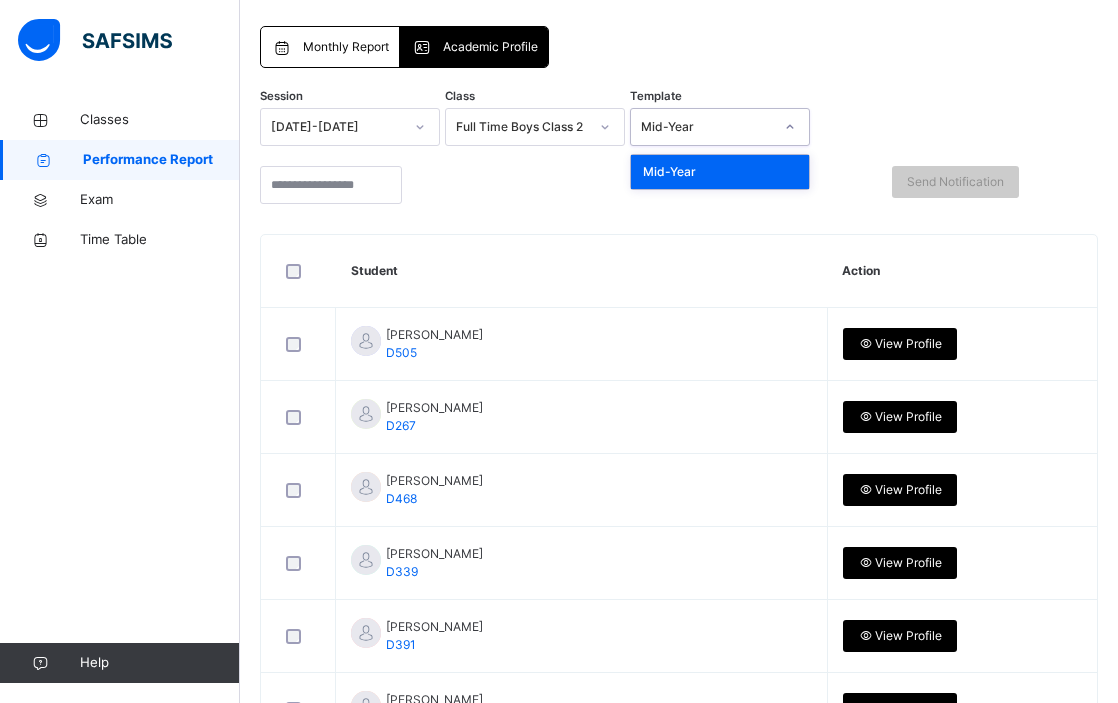 click on "Mid-Year" at bounding box center [707, 127] 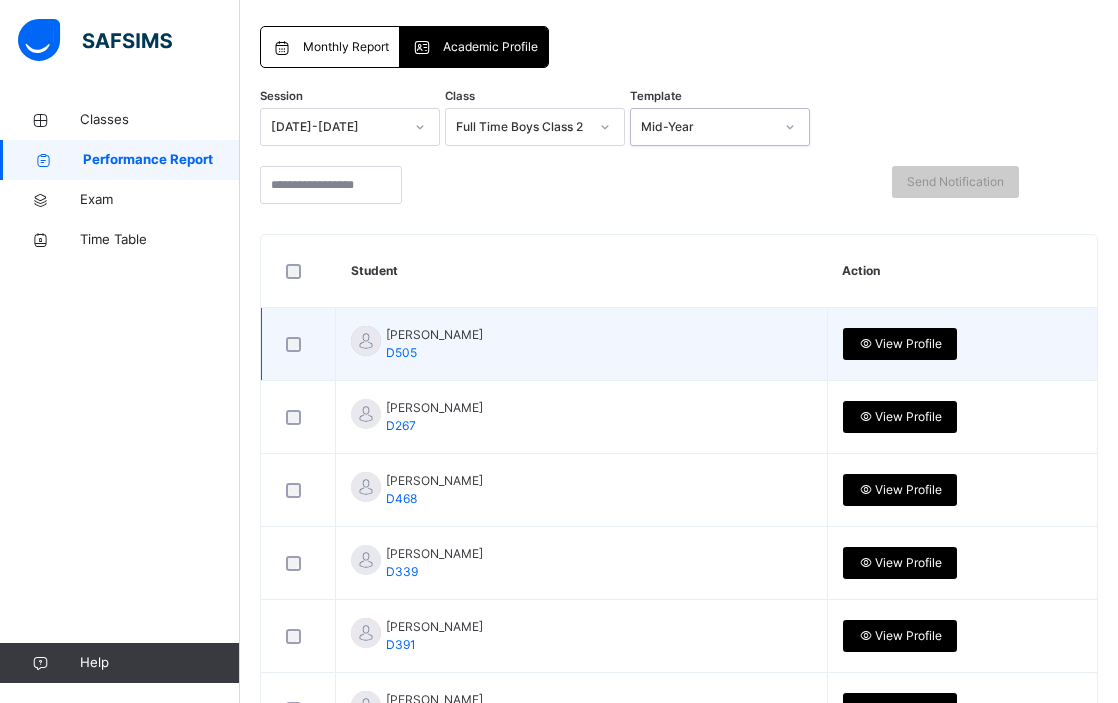 click on "View Profile" at bounding box center [900, 344] 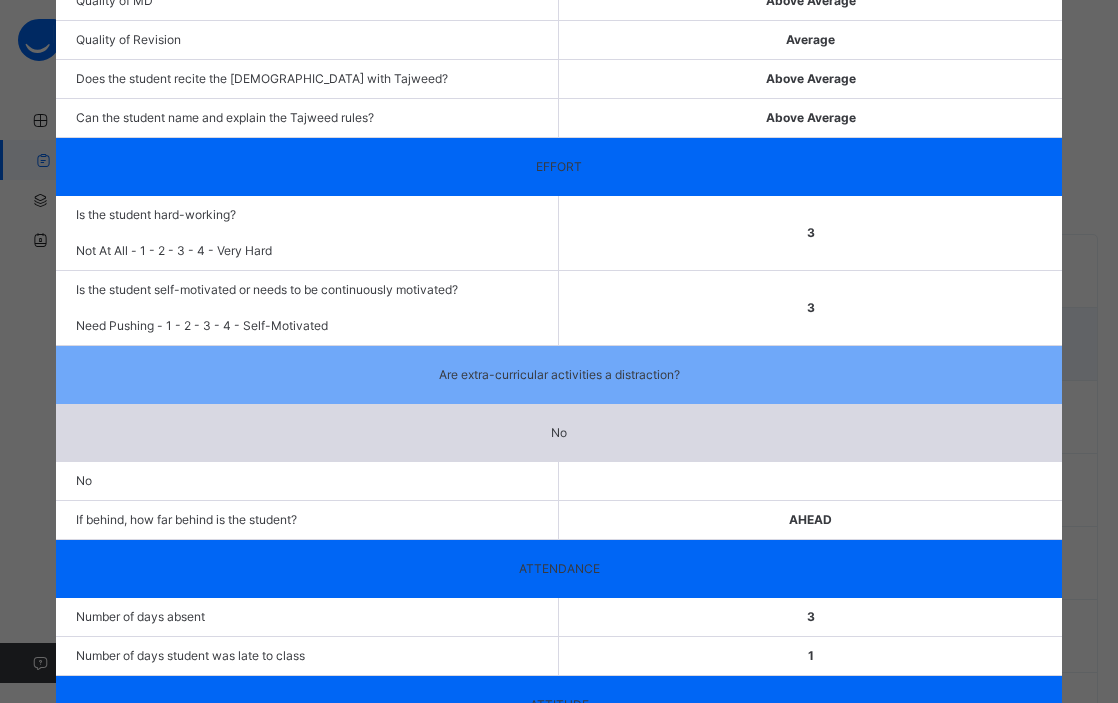 scroll, scrollTop: 0, scrollLeft: 0, axis: both 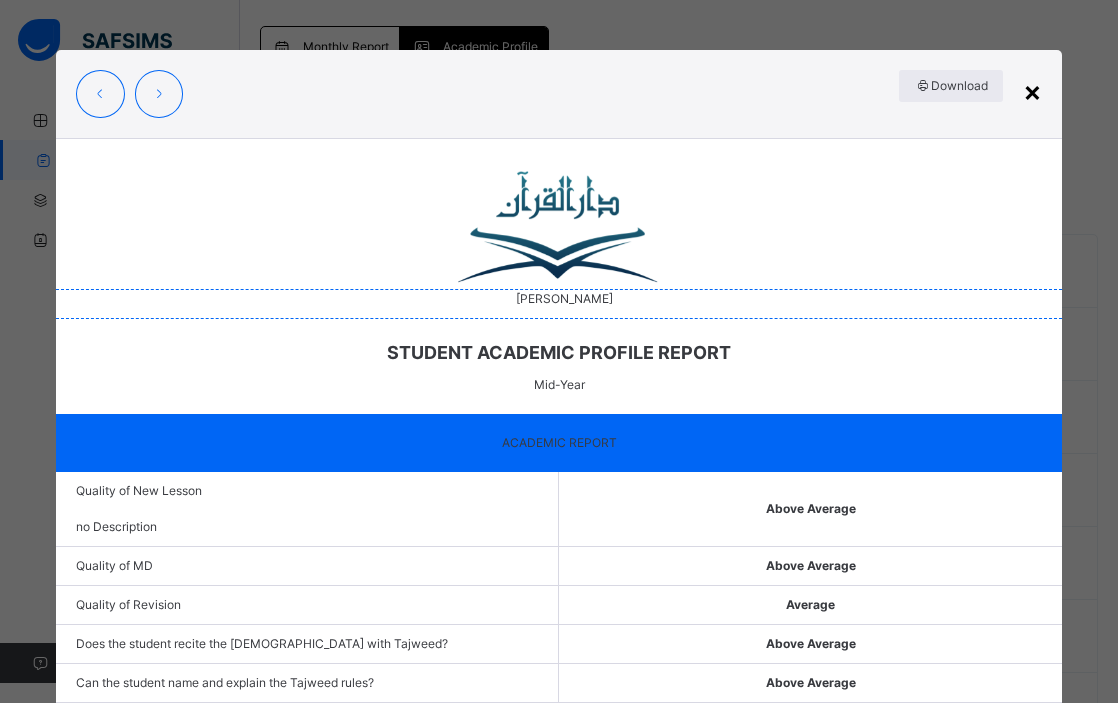 click on "×" at bounding box center [1032, 91] 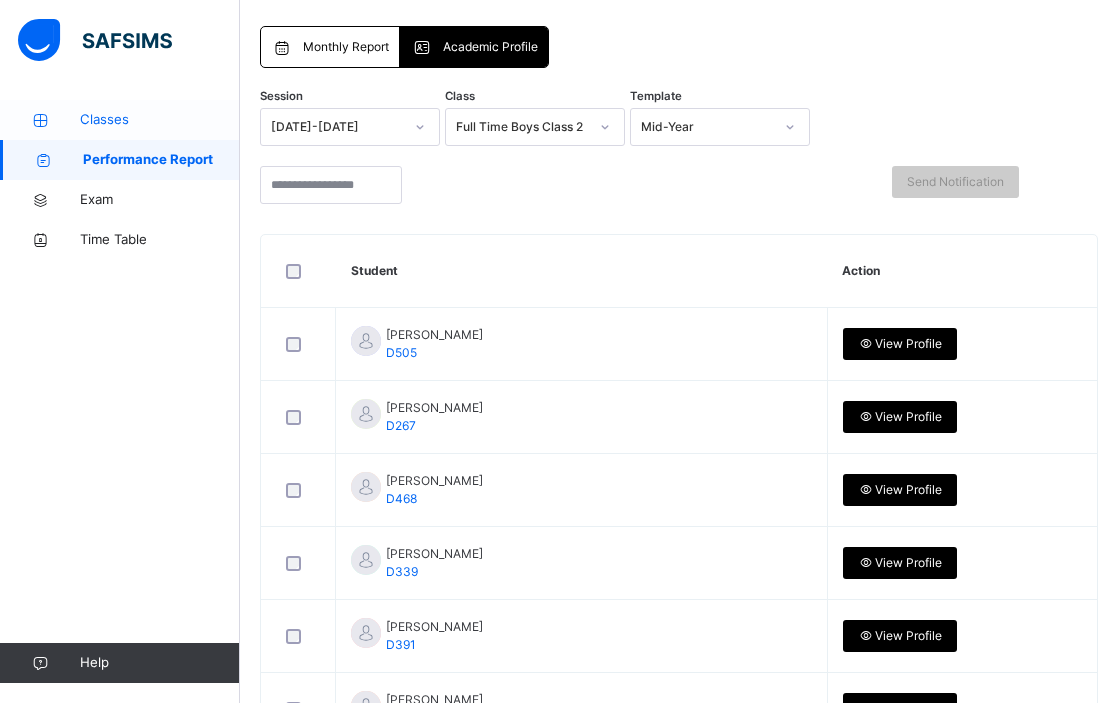 click on "Classes" at bounding box center [160, 120] 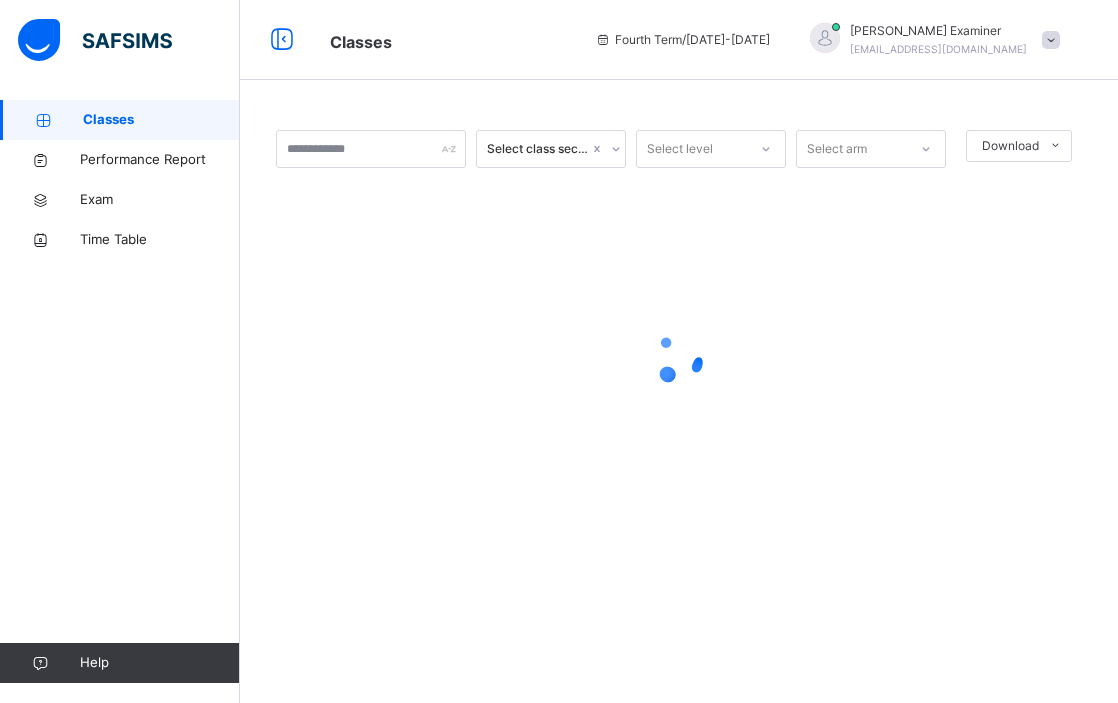 scroll, scrollTop: 0, scrollLeft: 0, axis: both 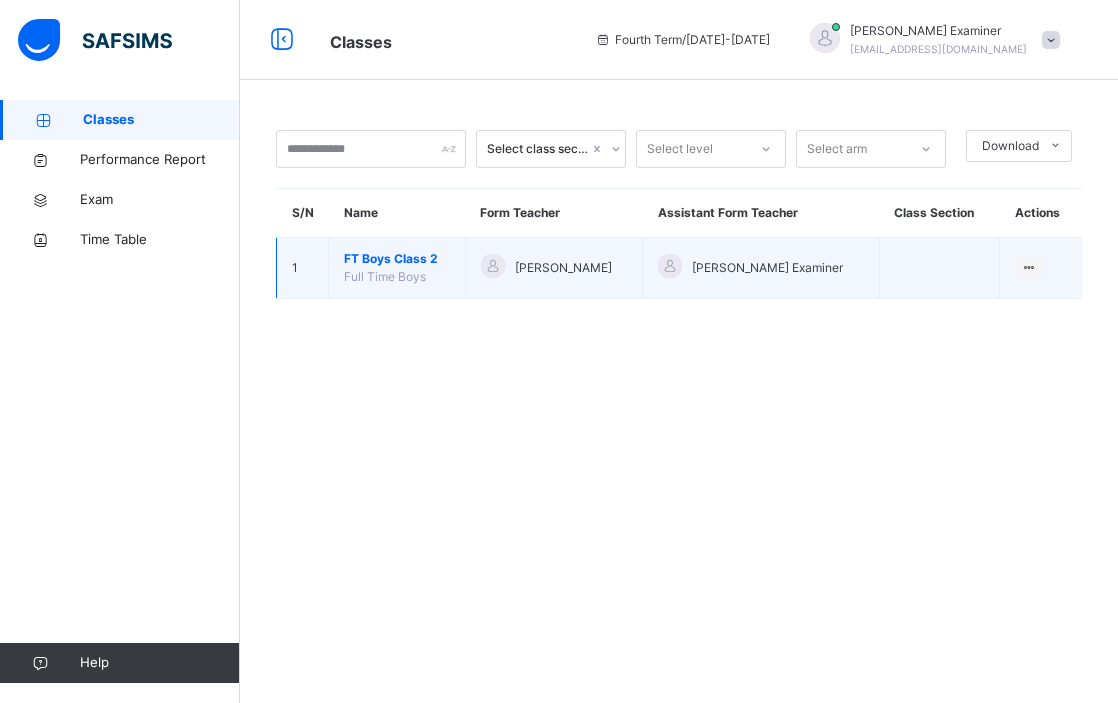 click on "FT Boys   Class 2" at bounding box center [397, 259] 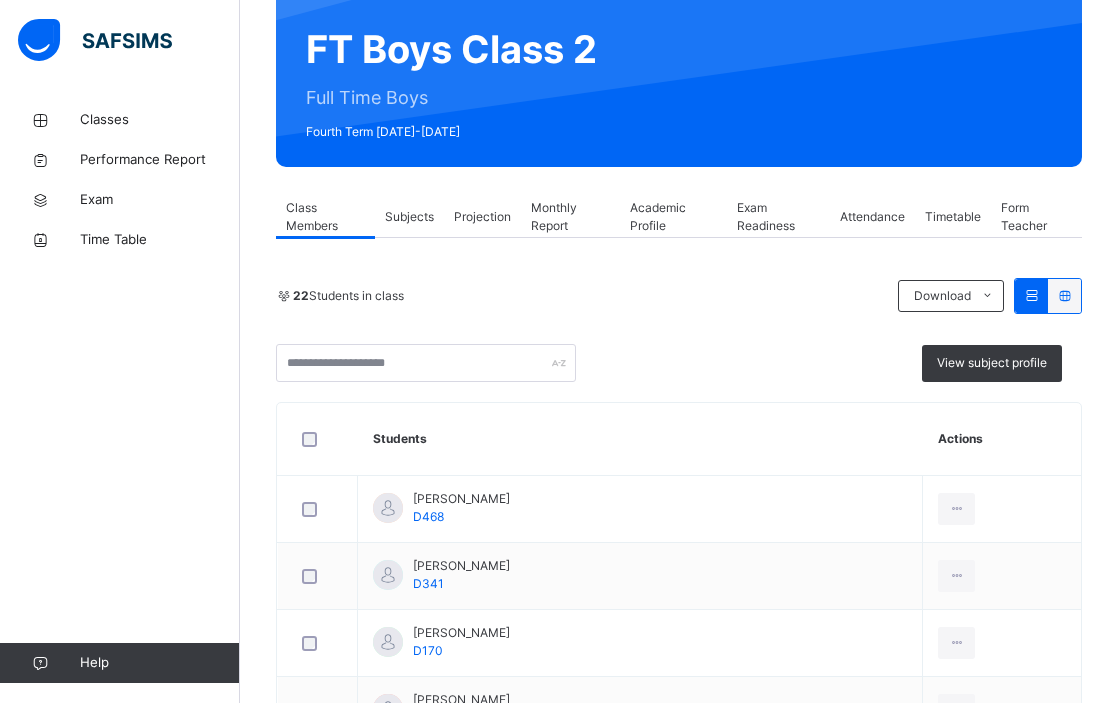 scroll, scrollTop: 221, scrollLeft: 0, axis: vertical 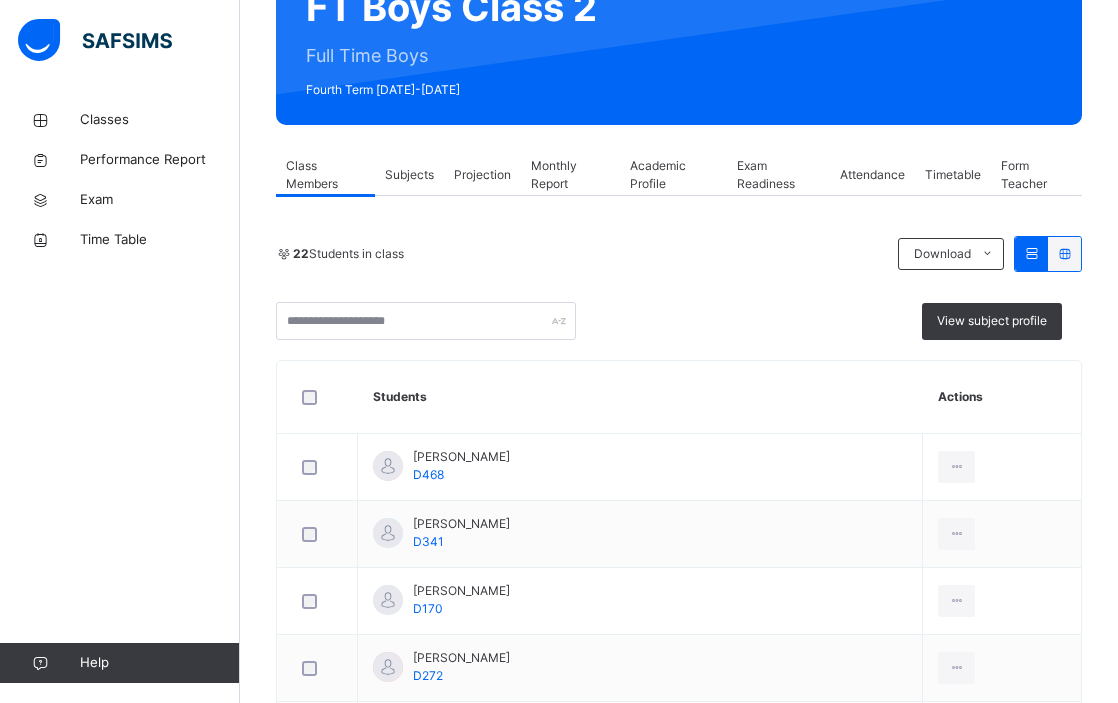 click on "Subjects" at bounding box center (409, 175) 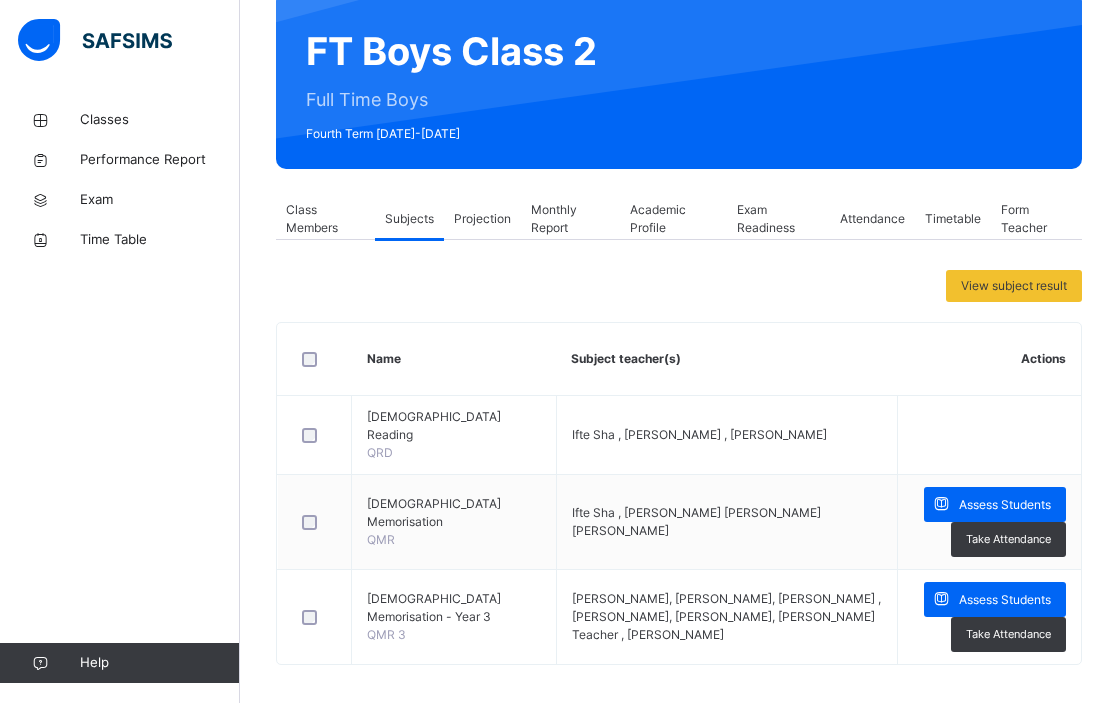 click on "Projection" at bounding box center (482, 219) 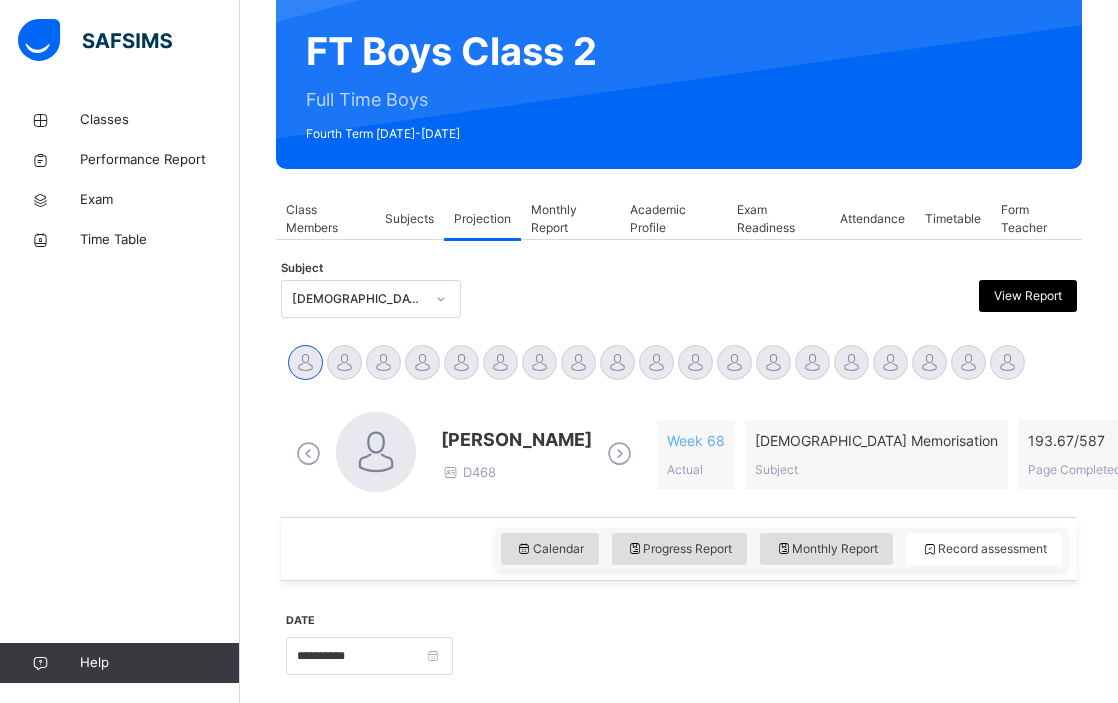 scroll, scrollTop: 221, scrollLeft: 0, axis: vertical 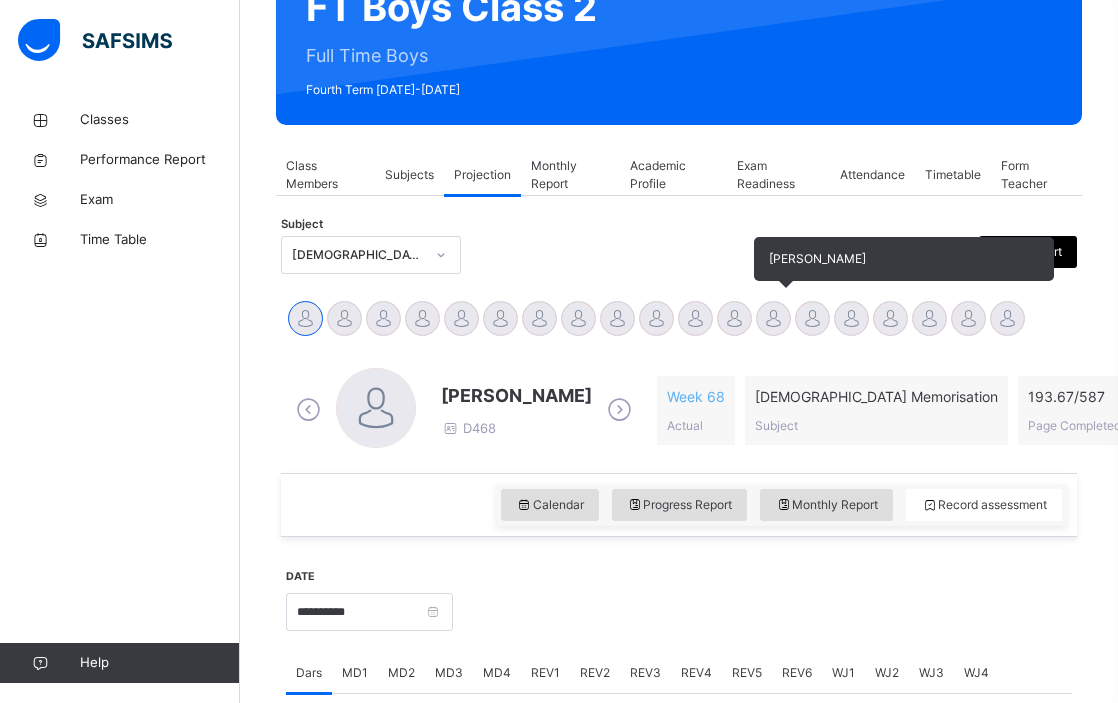 click at bounding box center [773, 318] 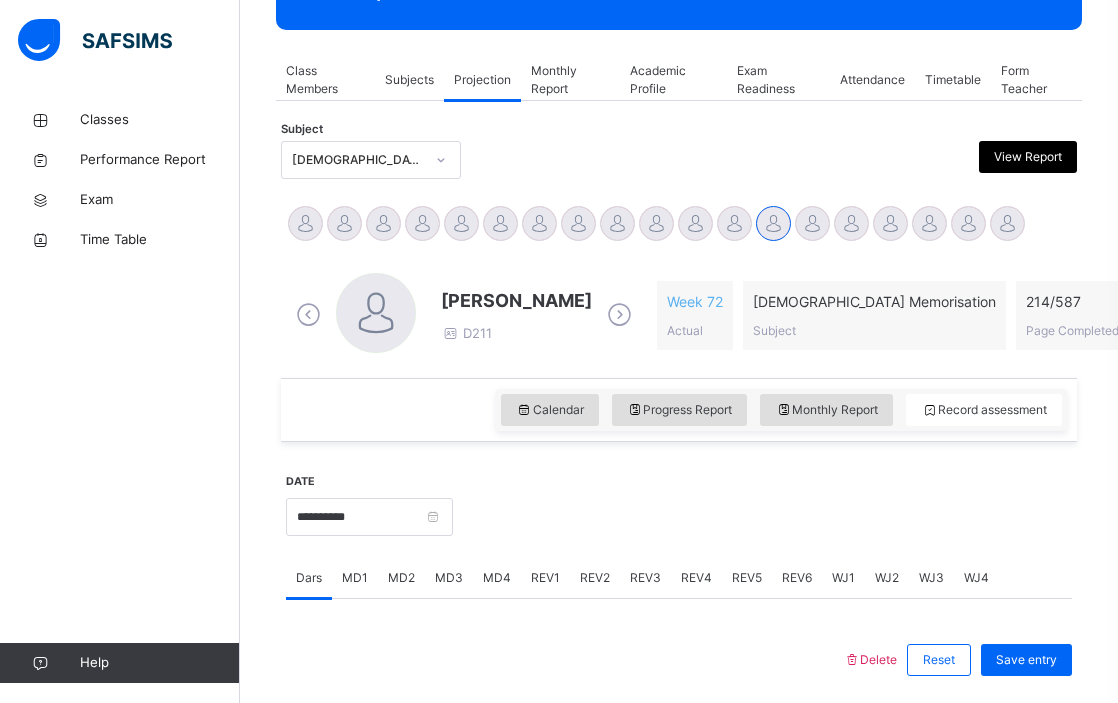 scroll, scrollTop: 334, scrollLeft: 0, axis: vertical 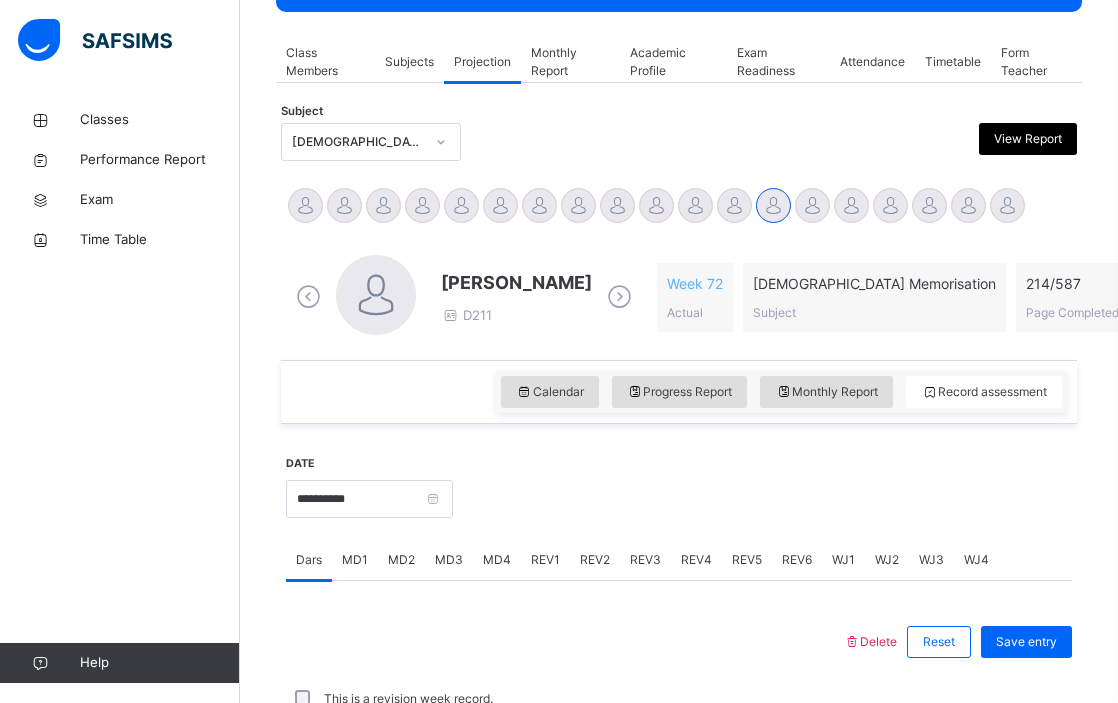 click on "View Report" at bounding box center [1028, 139] 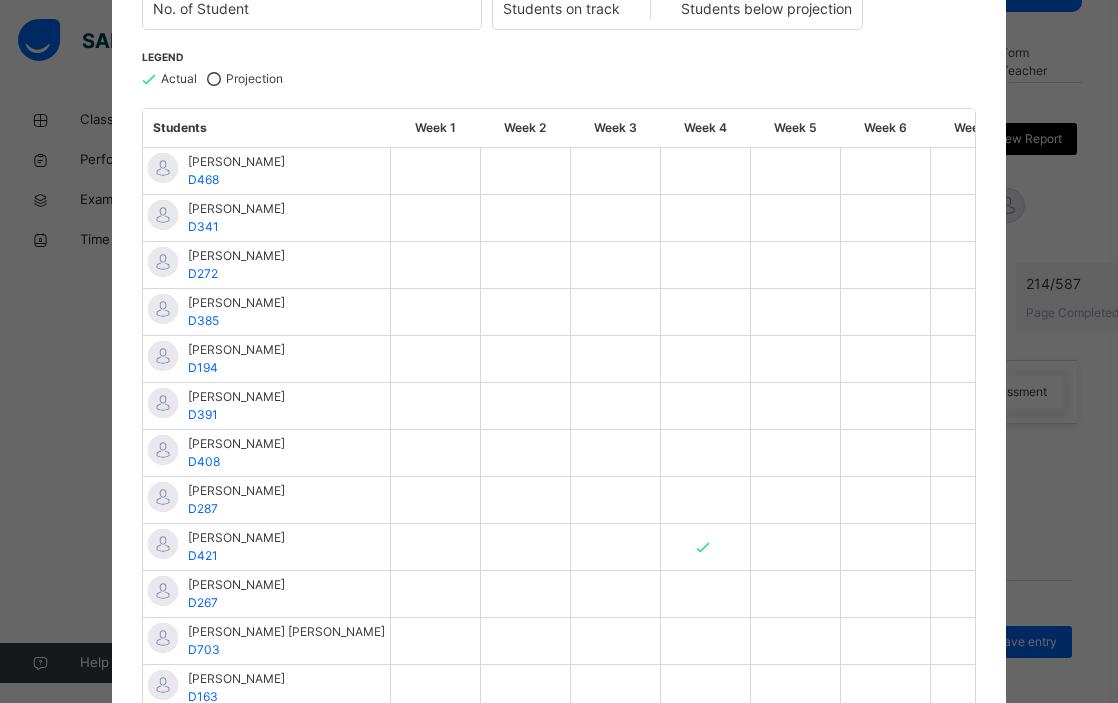 scroll, scrollTop: 311, scrollLeft: 0, axis: vertical 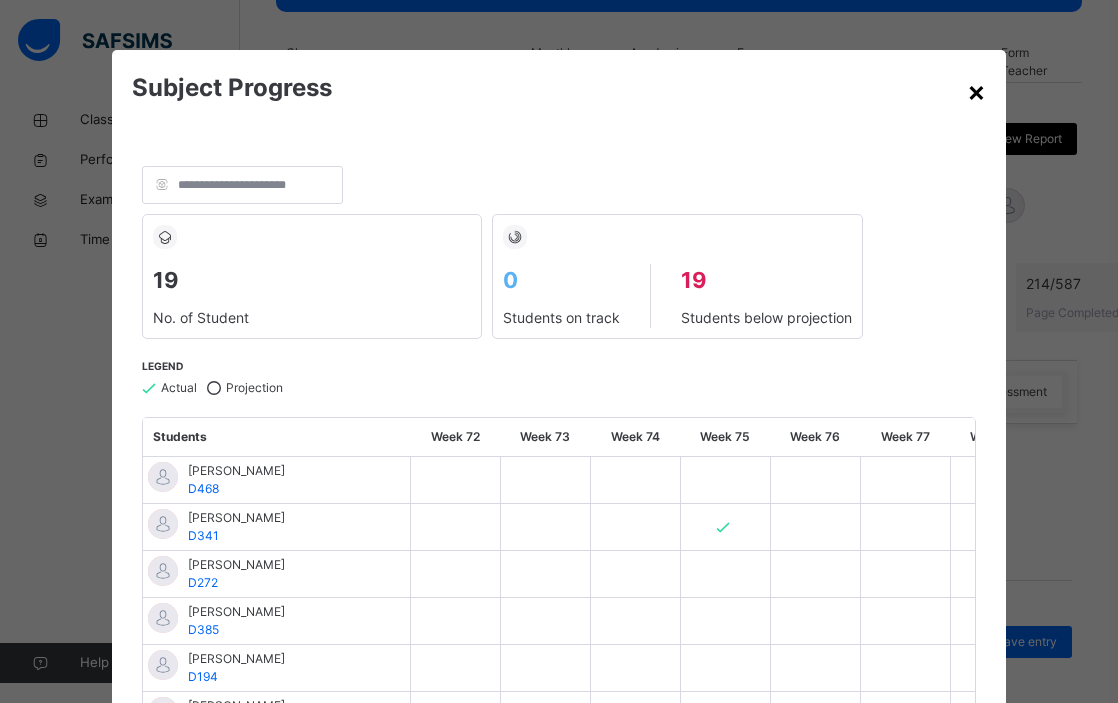 click on "×" at bounding box center [976, 91] 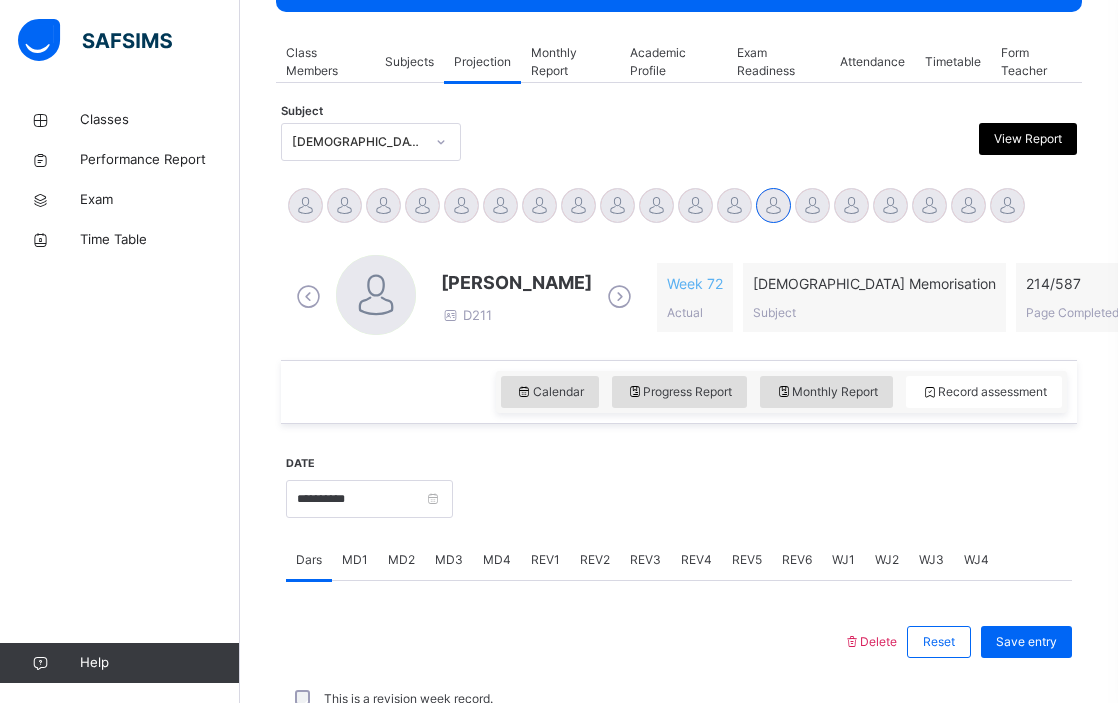 click on "Monthly Report" at bounding box center (570, 62) 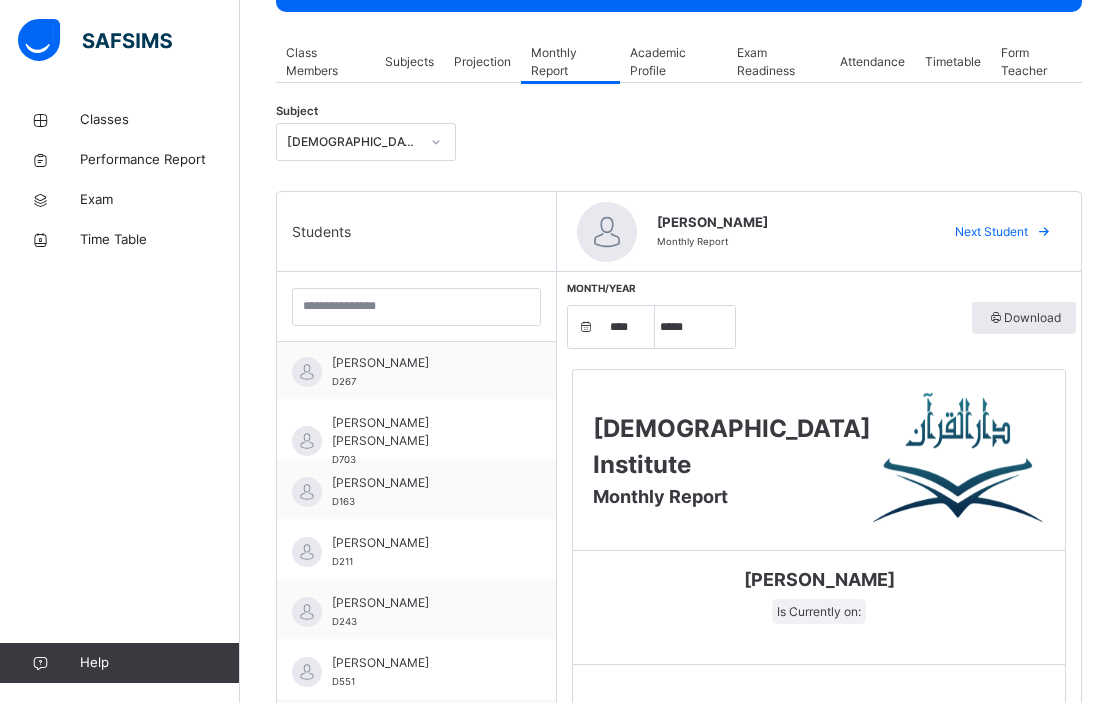 scroll, scrollTop: 550, scrollLeft: 0, axis: vertical 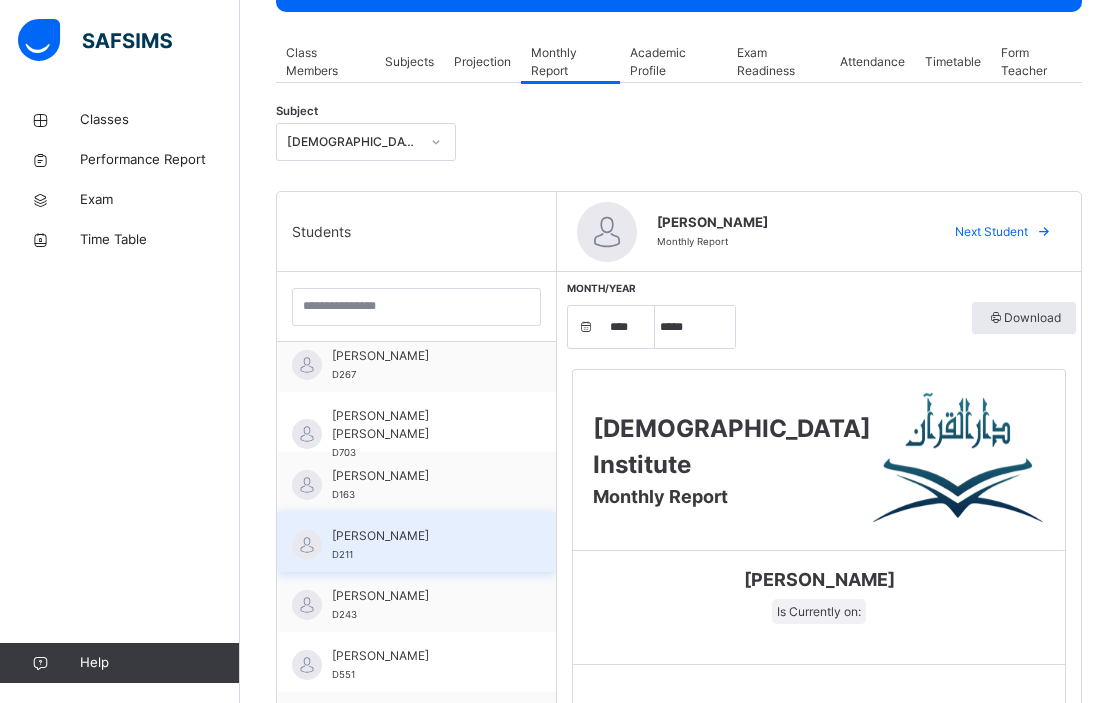 click on "[PERSON_NAME]" at bounding box center [421, 536] 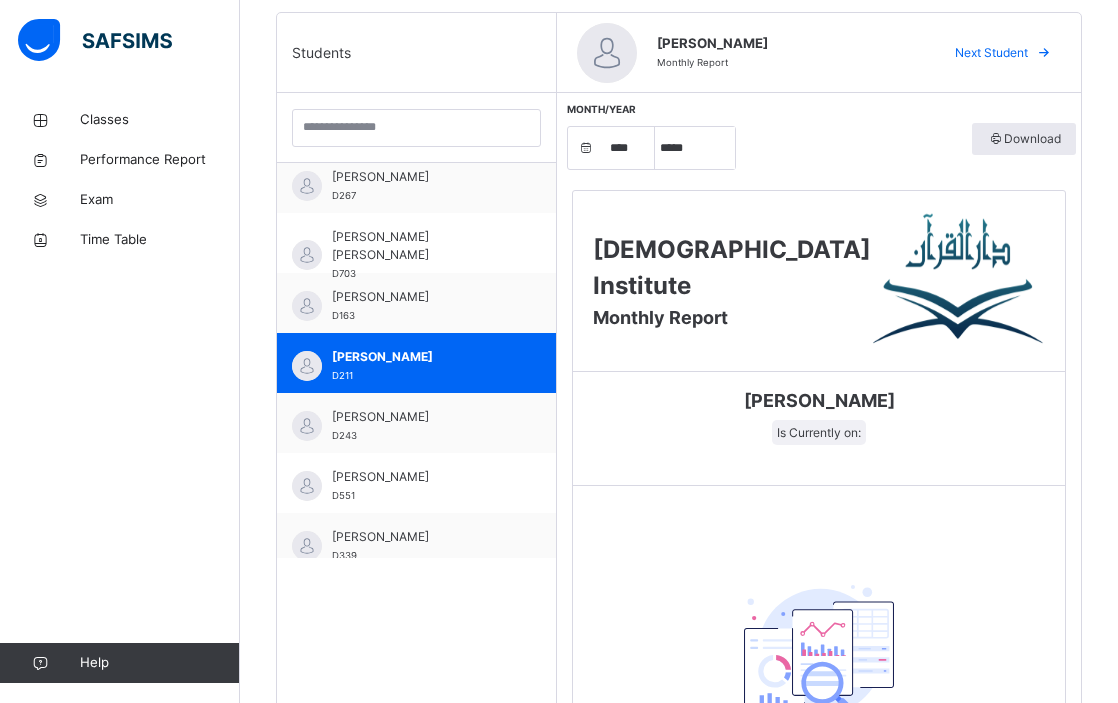 scroll, scrollTop: 493, scrollLeft: 0, axis: vertical 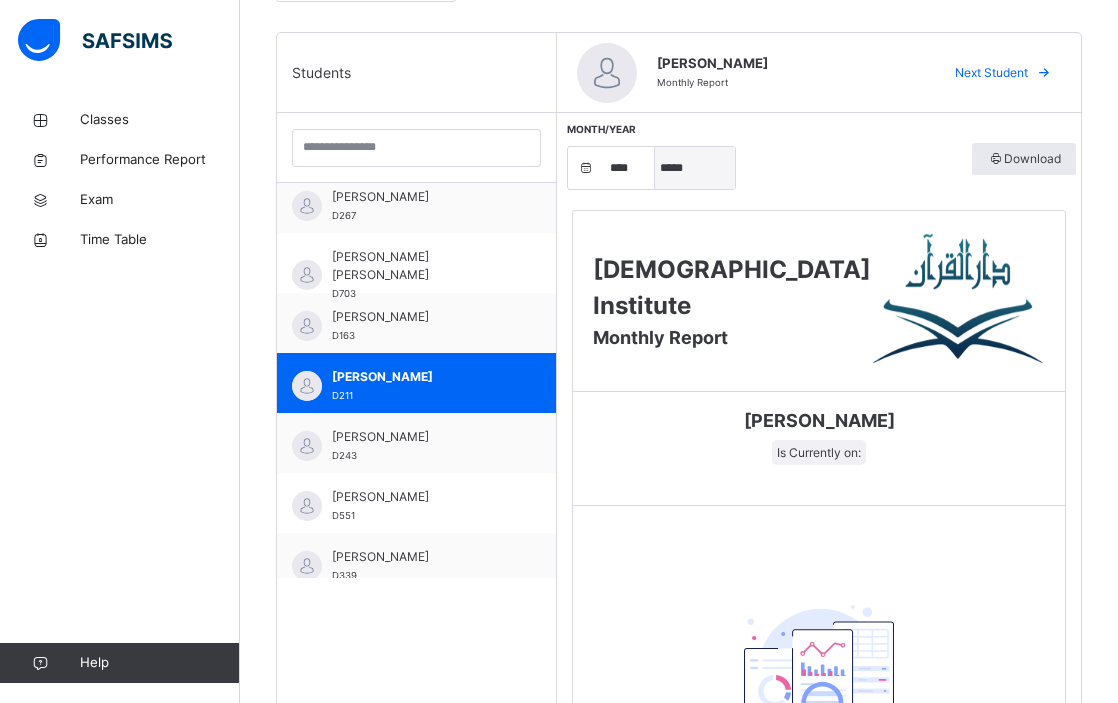 click on "***** ******* ******** ***** ***** *** **** **** ****** ********* ******* ******** ********" at bounding box center [695, 168] 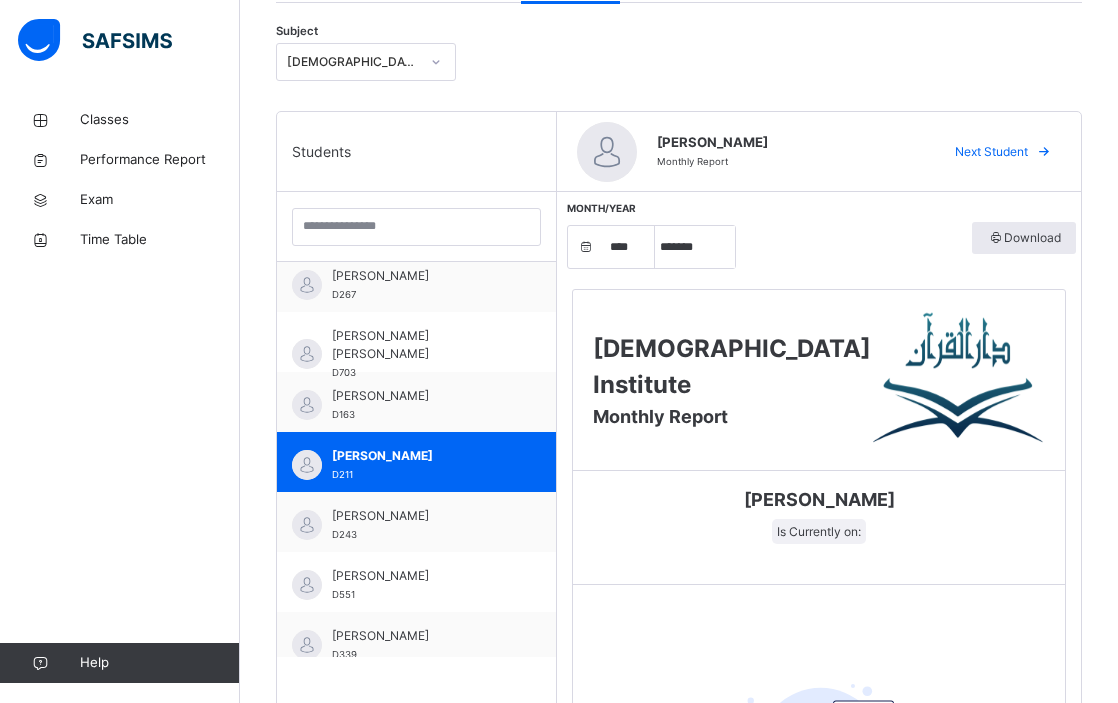 scroll, scrollTop: 328, scrollLeft: 0, axis: vertical 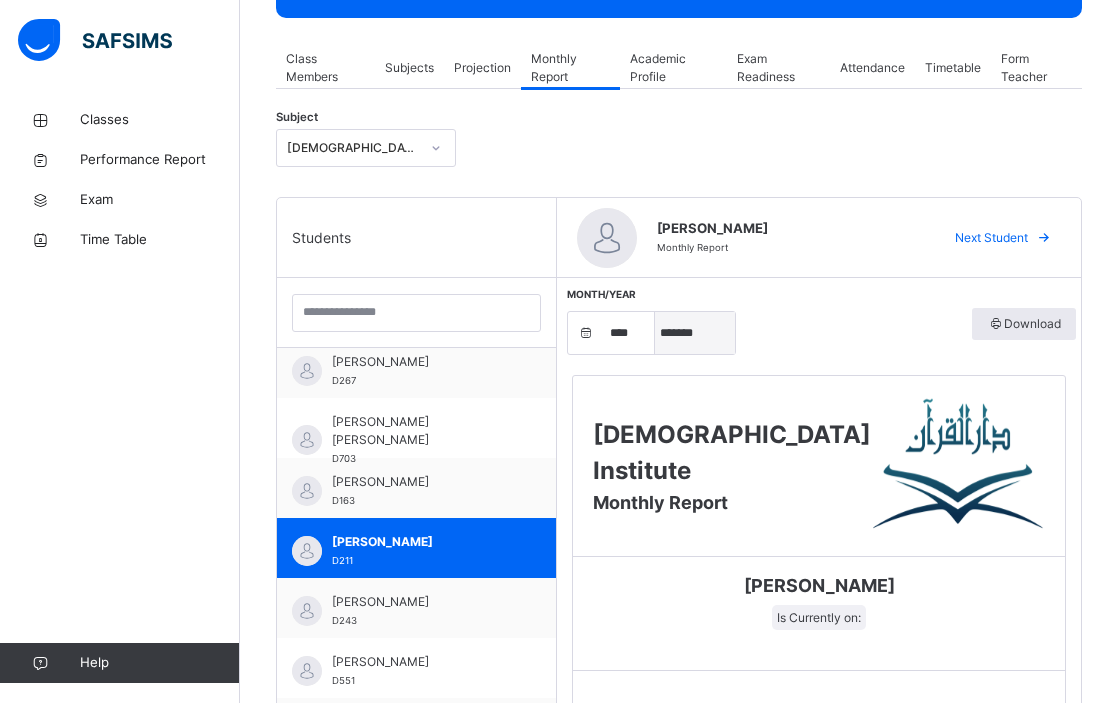 click on "***** ******* ******** ***** ***** *** **** **** ****** ********* ******* ******** ********" at bounding box center (695, 333) 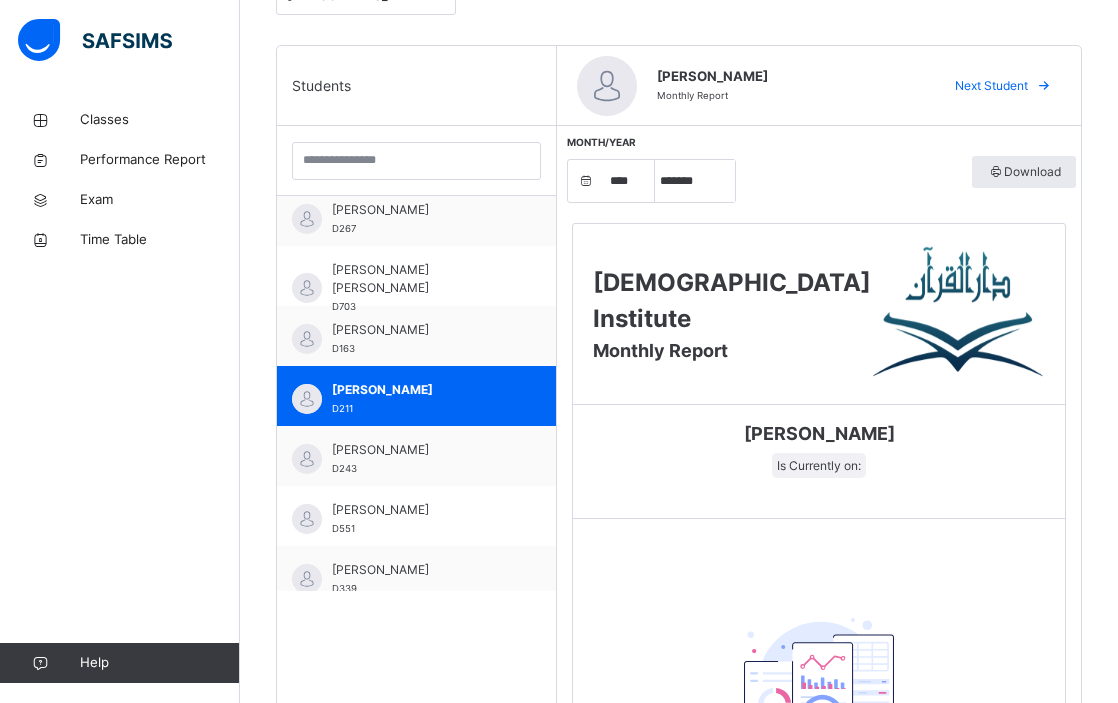 scroll, scrollTop: 445, scrollLeft: 0, axis: vertical 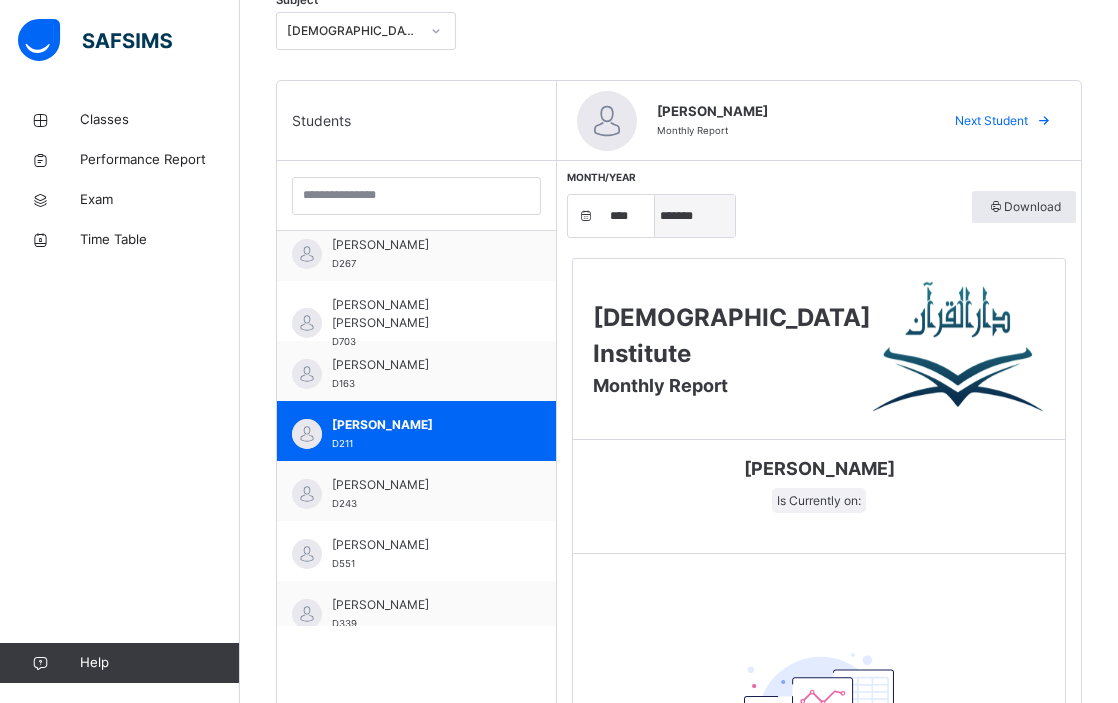click on "***** ******* ******** ***** ***** *** **** **** ****** ********* ******* ******** ********" at bounding box center [695, 216] 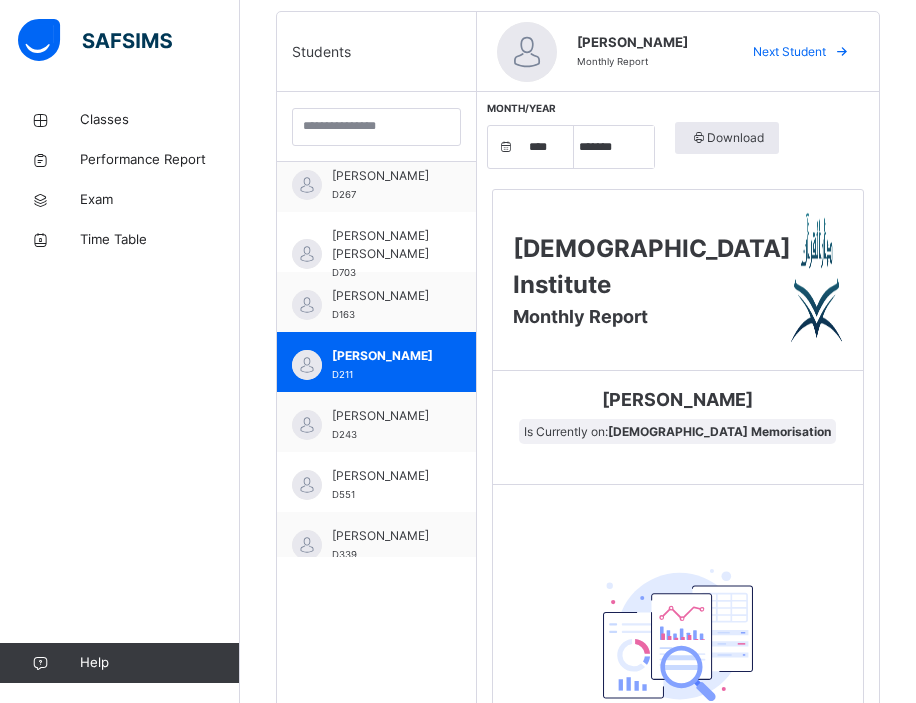 scroll, scrollTop: 547, scrollLeft: 0, axis: vertical 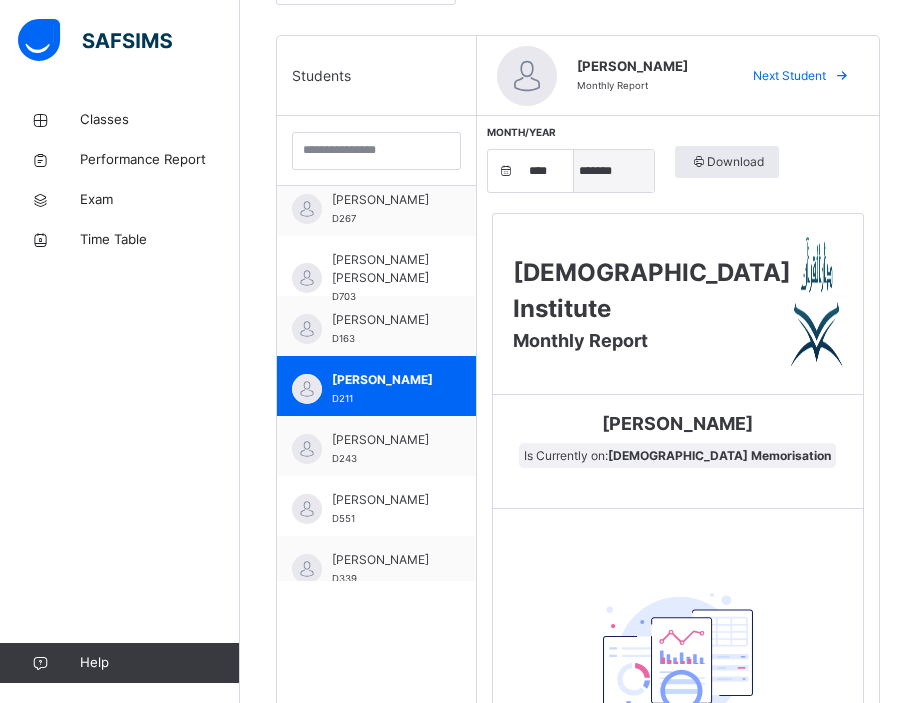 click on "***** ******* ******** ***** ***** *** **** **** ****** ********* ******* ******** ********" at bounding box center [614, 171] 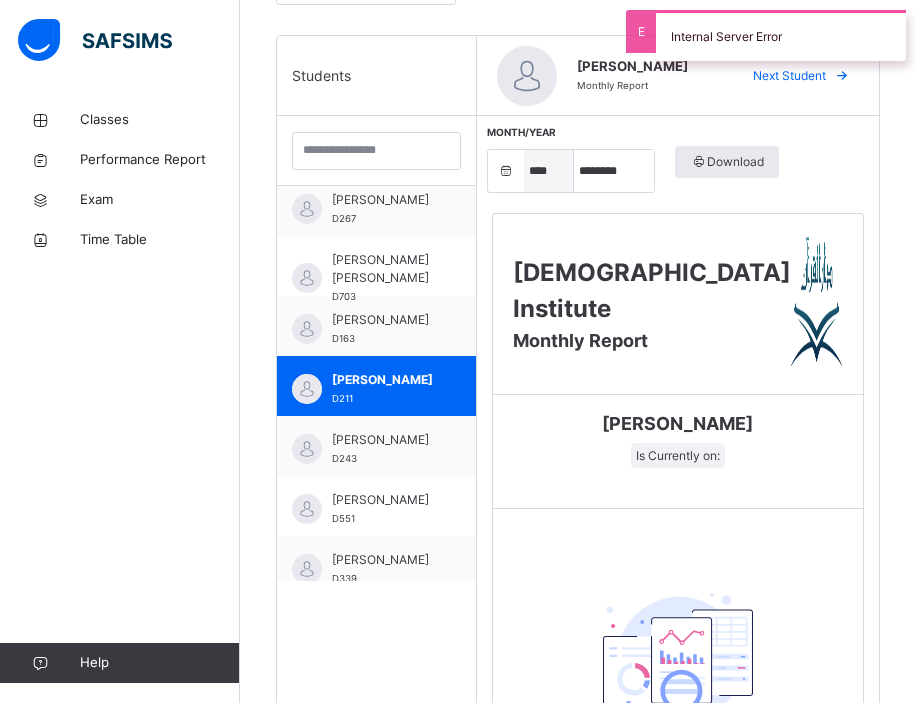 click on "**** **** **** **** **** **** **** **** **** **** **** **** **** **** **** **** **** **** **** **** **** **** **** **** **** **** **** **** **** **** **** **** **** **** **** **** **** **** **** **** **** **** **** **** **** **** **** **** **** **** **** **** **** **** **** **** **** **** **** **** **** **** **** **** **** **** **** **** **** **** **** **** **** **** **** **** **** **** **** **** **** **** **** **** **** **** **** **** **** **** **** **** **** **** **** **** **** **** **** **** **** **** **** **** **** **** **** **** **** **** **** **** **** **** **** **** **** **** **** **** **** **** **** **** **** **** **** **** **** **** ****" at bounding box center [549, 171] 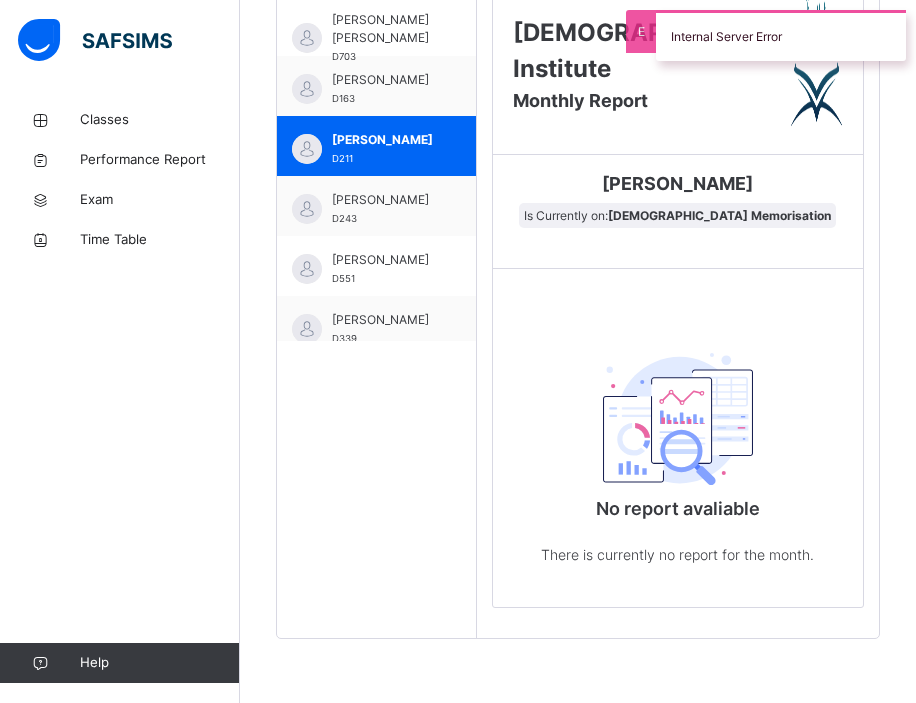 scroll, scrollTop: 535, scrollLeft: 0, axis: vertical 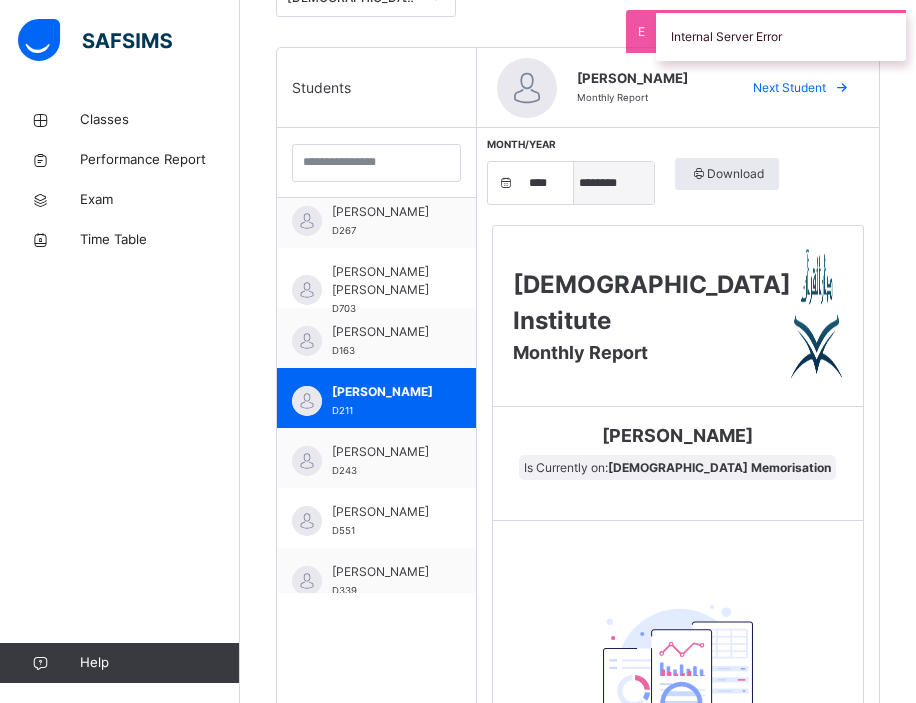 click on "***** ******* ******** ***** ***** *** **** **** ****** ********* ******* ******** ********" at bounding box center [614, 183] 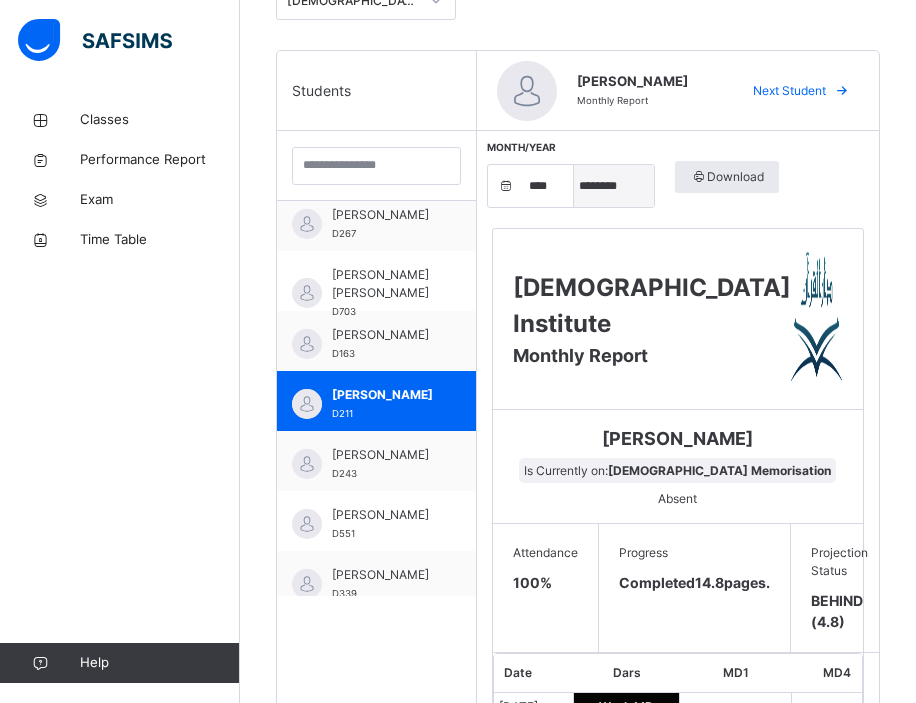scroll, scrollTop: 515, scrollLeft: 0, axis: vertical 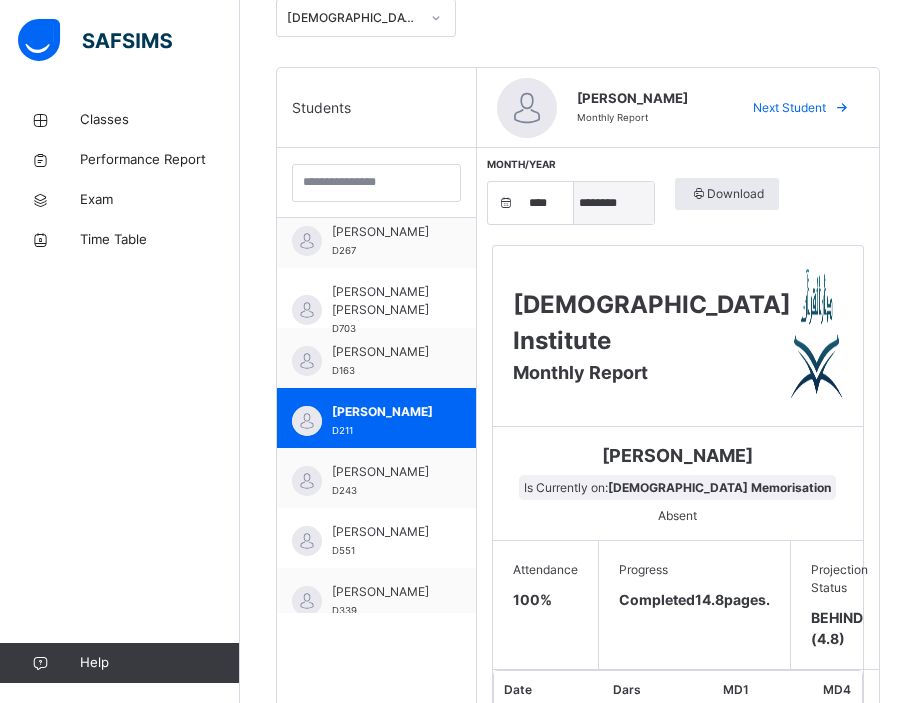 click on "***** ******* ******** ***** ***** *** **** **** ****** ********* ******* ******** ********" at bounding box center (614, 203) 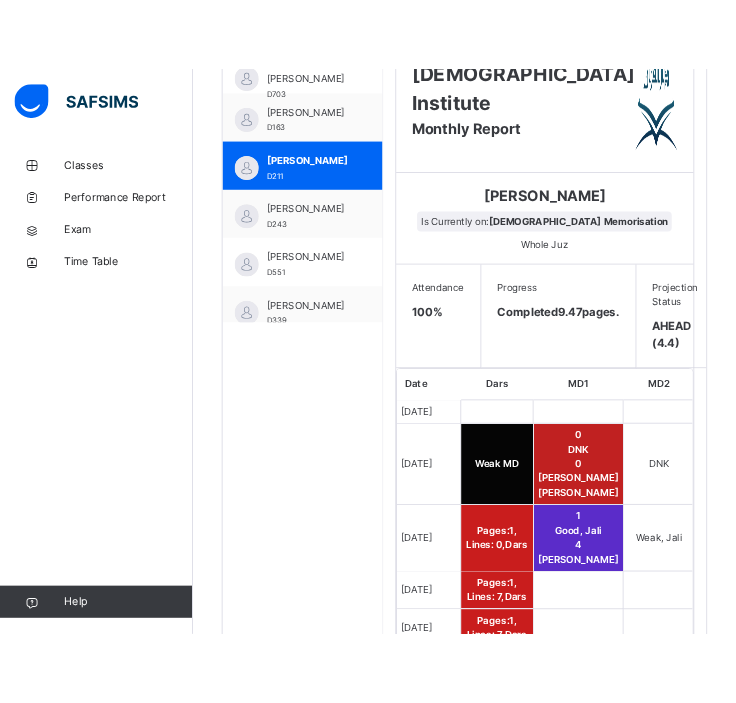 scroll, scrollTop: 821, scrollLeft: 0, axis: vertical 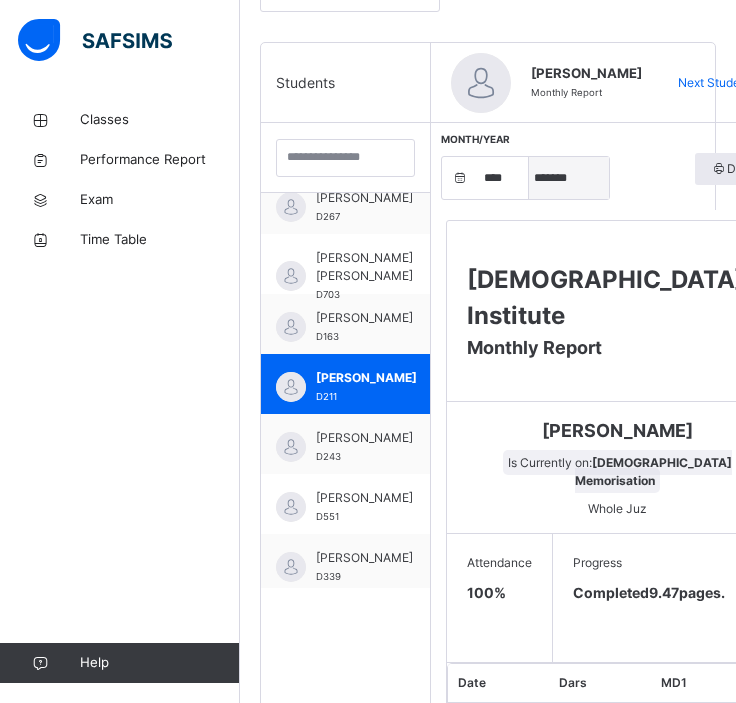click on "***** ******* ******** ***** ***** *** **** **** ****** ********* ******* ******** ********" at bounding box center [569, 178] 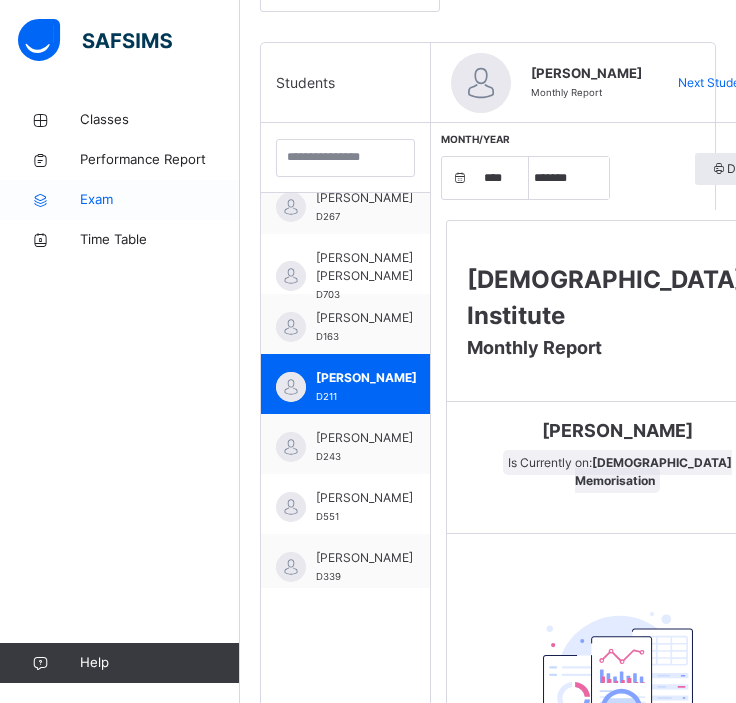click on "Exam" at bounding box center (160, 200) 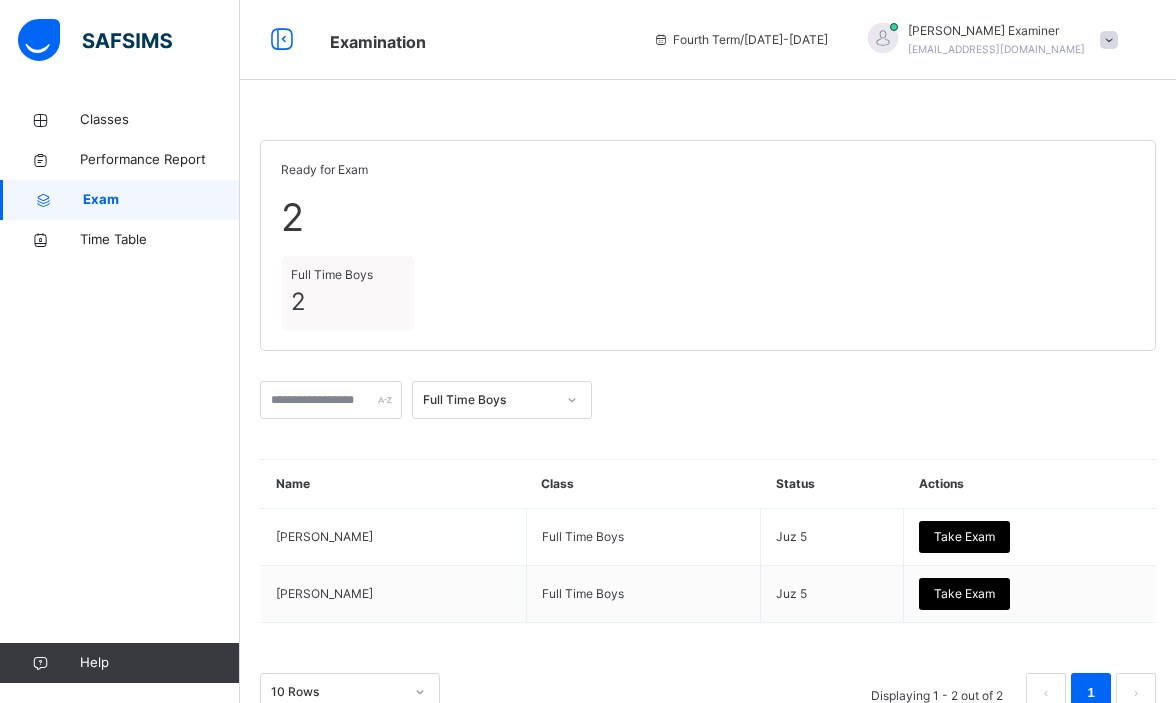 scroll, scrollTop: 49, scrollLeft: 0, axis: vertical 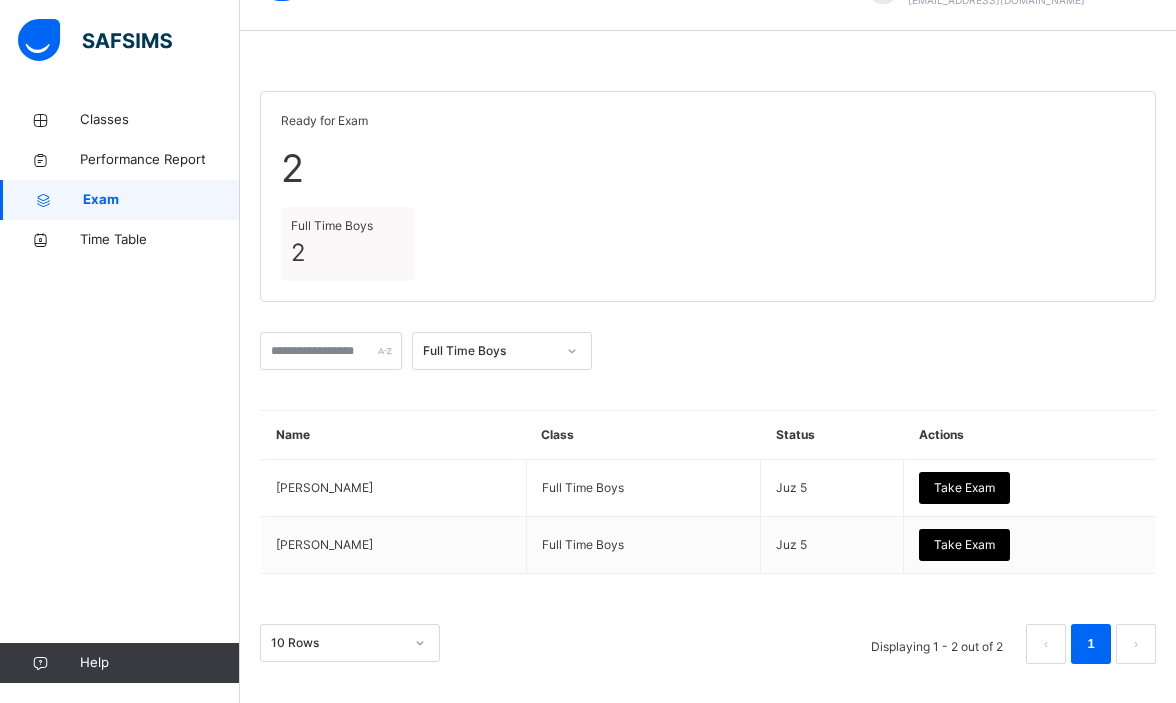 click on "Full Time Boys" at bounding box center [489, 351] 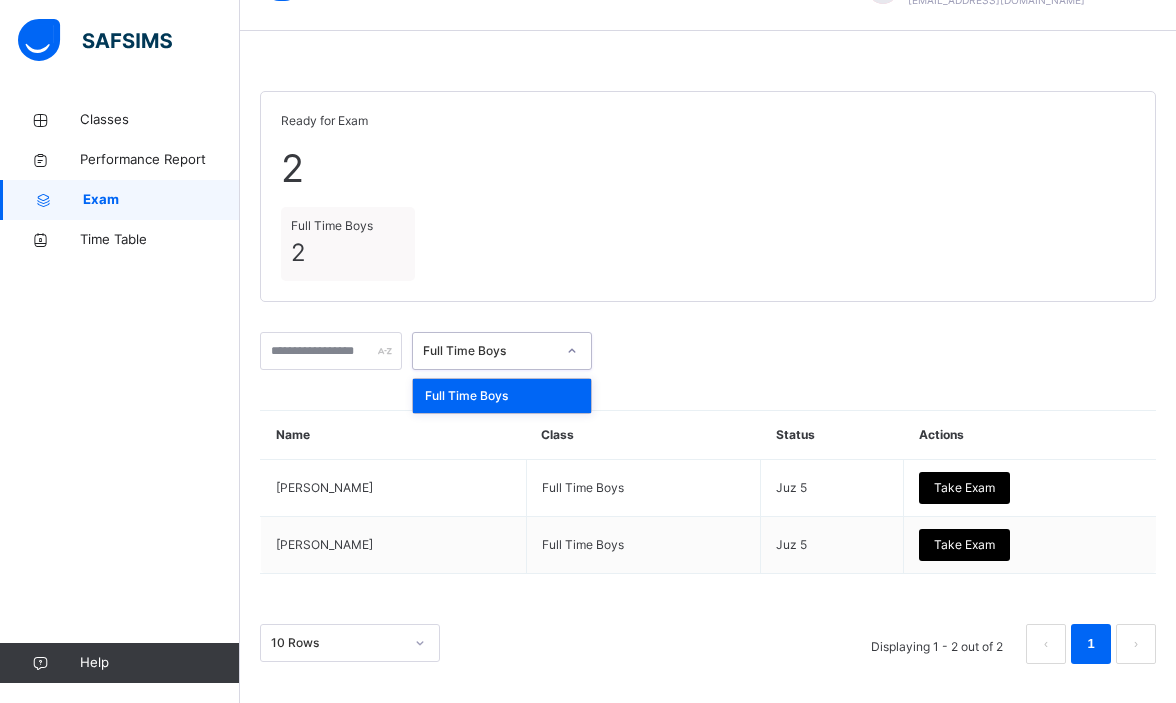 click on "Full Time Boys" at bounding box center (489, 351) 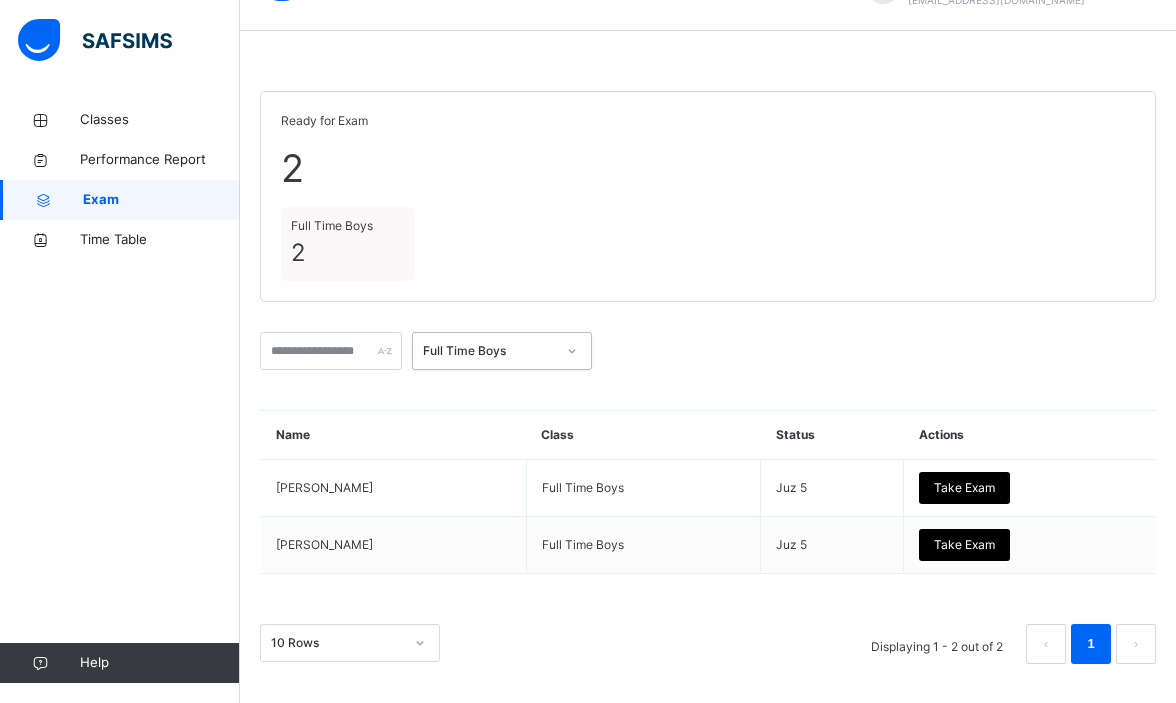 scroll, scrollTop: 0, scrollLeft: 0, axis: both 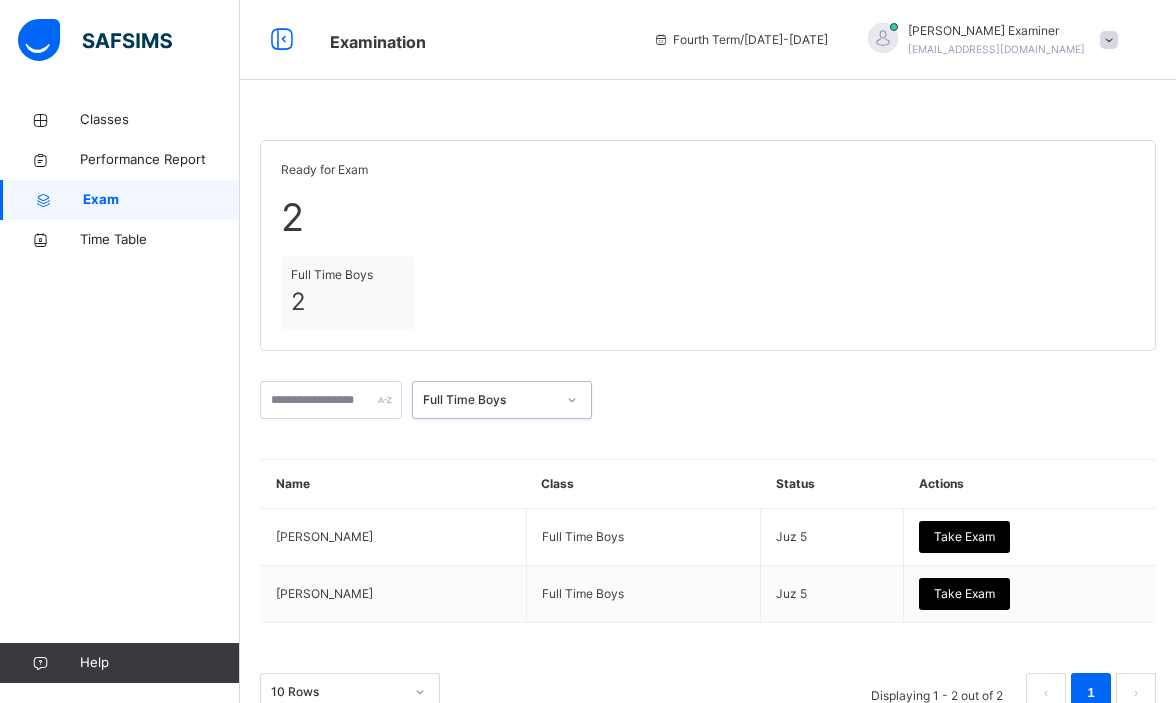 click on "[EMAIL_ADDRESS][DOMAIN_NAME]" at bounding box center [996, 49] 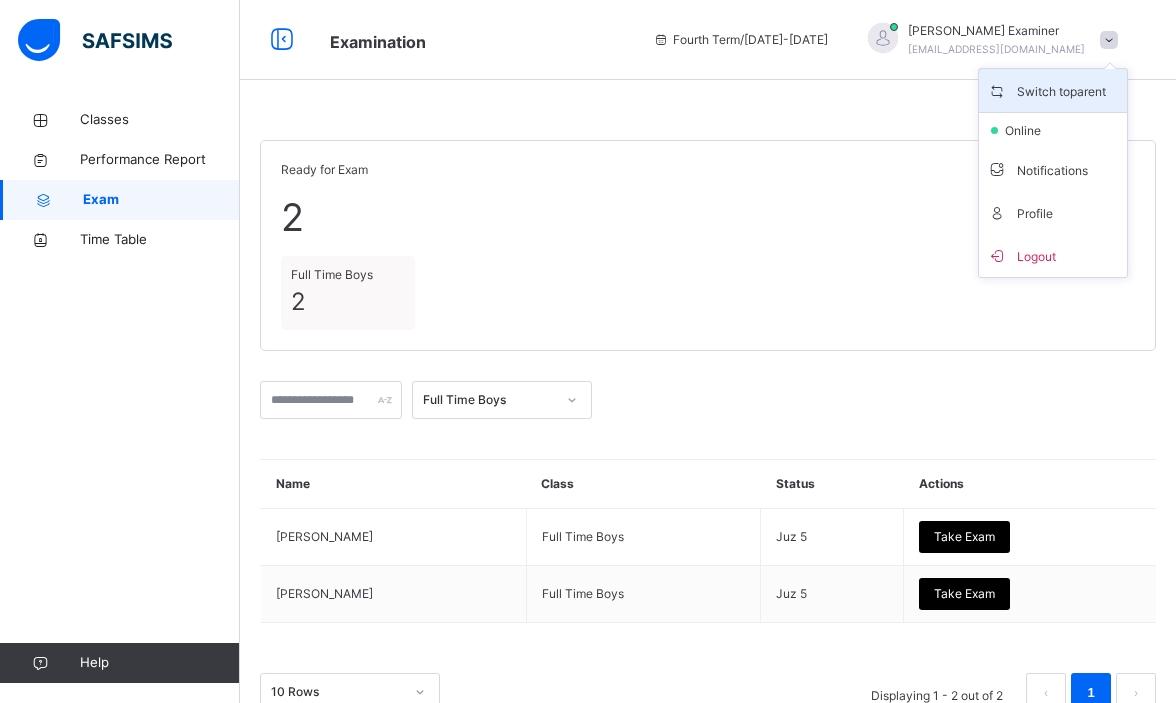click on "Switch to  parent" at bounding box center [1053, 90] 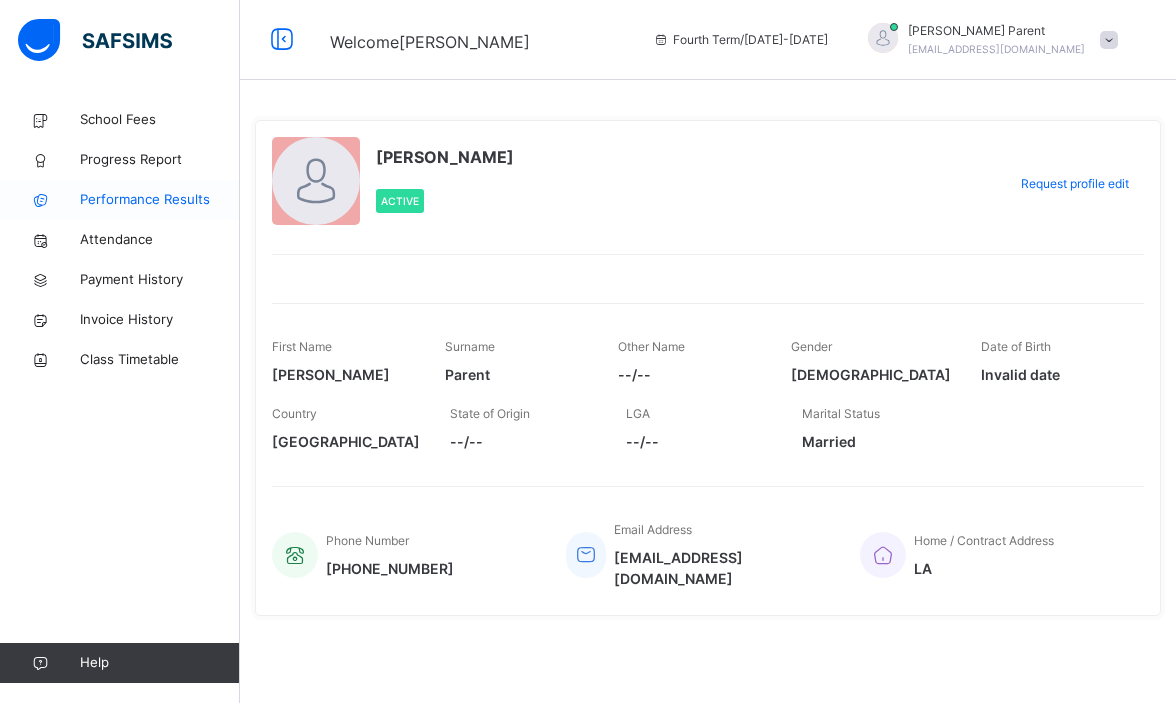 click on "Performance Results" at bounding box center (160, 200) 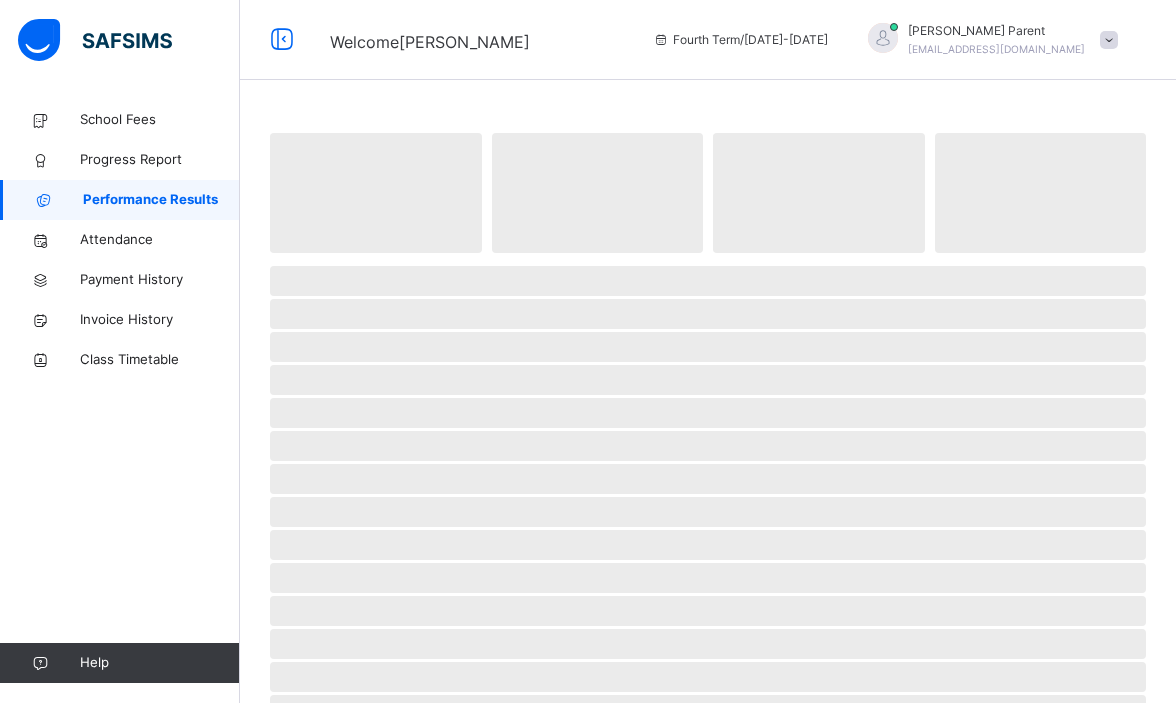 select on "****" 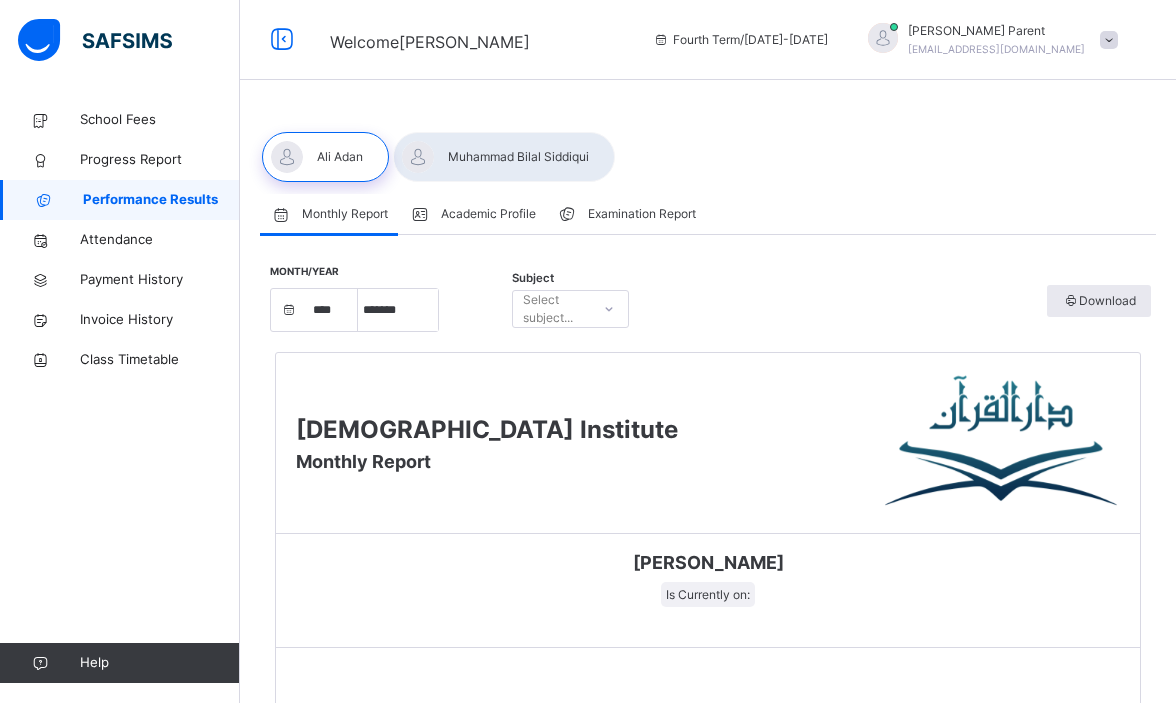click on "Academic Profile" at bounding box center [488, 214] 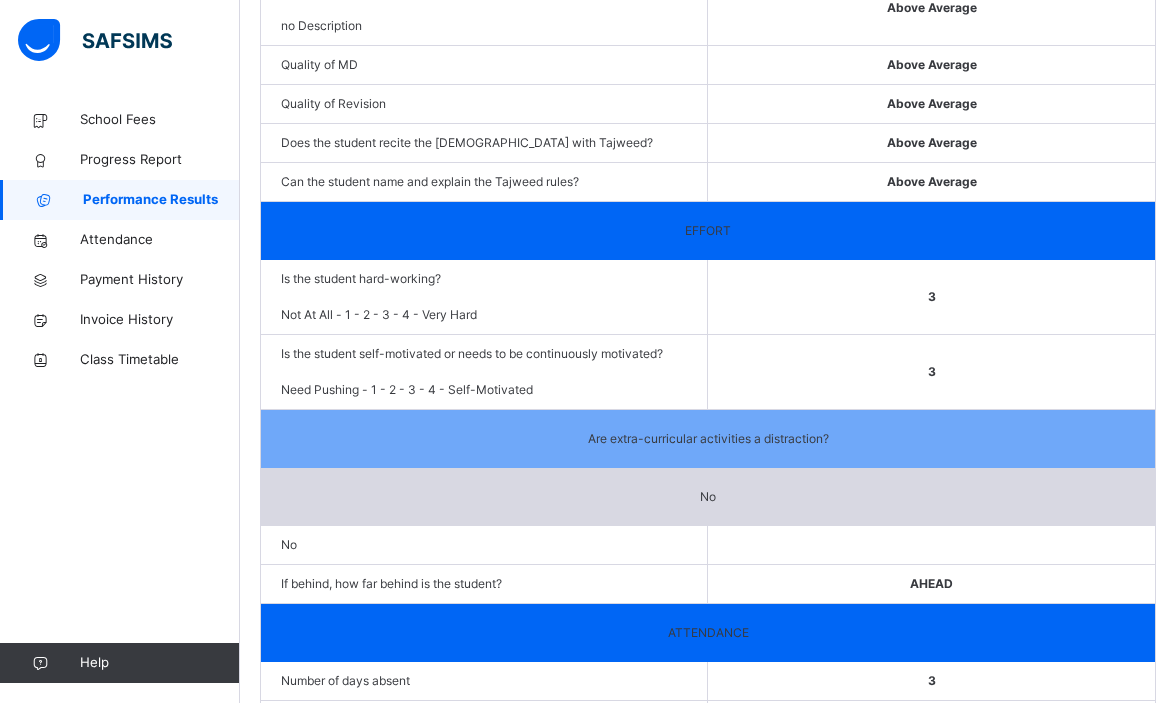 scroll, scrollTop: 0, scrollLeft: 0, axis: both 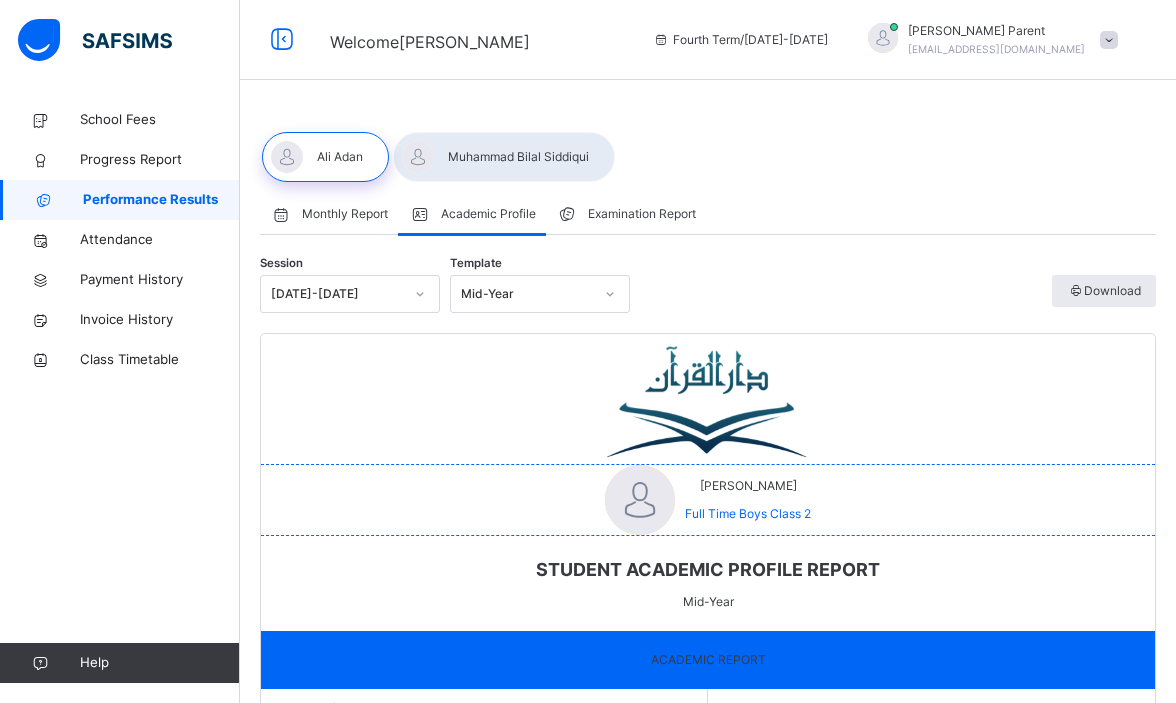 click on "Monthly Report" at bounding box center [345, 214] 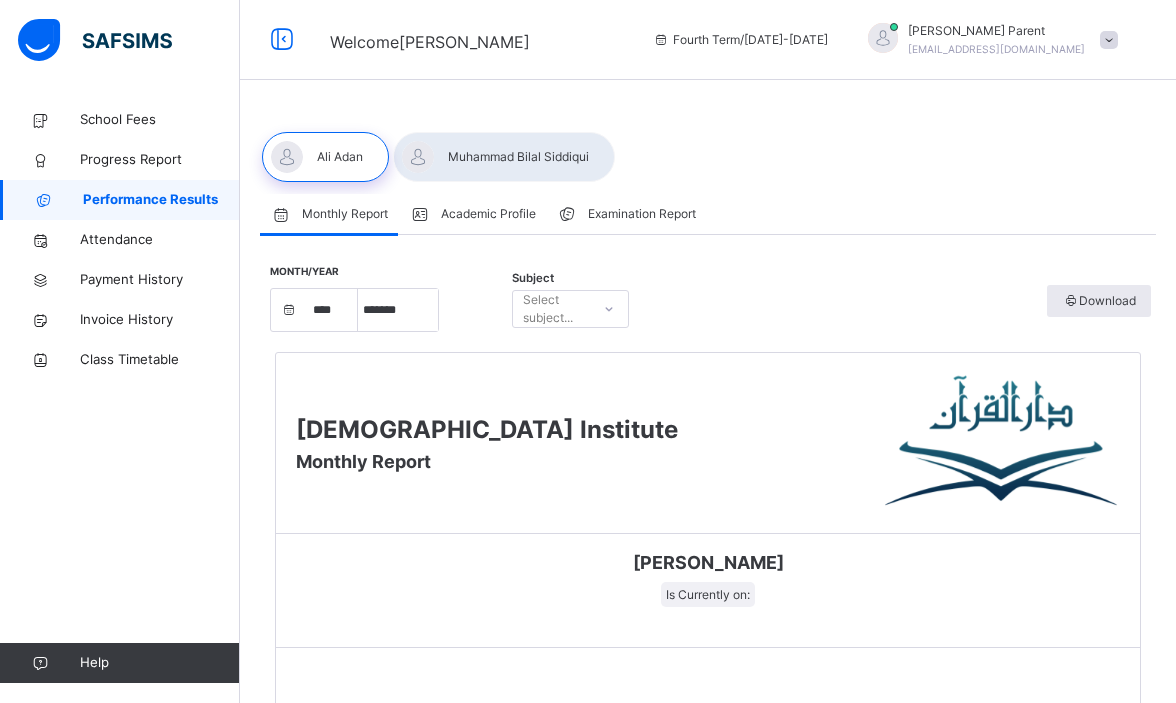 click on "Select subject..." at bounding box center [555, 309] 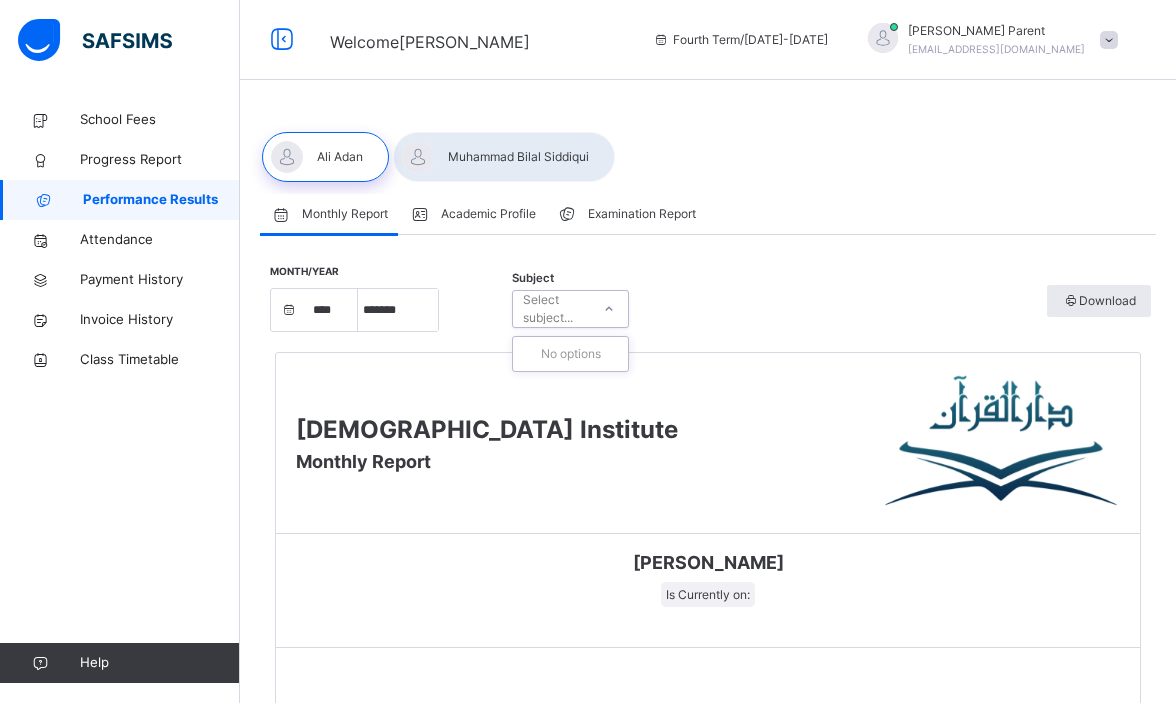click on "Month/Year   **** **** **** **** **** **** **** **** **** **** **** **** **** **** **** **** **** **** **** **** **** **** **** **** **** **** **** **** **** **** **** **** **** **** **** **** **** **** **** **** **** **** **** **** **** **** **** **** **** **** **** **** **** **** **** **** **** **** **** **** **** **** **** **** **** **** **** **** **** **** **** **** **** **** **** **** **** **** **** **** **** **** **** **** **** **** **** **** **** **** **** **** **** **** **** **** **** **** **** **** **** **** **** **** **** **** **** **** **** **** **** **** **** **** **** **** **** **** **** **** **** **** **** **** **** **** **** **** **** **** **** ***** ******* ******** ***** ***** *** **** **** ****** ********* ******* ******** ******** Subject       0 results available. Use Up and Down to choose options, press Enter to select the currently focused option, press Escape to exit the menu, press Tab to select the option and exit the menu. Select subject... No options  Download" at bounding box center [708, 308] 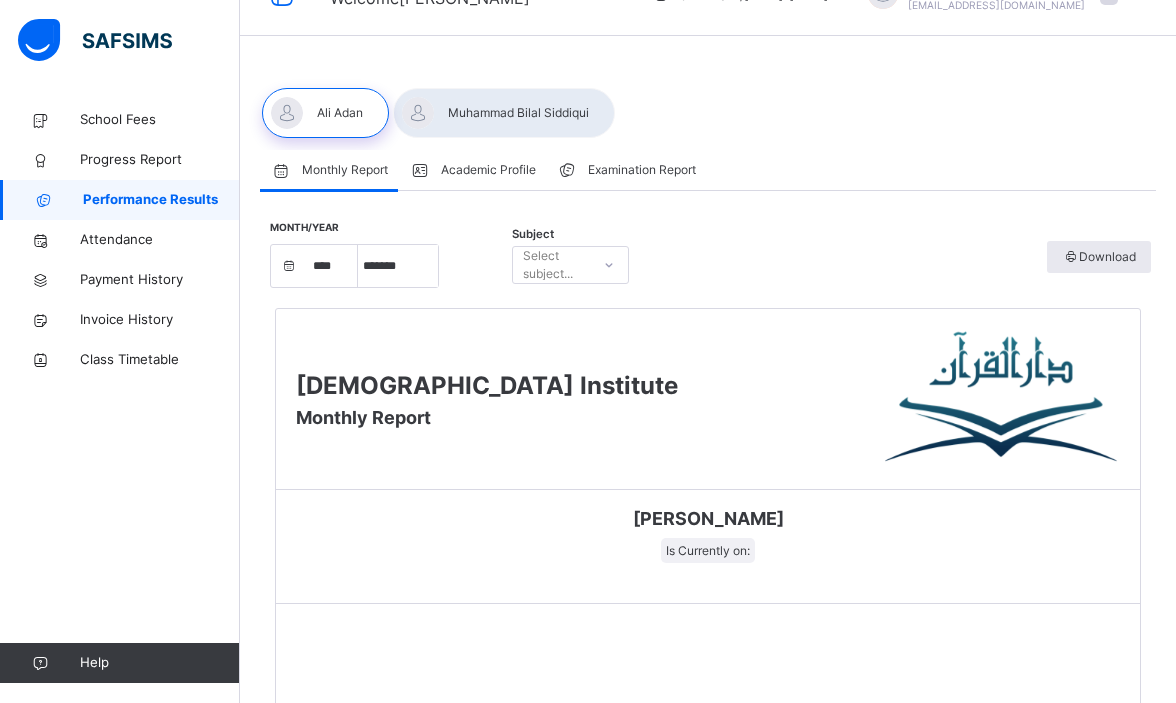 scroll, scrollTop: 25, scrollLeft: 0, axis: vertical 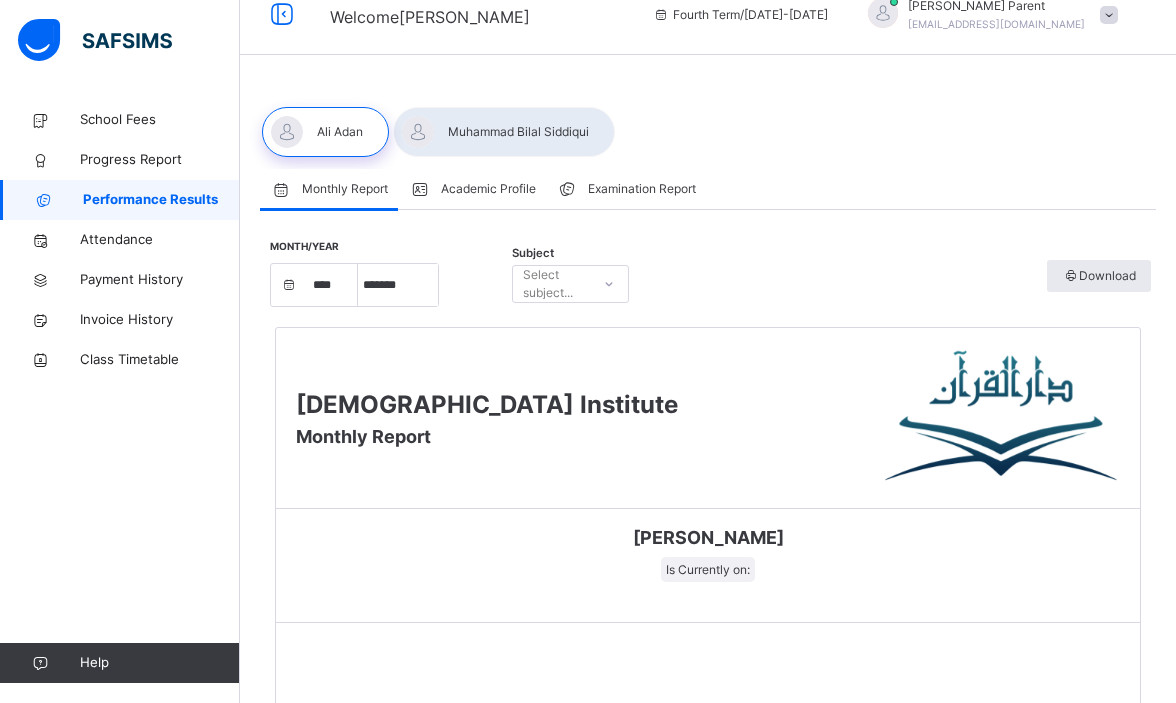 click on "Select subject..." at bounding box center [555, 284] 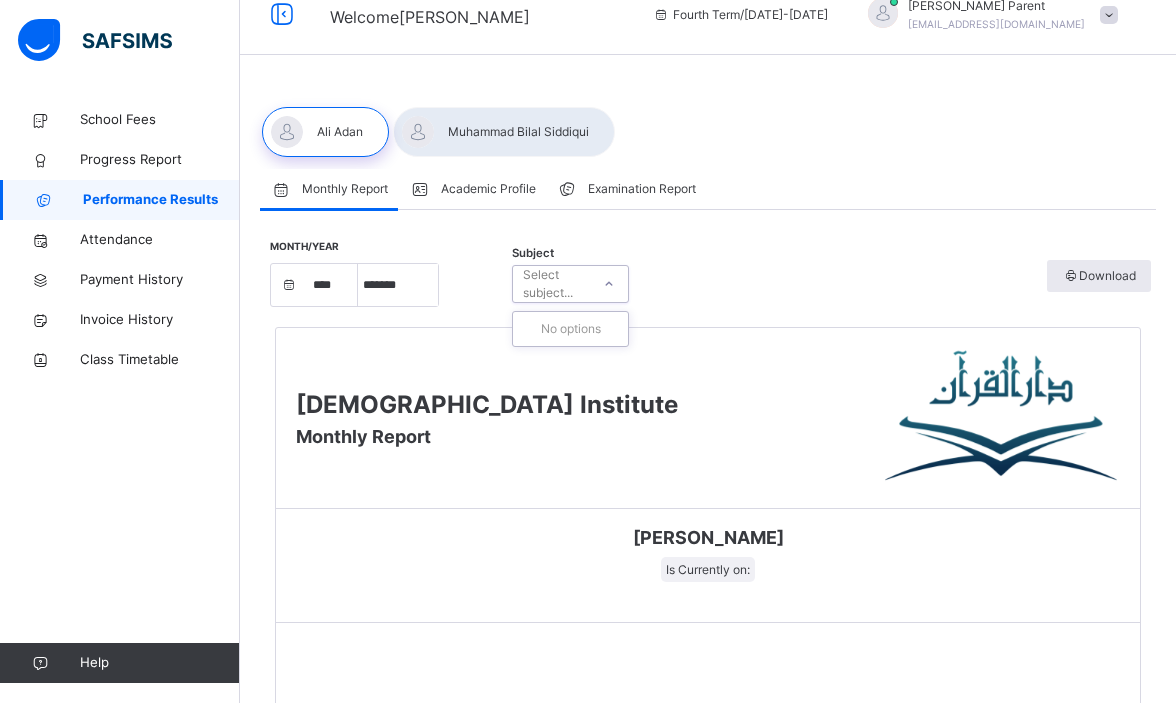 click on "Select subject..." at bounding box center [555, 284] 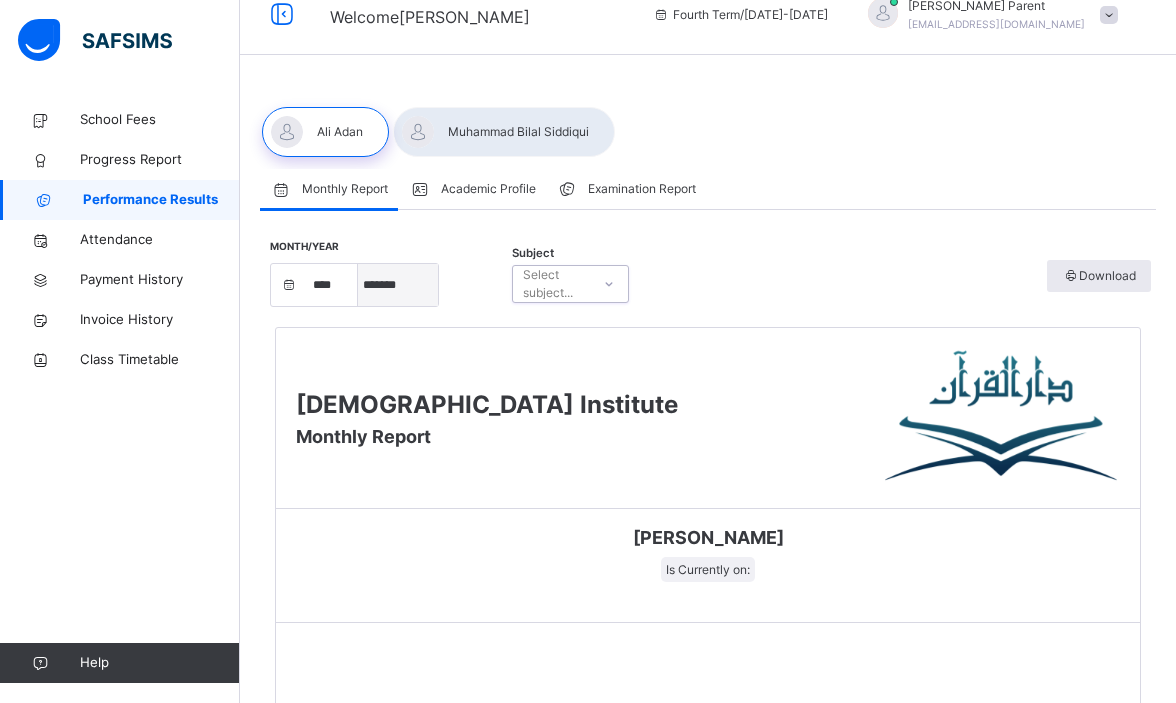 click on "***** ******* ******** ***** ***** *** **** **** ****** ********* ******* ******** ********" at bounding box center [398, 285] 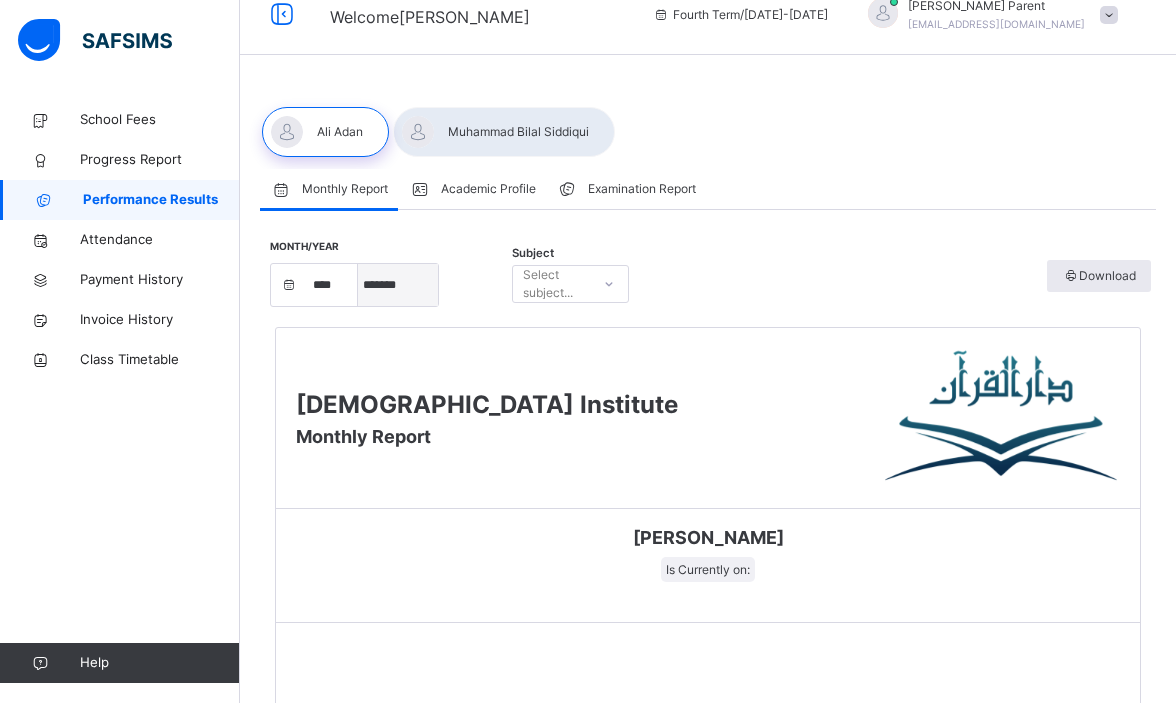 select on "**" 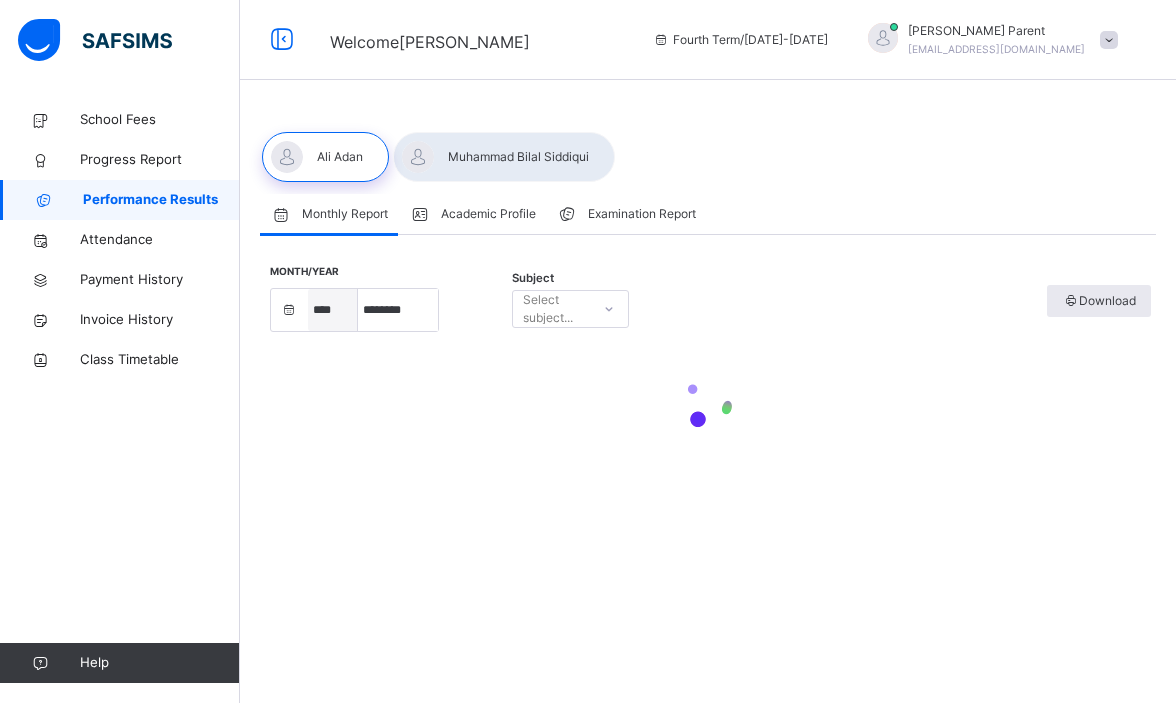 scroll, scrollTop: 0, scrollLeft: 0, axis: both 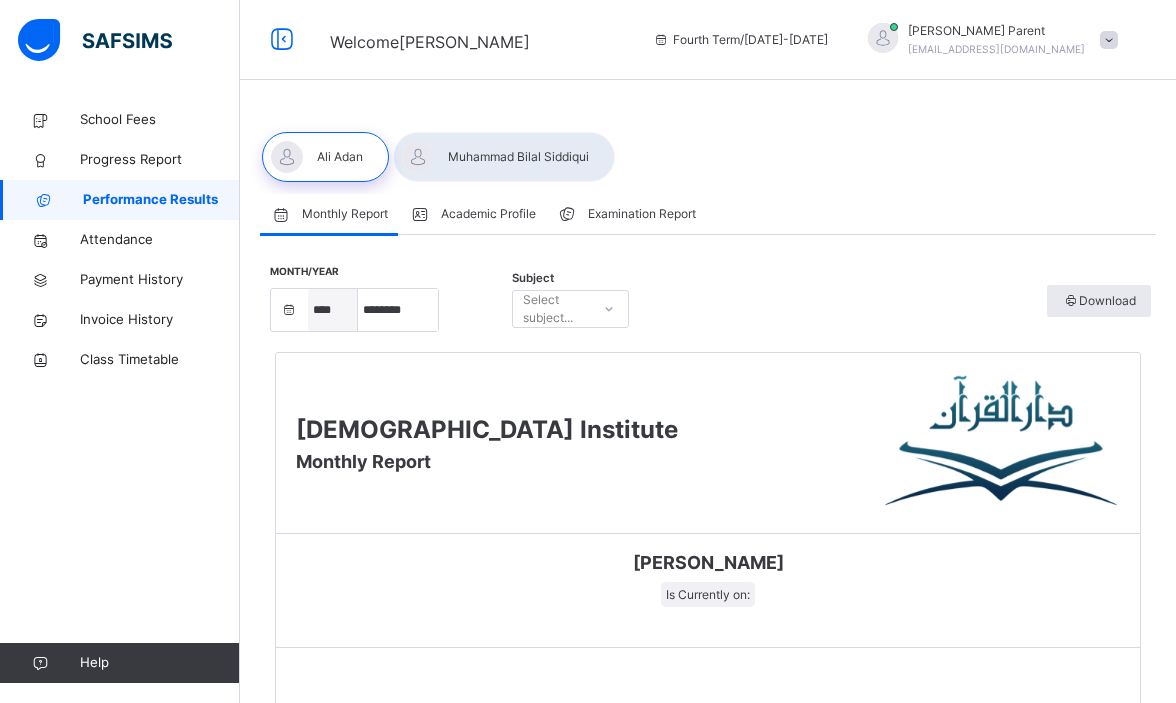 click on "**** **** **** **** **** **** **** **** **** **** **** **** **** **** **** **** **** **** **** **** **** **** **** **** **** **** **** **** **** **** **** **** **** **** **** **** **** **** **** **** **** **** **** **** **** **** **** **** **** **** **** **** **** **** **** **** **** **** **** **** **** **** **** **** **** **** **** **** **** **** **** **** **** **** **** **** **** **** **** **** **** **** **** **** **** **** **** **** **** **** **** **** **** **** **** **** **** **** **** **** **** **** **** **** **** **** **** **** **** **** **** **** **** **** **** **** **** **** **** **** **** **** **** **** **** **** **** **** **** **** ****" at bounding box center (333, 310) 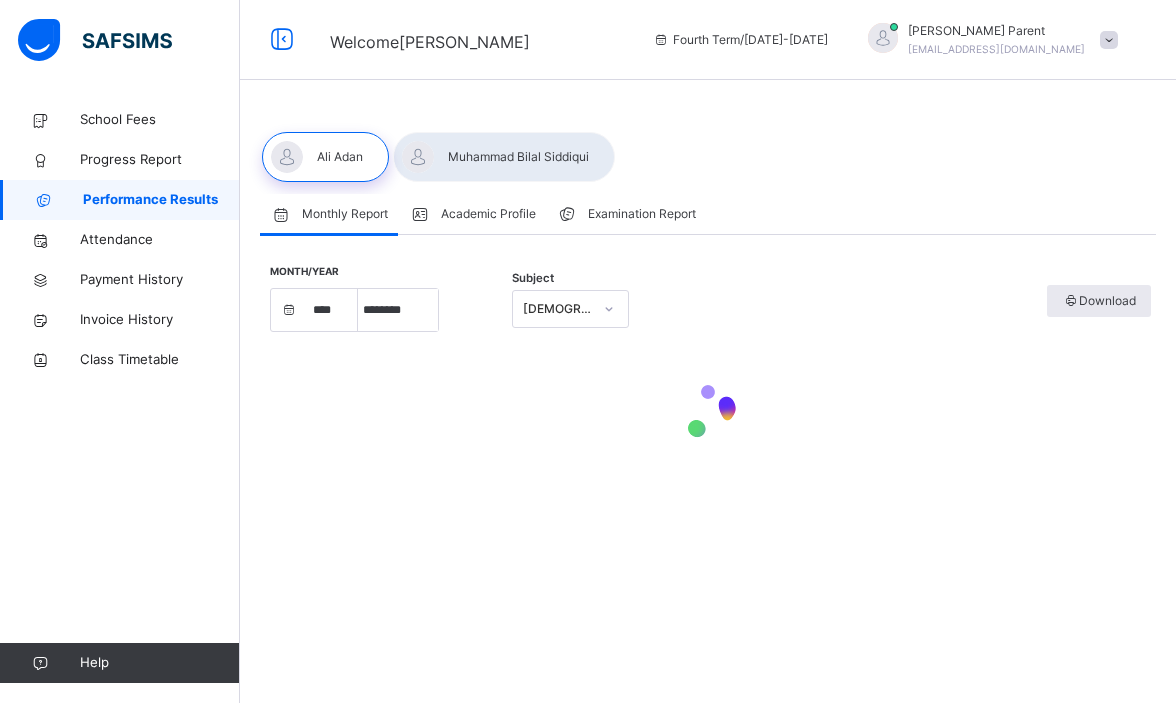 click on "Month/Year   **** **** **** **** **** **** **** **** **** **** **** **** **** **** **** **** **** **** **** **** **** **** **** **** **** **** **** **** **** **** **** **** **** **** **** **** **** **** **** **** **** **** **** **** **** **** **** **** **** **** **** **** **** **** **** **** **** **** **** **** **** **** **** **** **** **** **** **** **** **** **** **** **** **** **** **** **** **** **** **** **** **** **** **** **** **** **** **** **** **** **** **** **** **** **** **** **** **** **** **** **** **** **** **** **** **** **** **** **** **** **** **** **** **** **** **** **** **** **** **** **** **** **** **** **** **** **** **** **** **** **** ***** ******* ******** ***** ***** *** **** **** ****** ********* ******* ******** ******** Subject [DEMOGRAPHIC_DATA] Memorisation  Download" at bounding box center (708, 308) 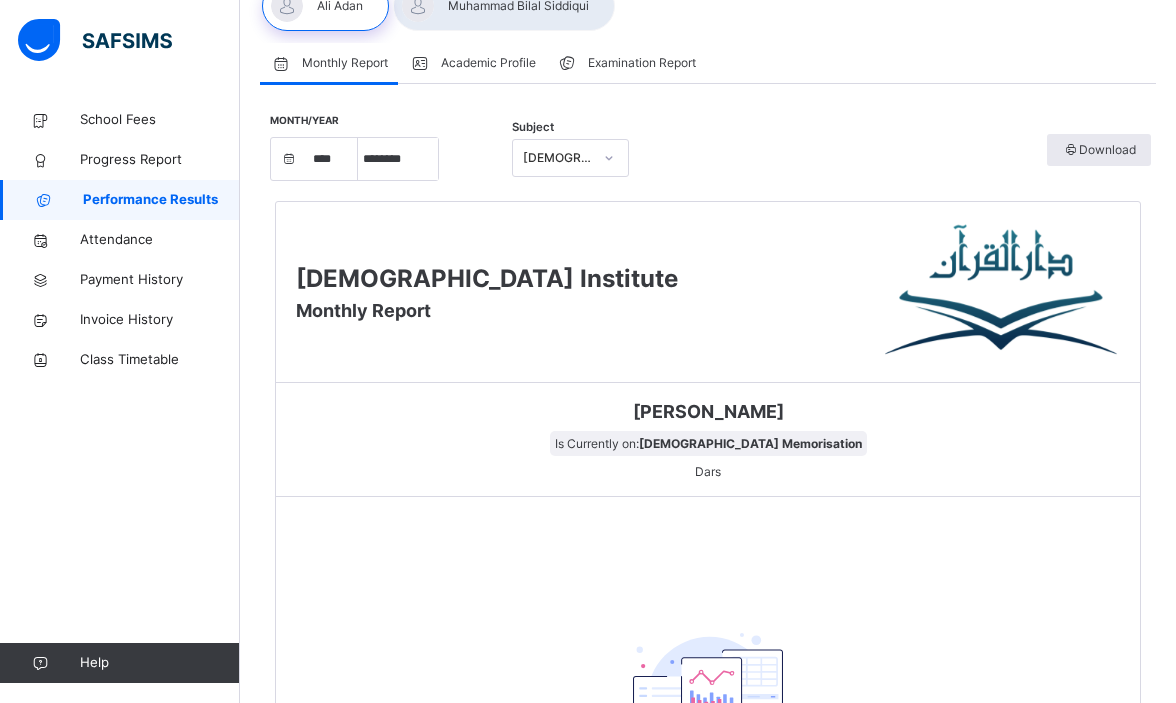 scroll, scrollTop: 136, scrollLeft: 0, axis: vertical 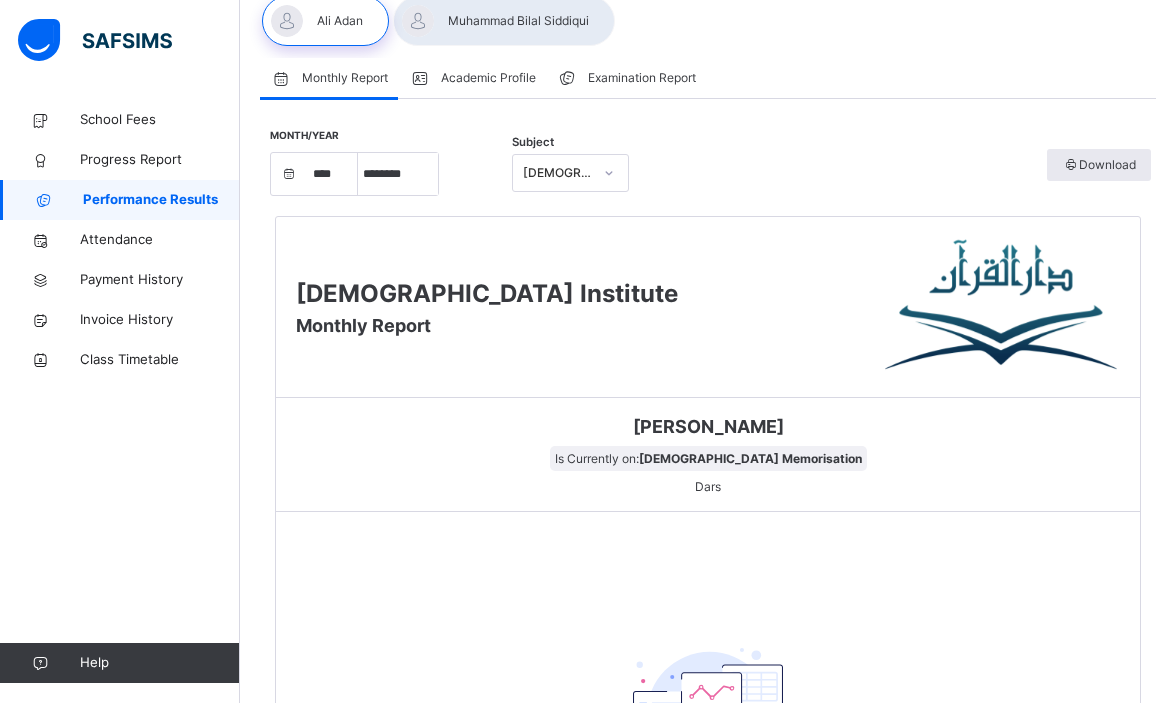 click on "[DEMOGRAPHIC_DATA] Memorisation" at bounding box center (557, 173) 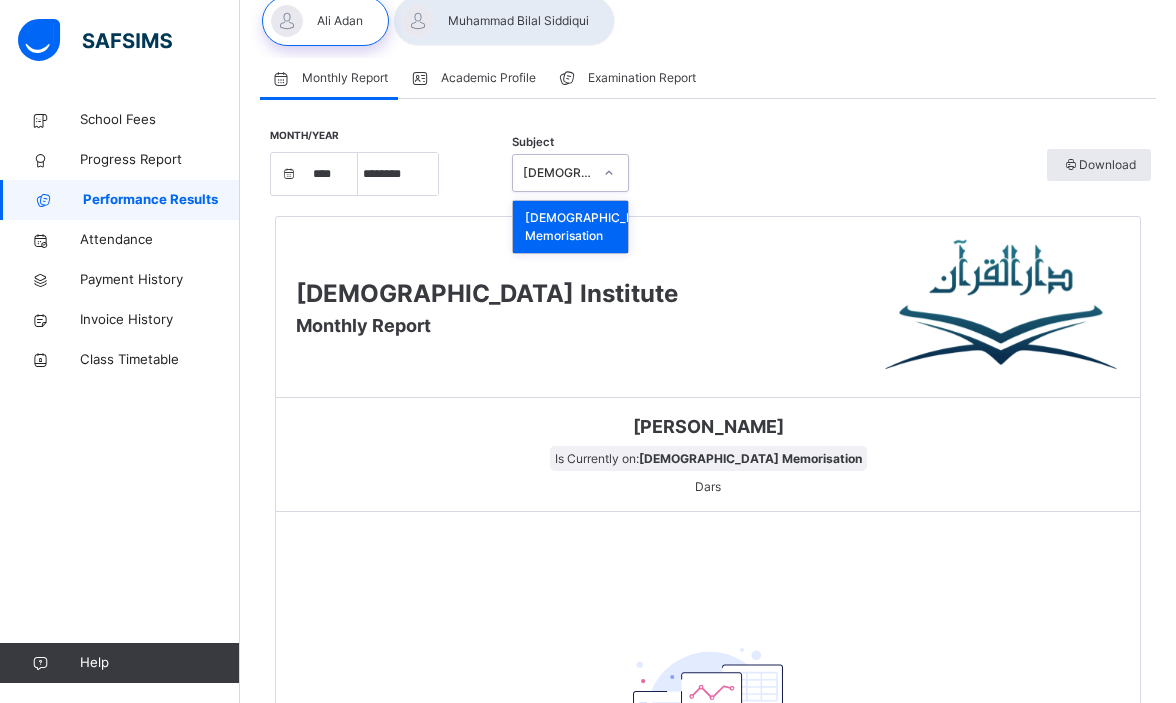 click on "[DEMOGRAPHIC_DATA] Memorisation" at bounding box center (557, 173) 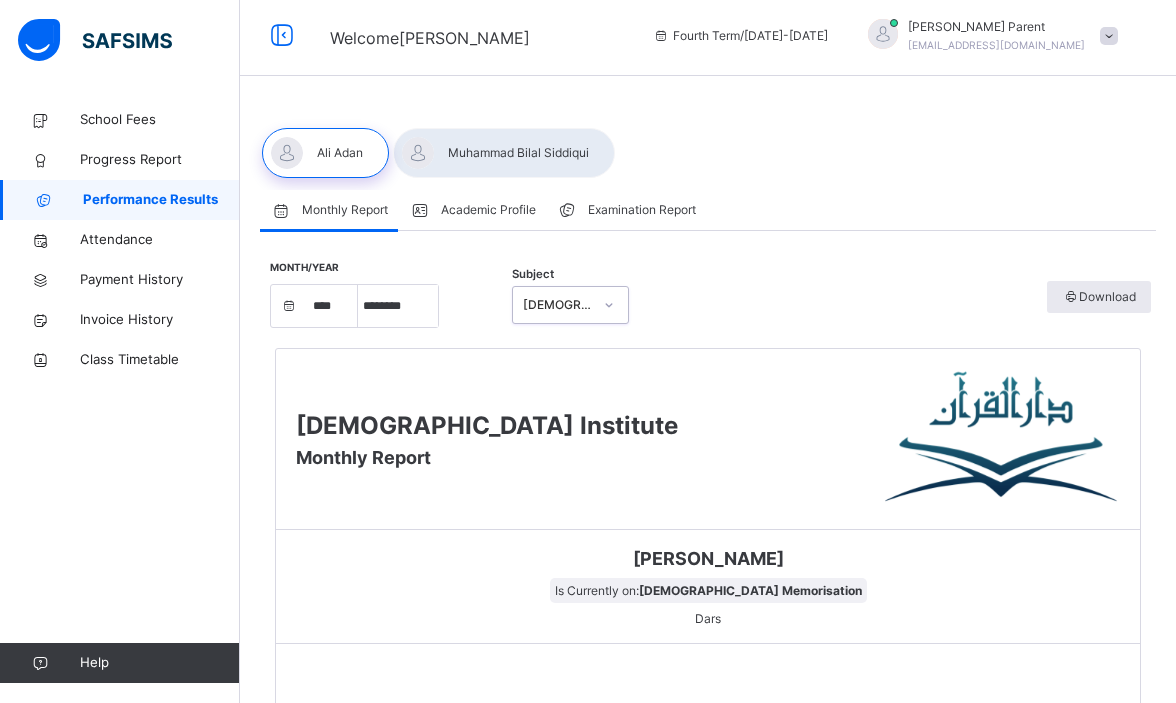 scroll, scrollTop: 0, scrollLeft: 0, axis: both 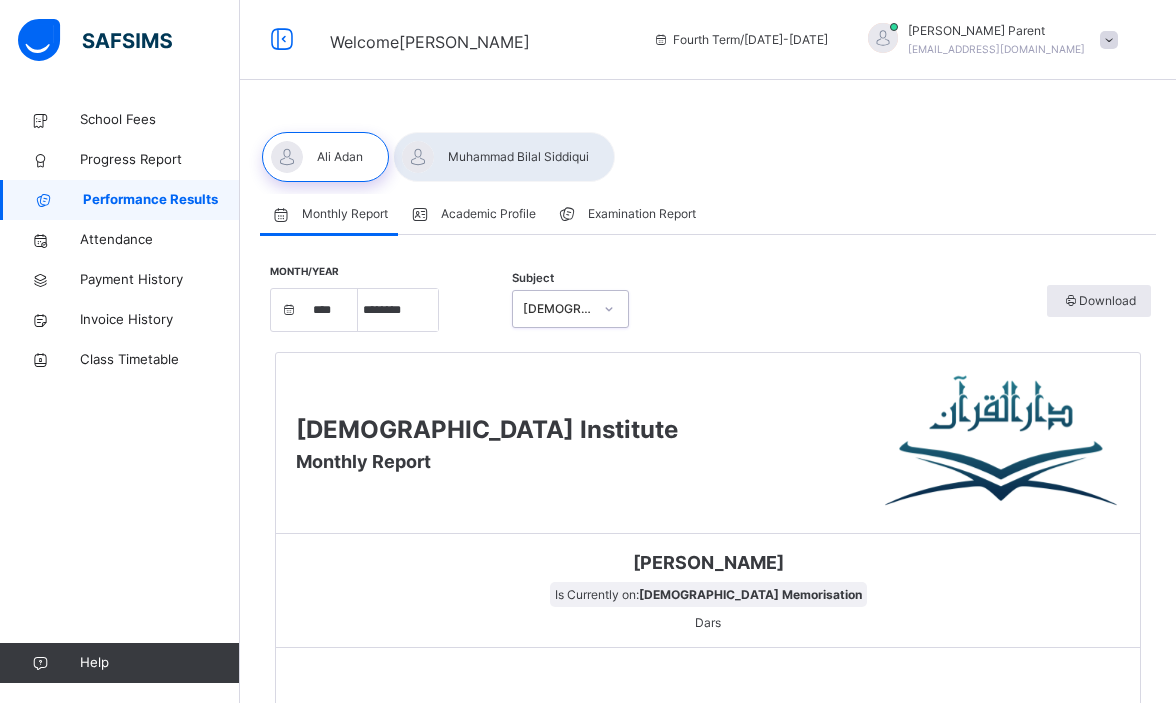 click at bounding box center (504, 157) 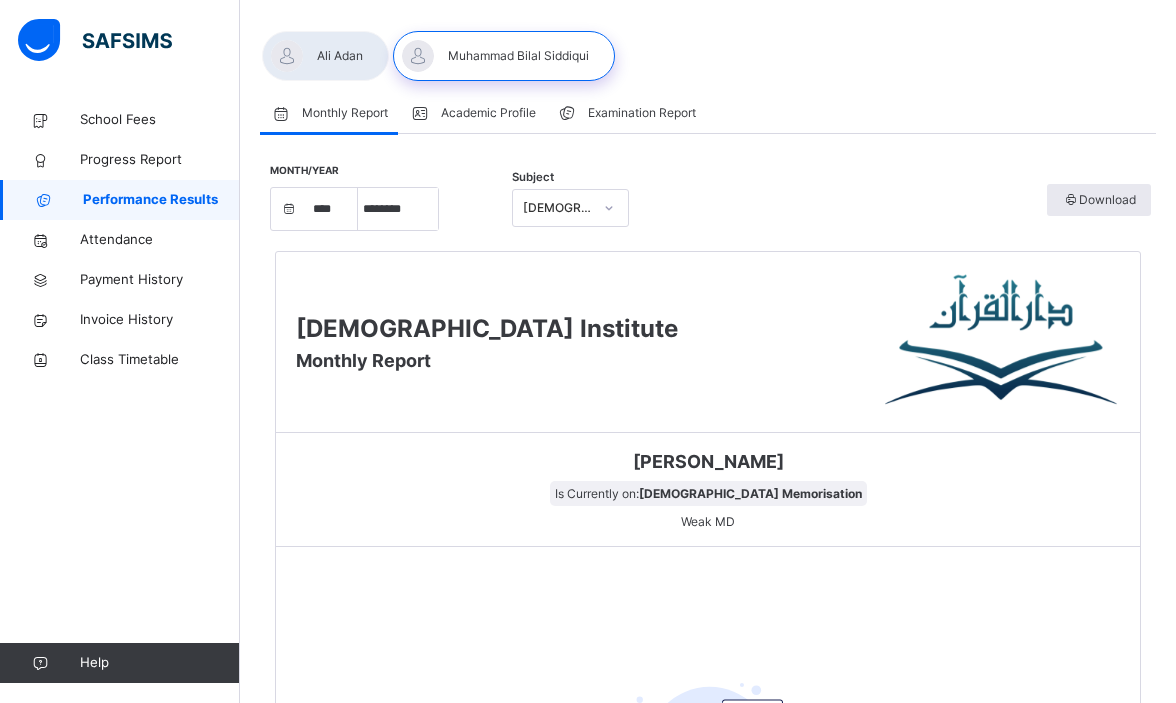 scroll, scrollTop: 95, scrollLeft: 0, axis: vertical 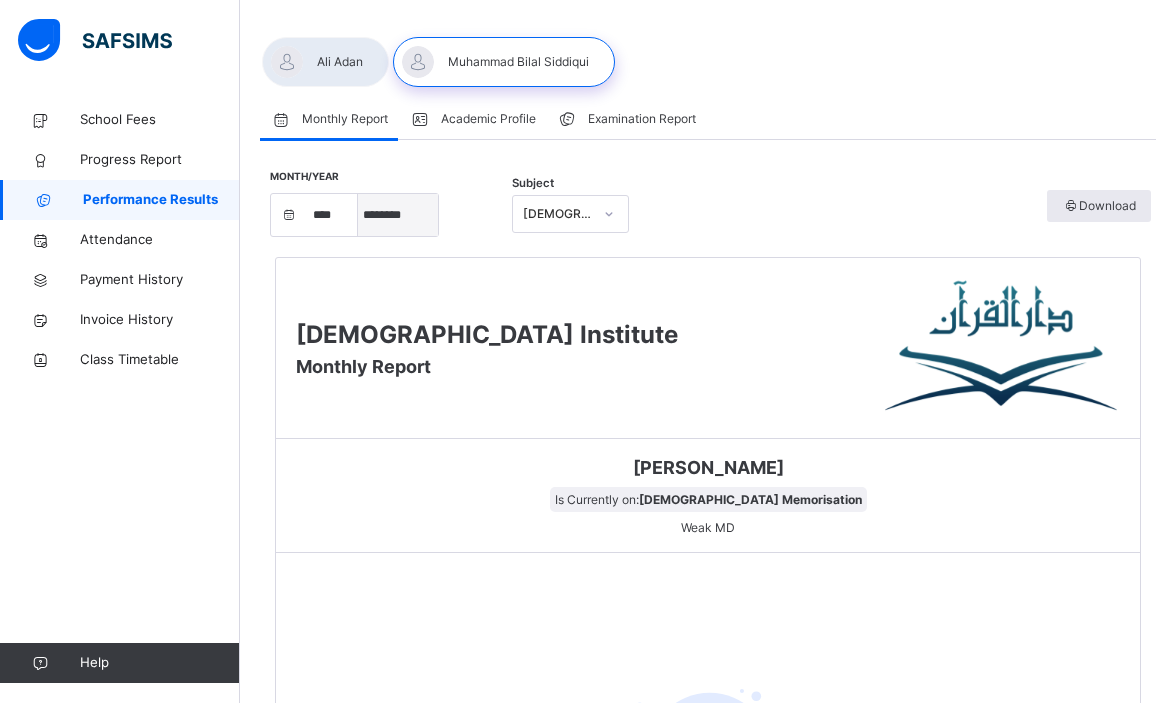 click on "***** ******* ******** ***** ***** *** **** **** ****** ********* ******* ******** ********" at bounding box center [398, 215] 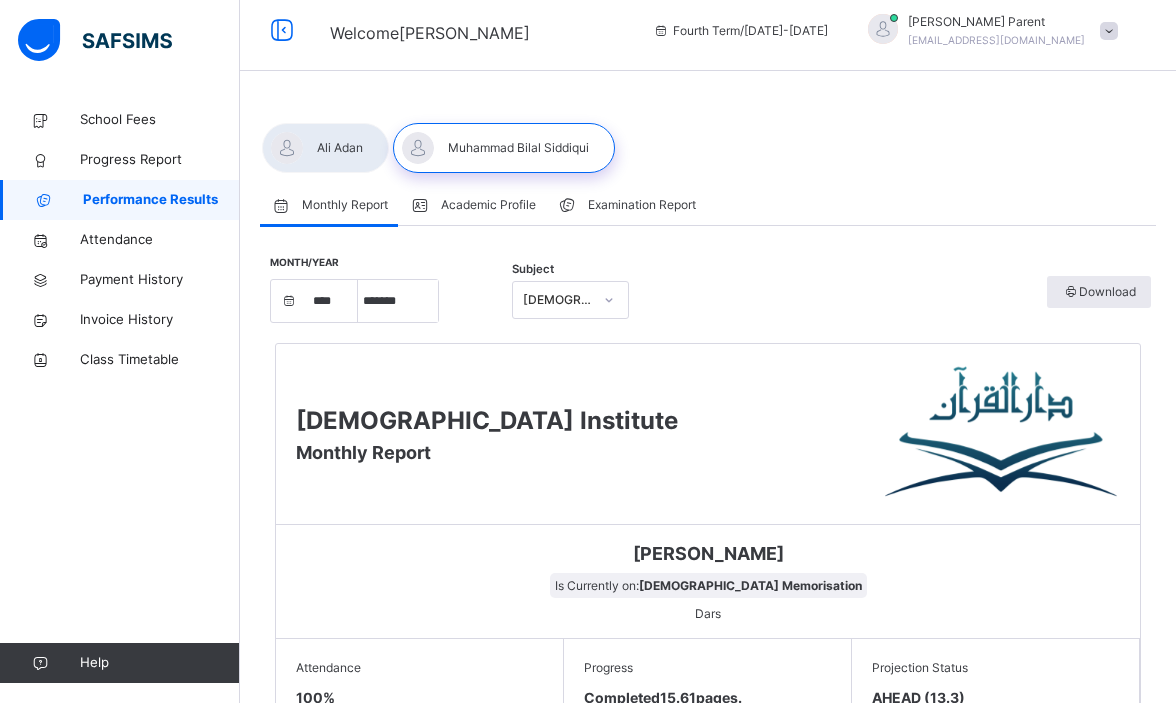 scroll, scrollTop: 0, scrollLeft: 0, axis: both 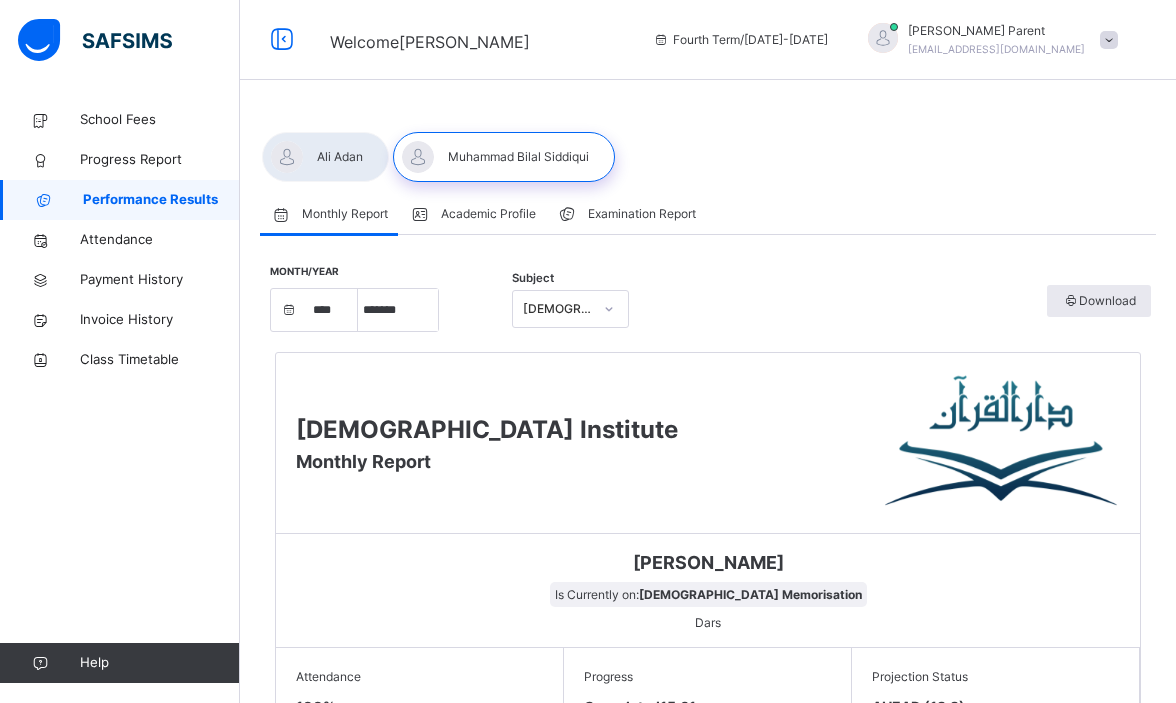 click at bounding box center [325, 157] 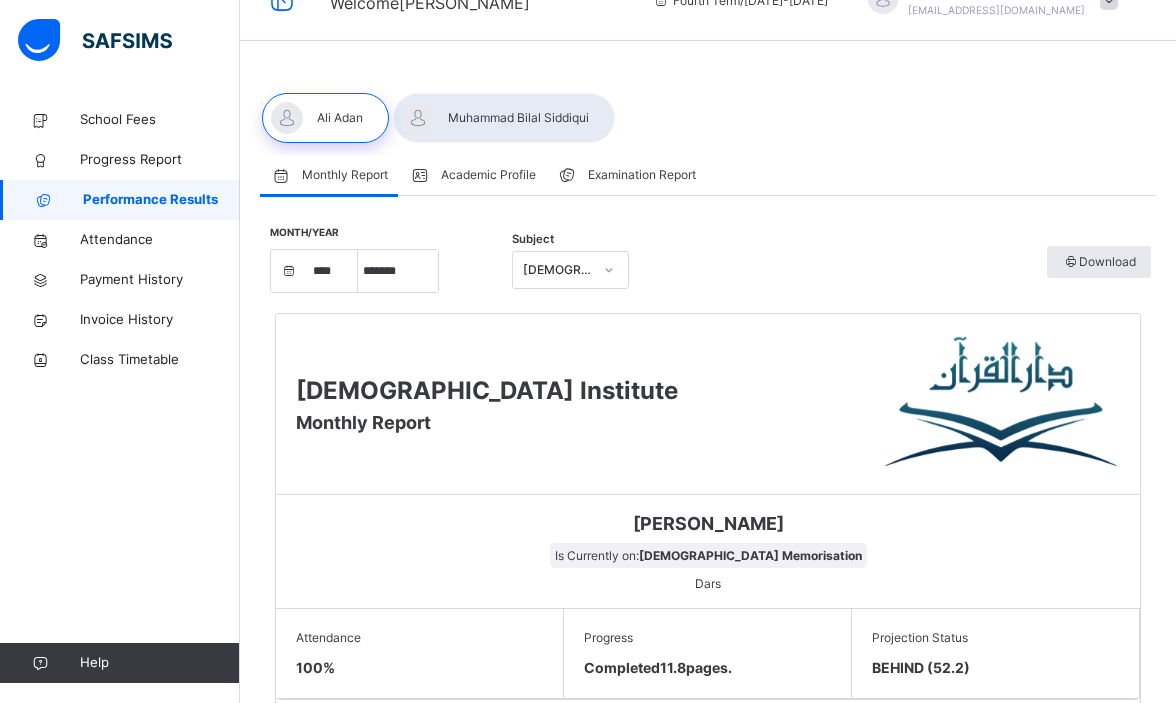 scroll, scrollTop: 0, scrollLeft: 0, axis: both 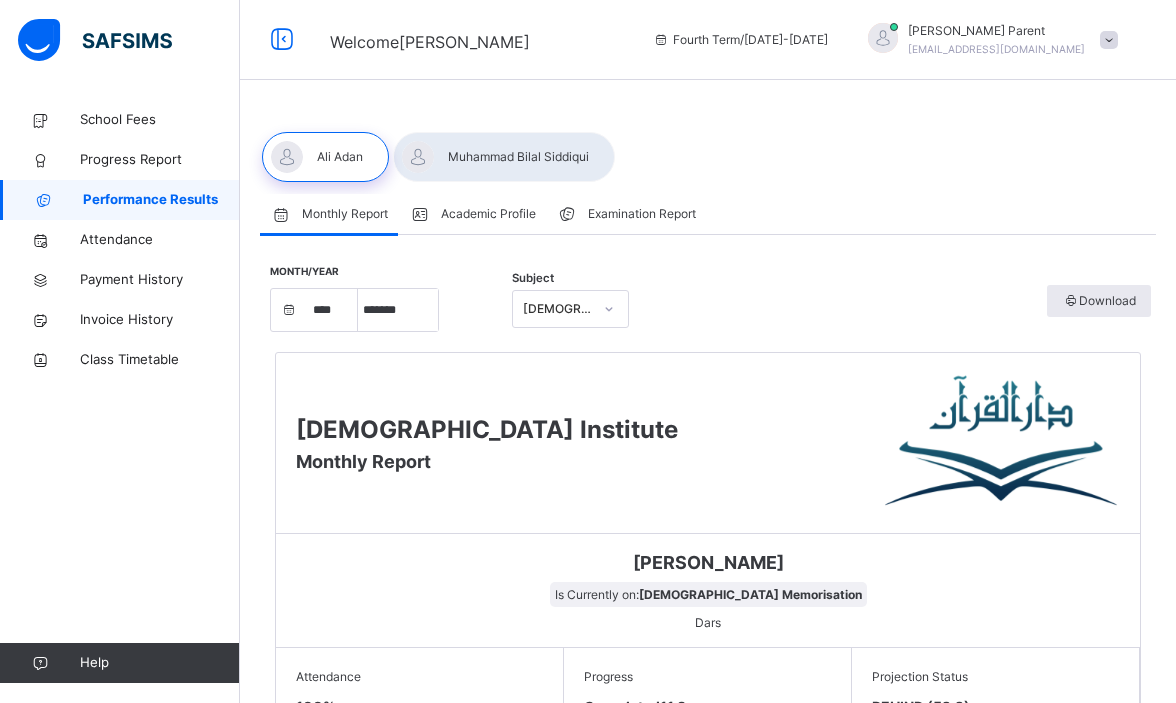 click on "Examination Report" at bounding box center [642, 214] 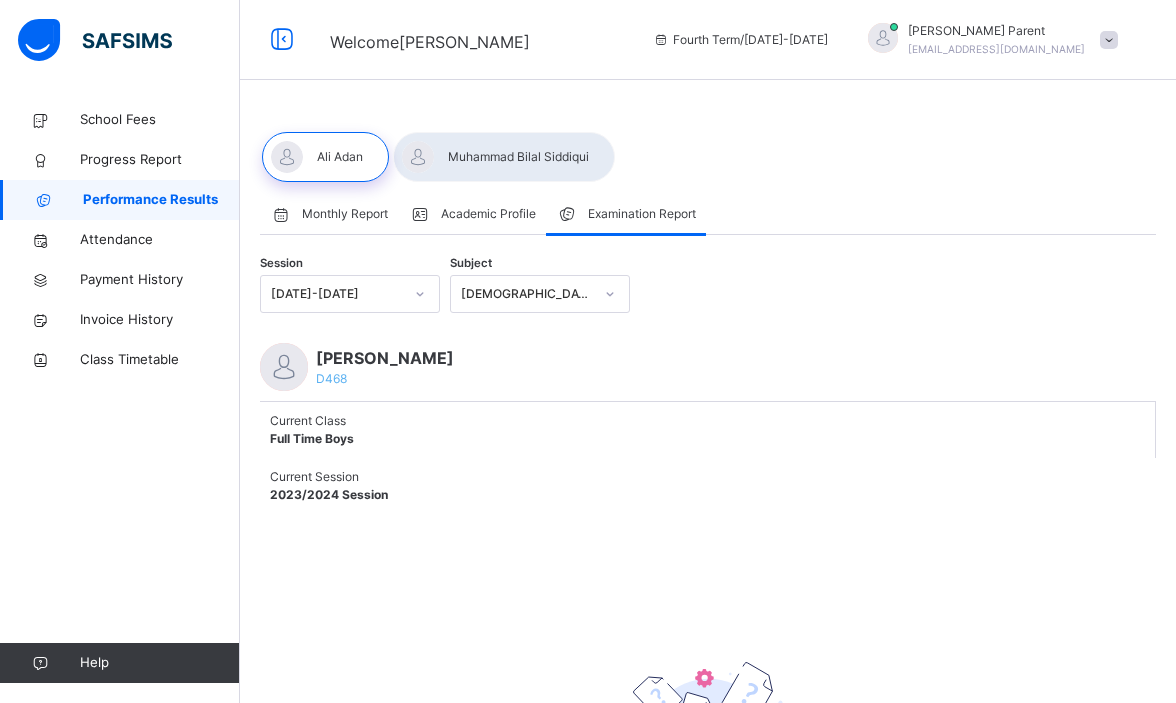 click on "[DEMOGRAPHIC_DATA] Reading" at bounding box center [527, 294] 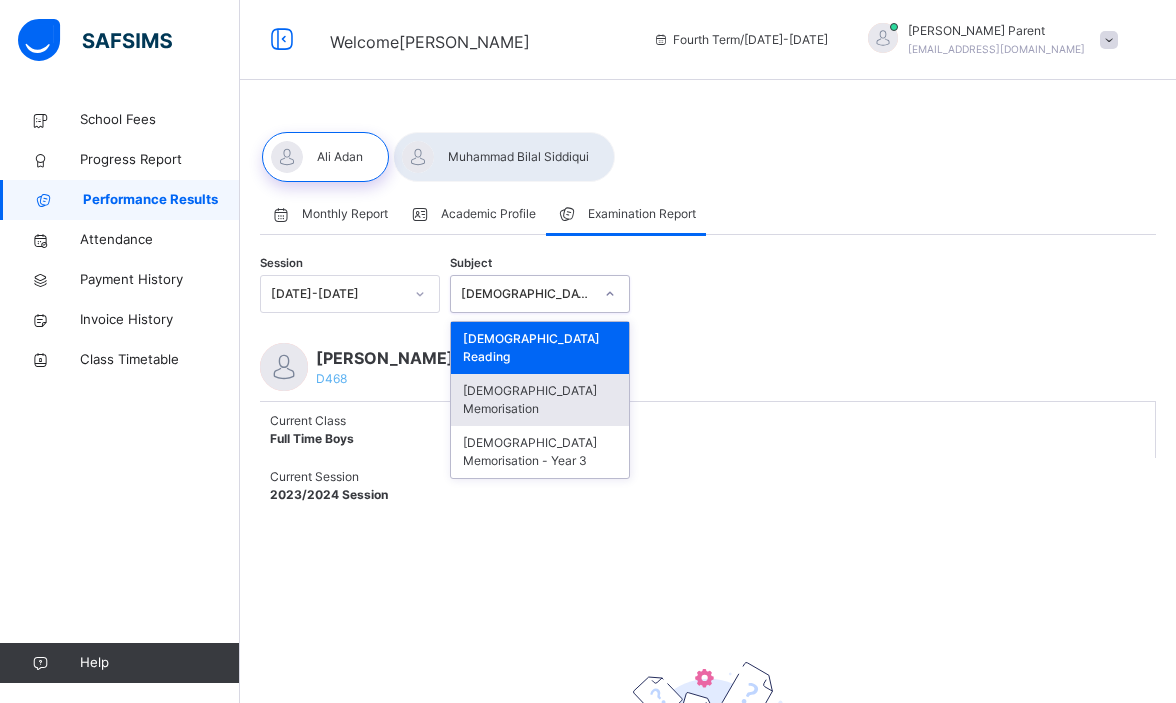click on "[DEMOGRAPHIC_DATA] Memorisation" at bounding box center (540, 400) 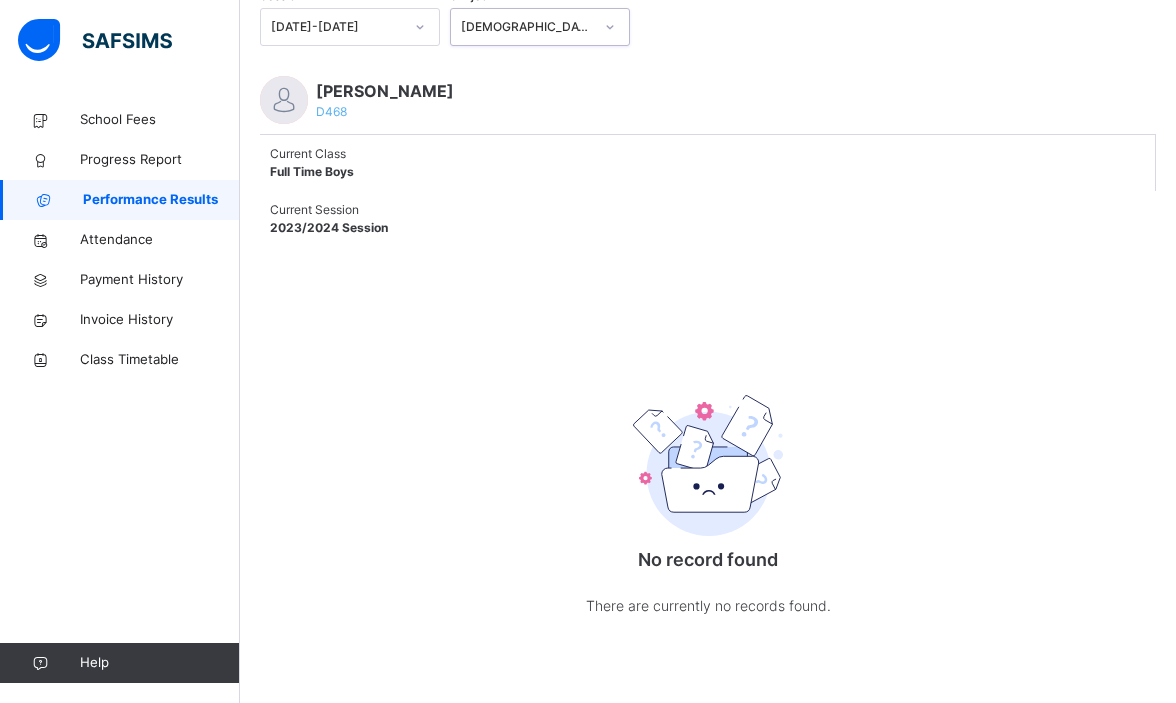 scroll, scrollTop: 273, scrollLeft: 0, axis: vertical 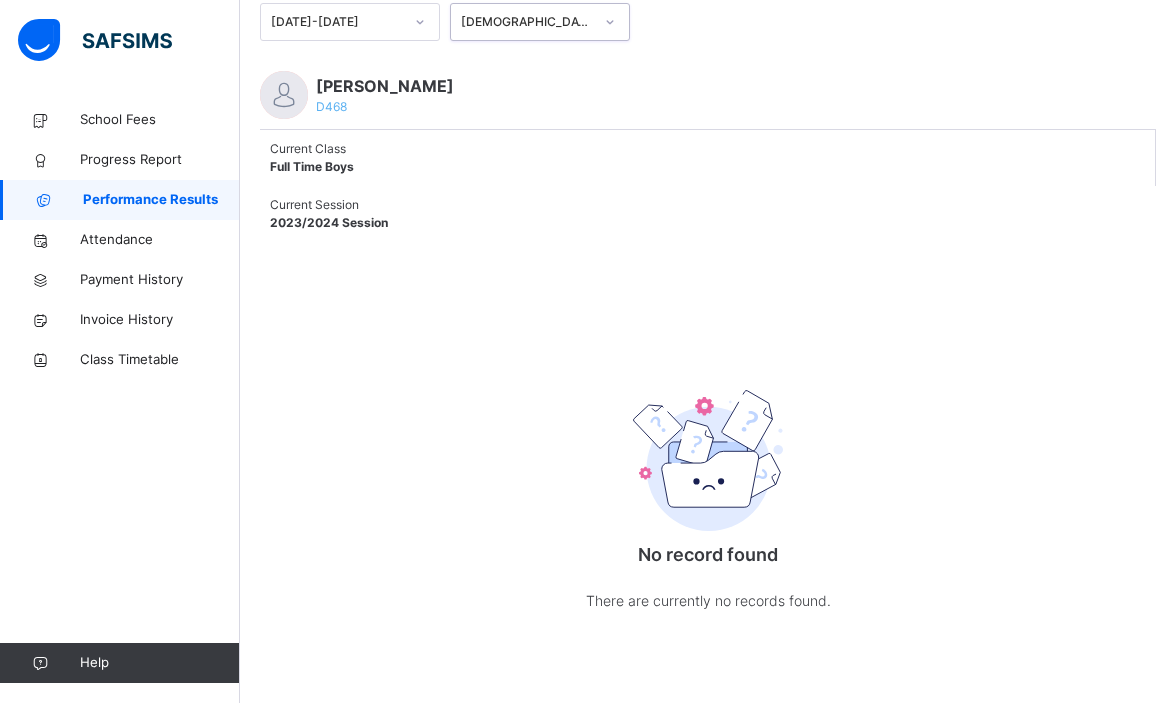 click on "[DEMOGRAPHIC_DATA] Memorisation" at bounding box center (527, 22) 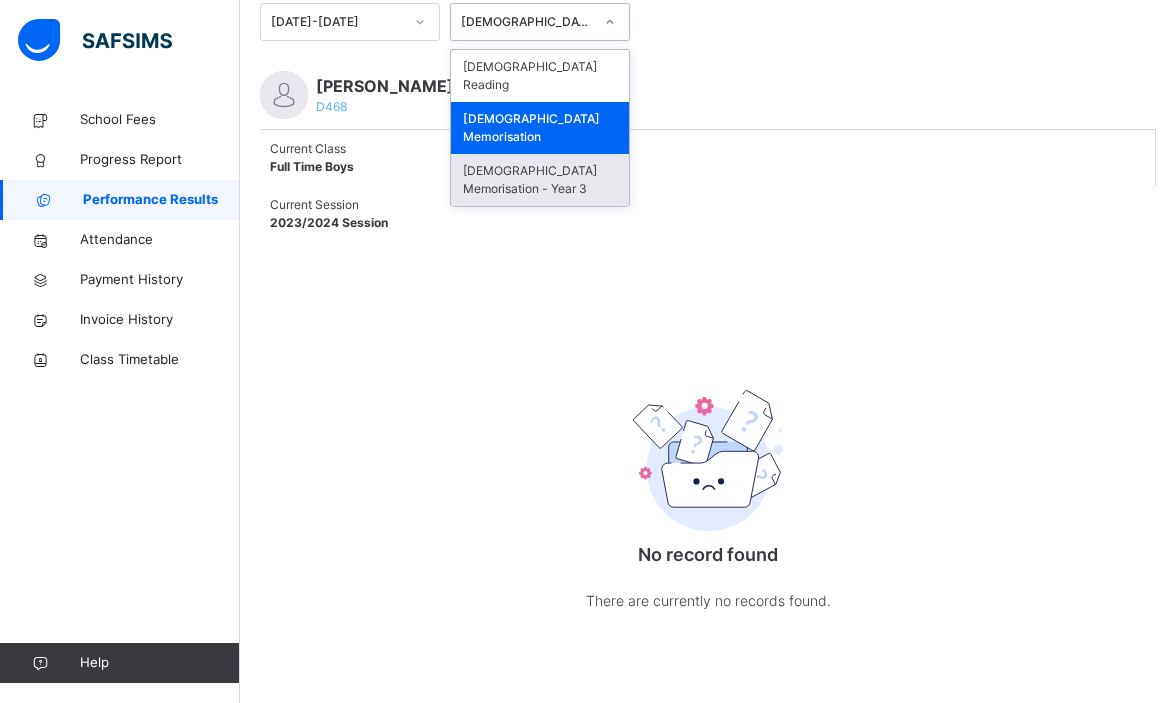 click on "[DEMOGRAPHIC_DATA] Memorisation - Year 3" at bounding box center [540, 180] 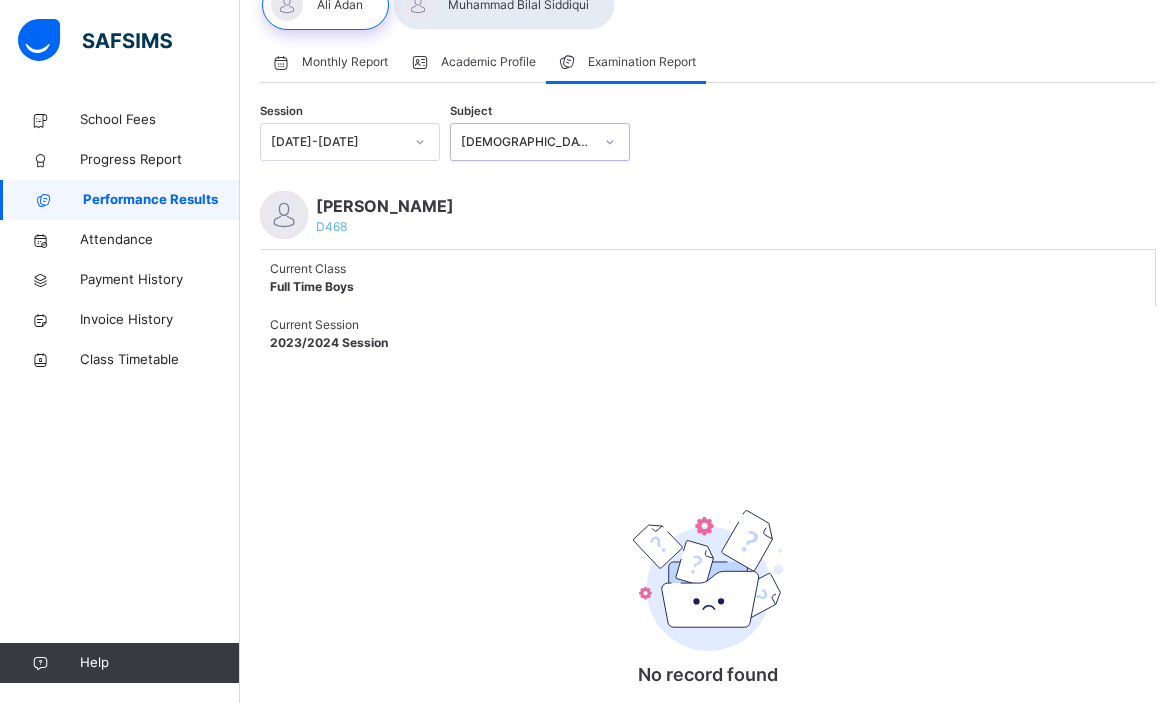 scroll, scrollTop: 0, scrollLeft: 0, axis: both 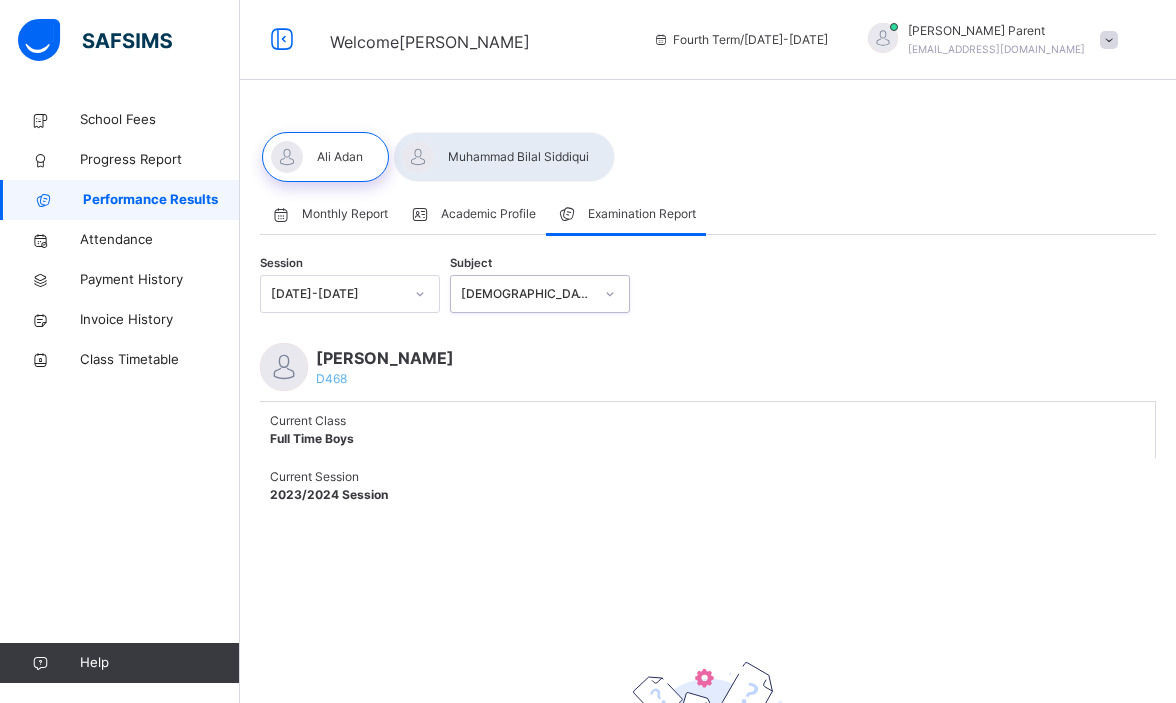 click on "[PERSON_NAME]" at bounding box center (996, 31) 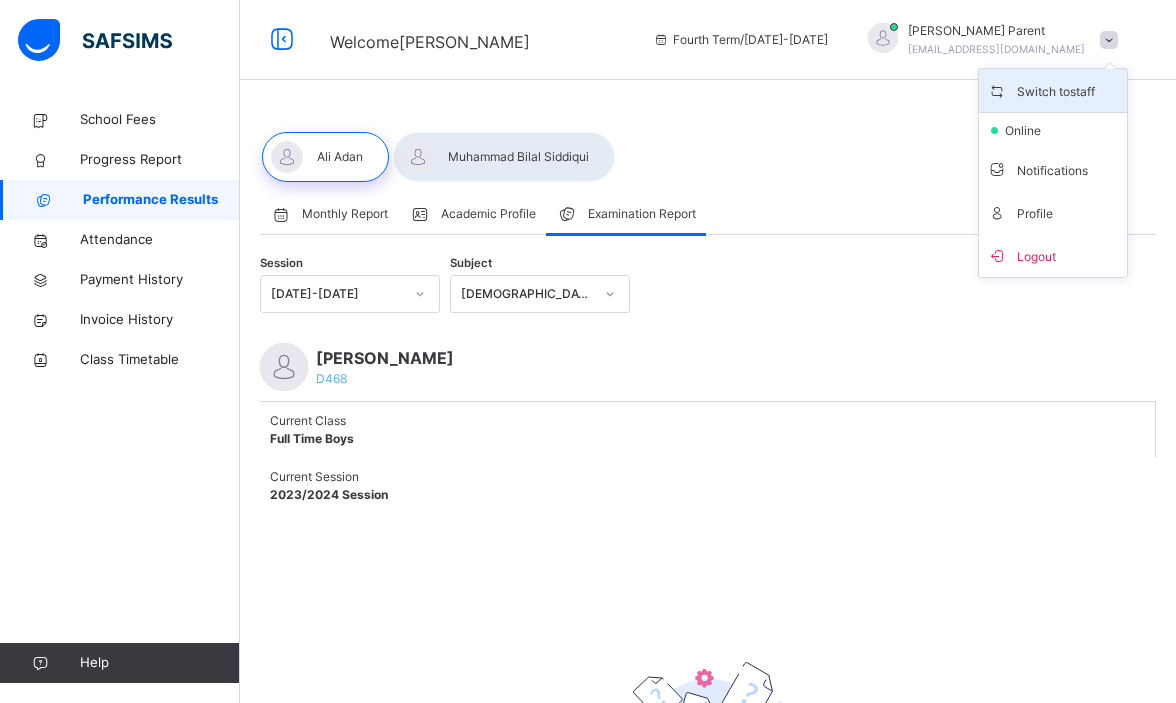 click on "Switch to  staff" at bounding box center (1053, 90) 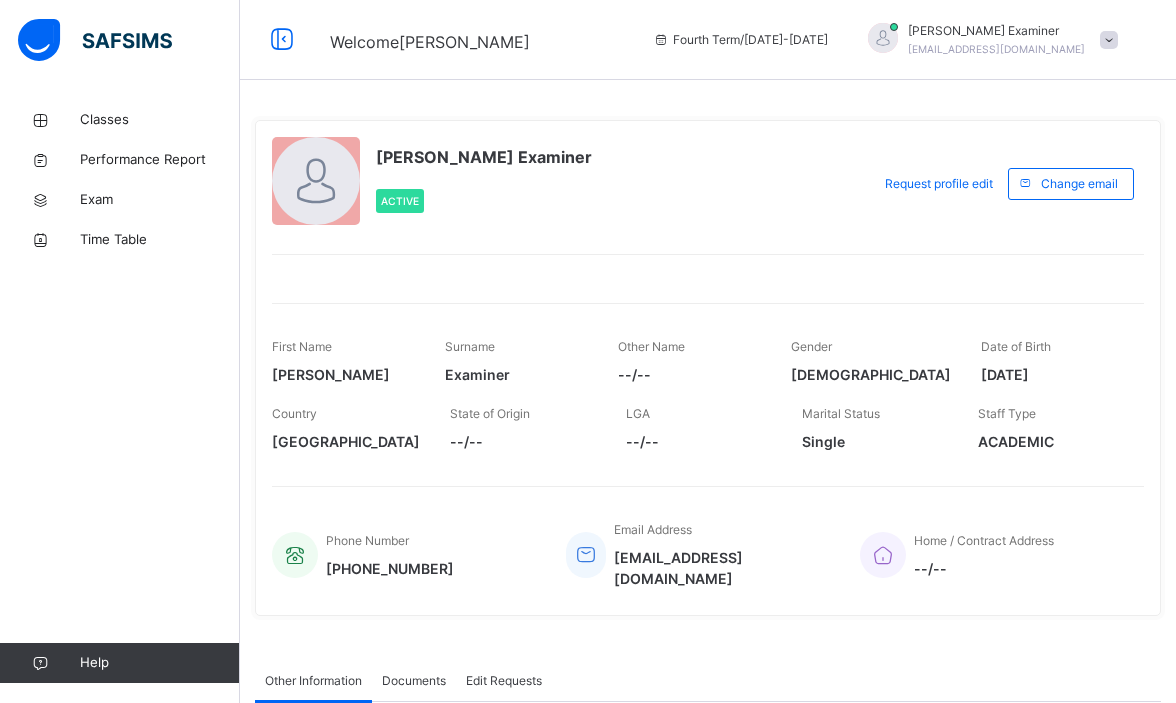 click on "[EMAIL_ADDRESS][DOMAIN_NAME]" at bounding box center (996, 49) 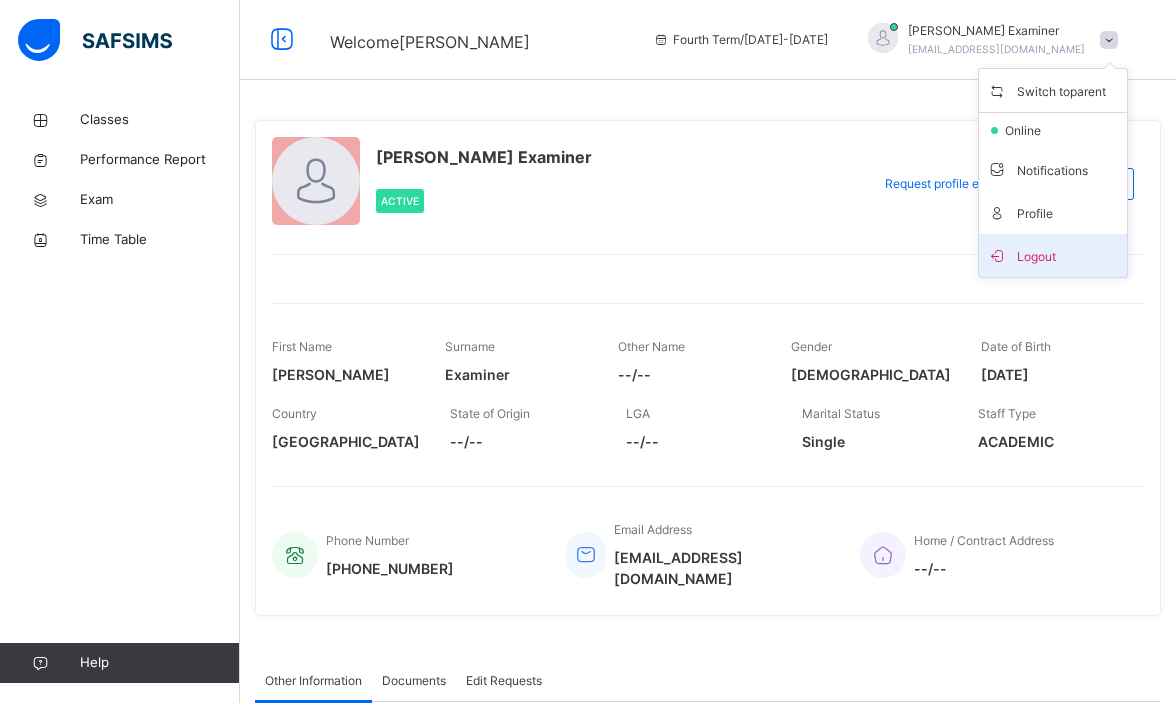 click on "Logout" at bounding box center (1053, 255) 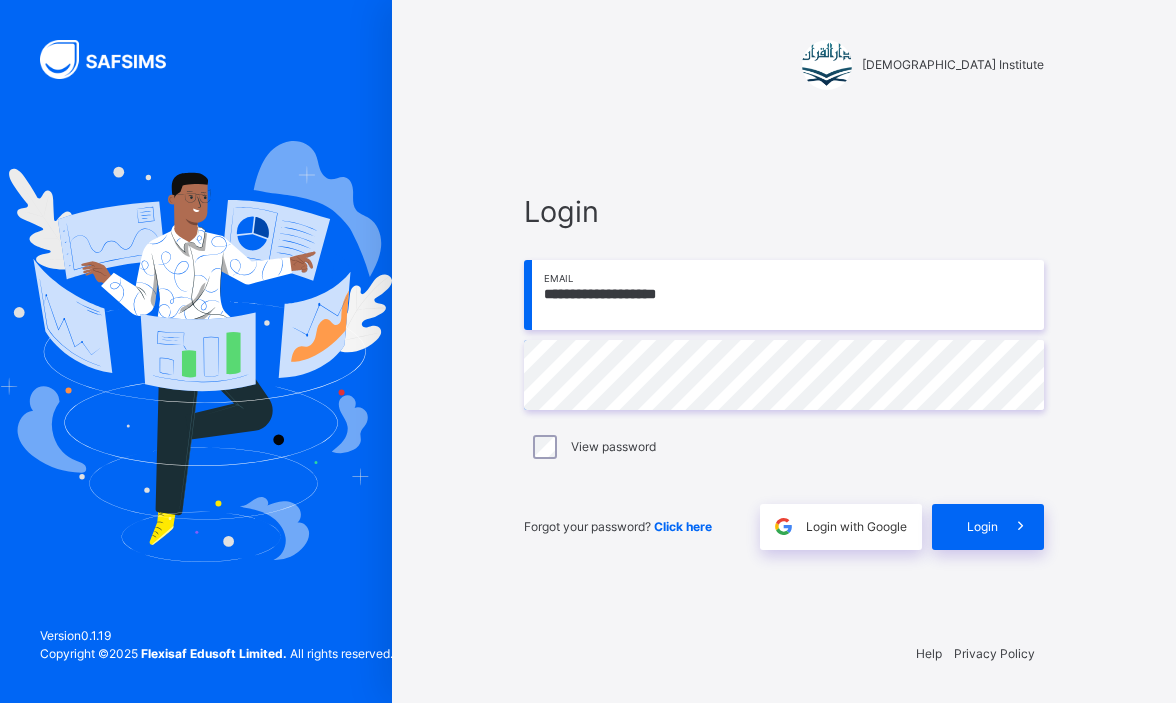 click on "**********" at bounding box center [784, 295] 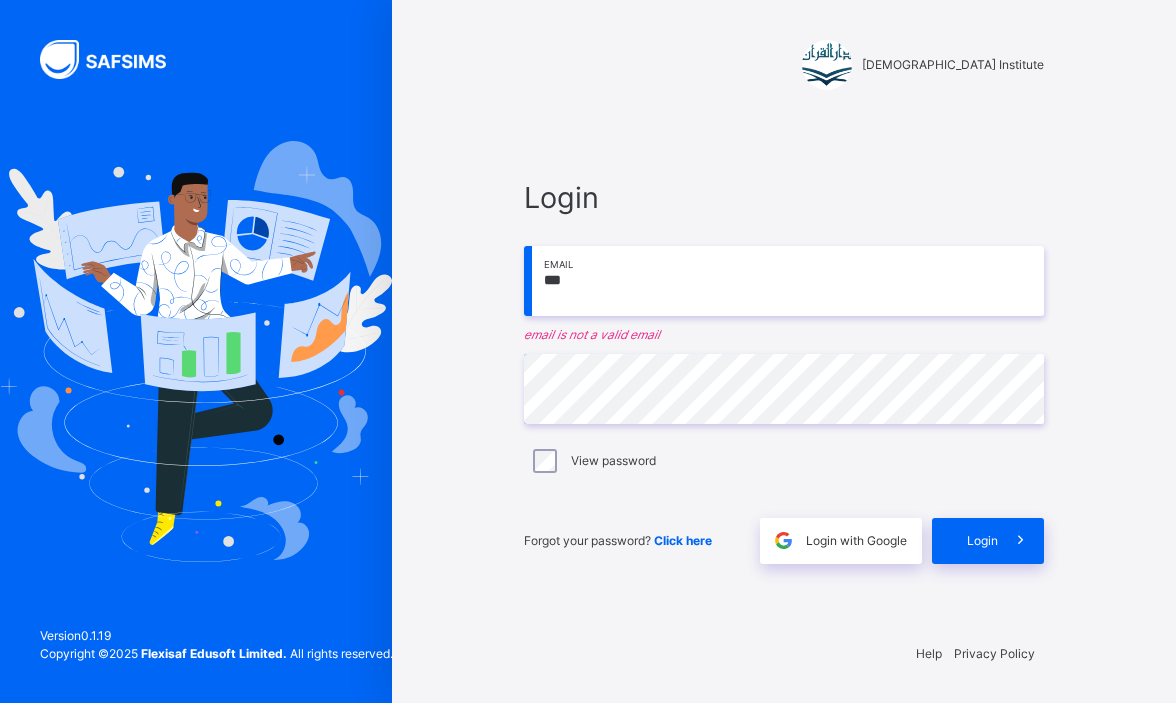 type on "**********" 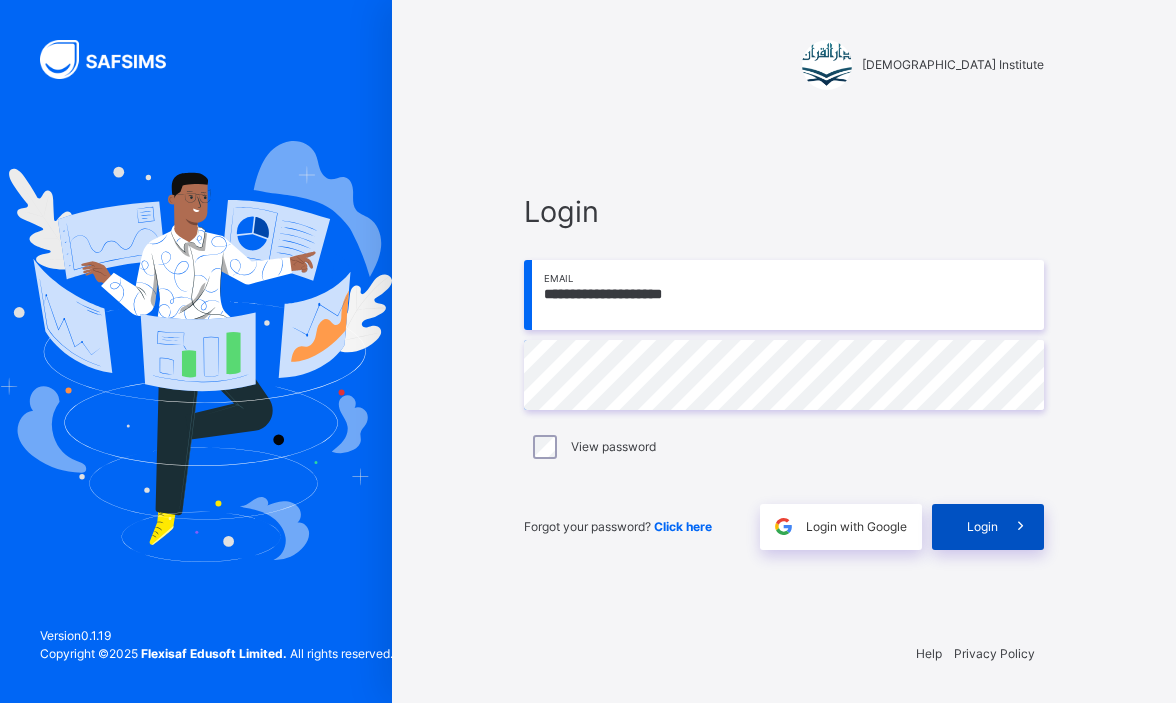 click at bounding box center [1020, 526] 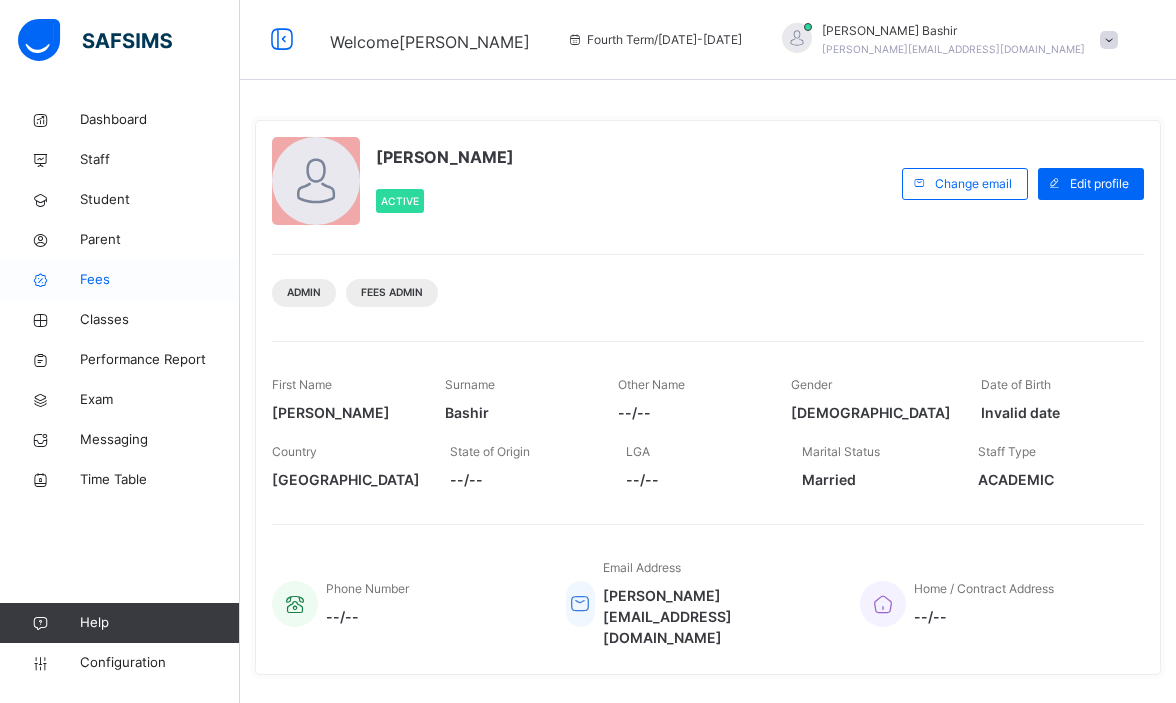 click on "Fees" at bounding box center [160, 280] 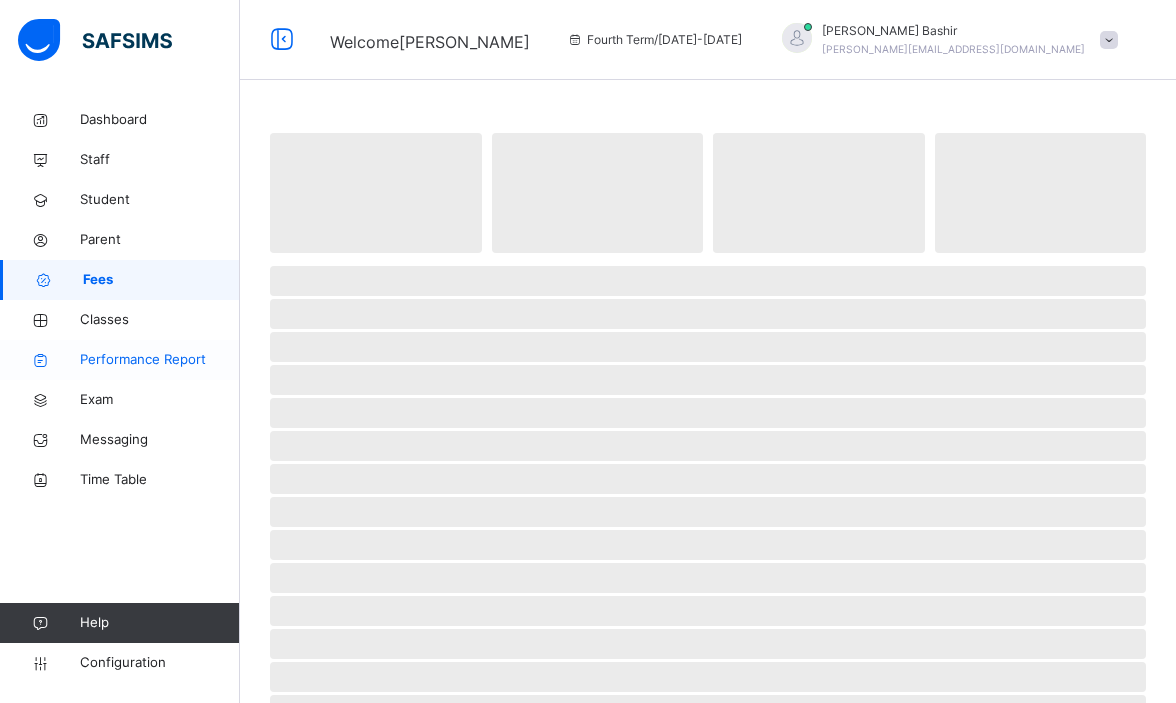 click on "Performance Report" at bounding box center (160, 360) 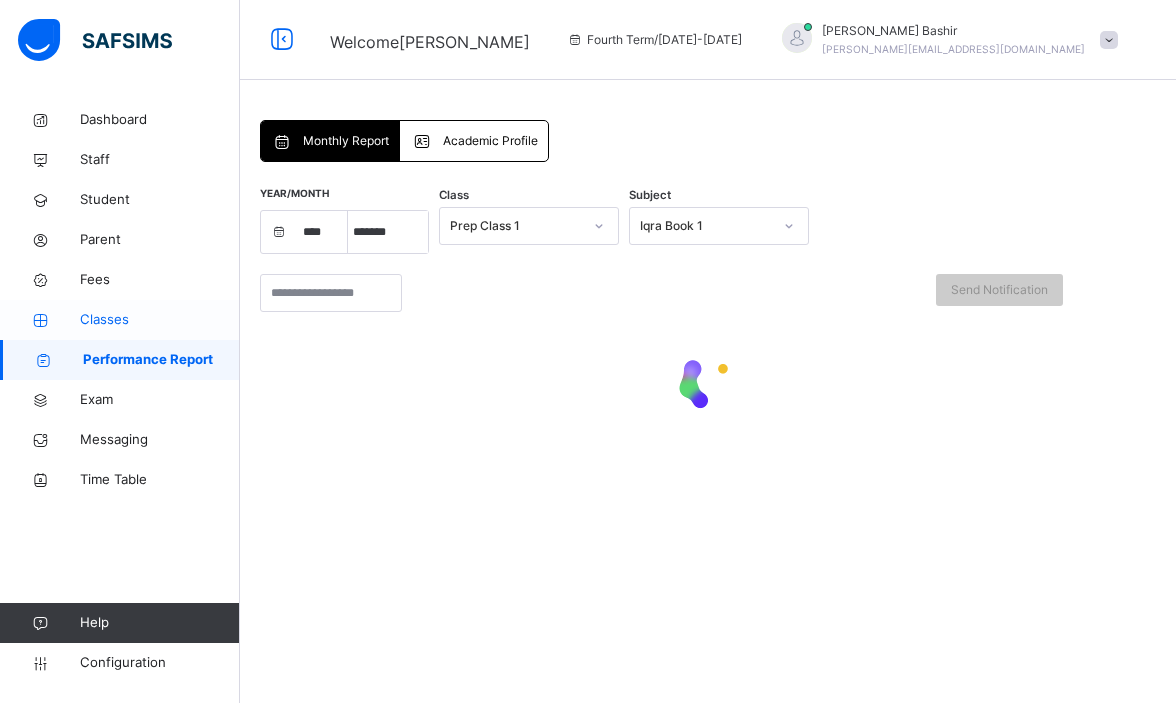click on "Classes" at bounding box center [160, 320] 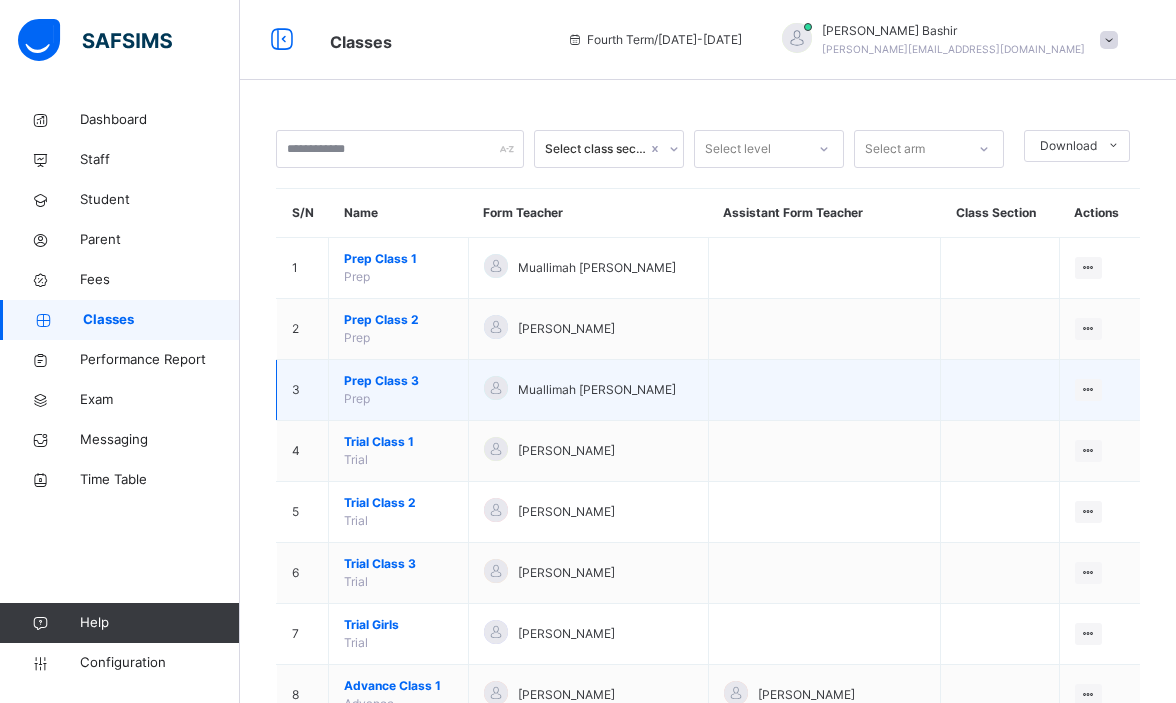 scroll, scrollTop: 439, scrollLeft: 0, axis: vertical 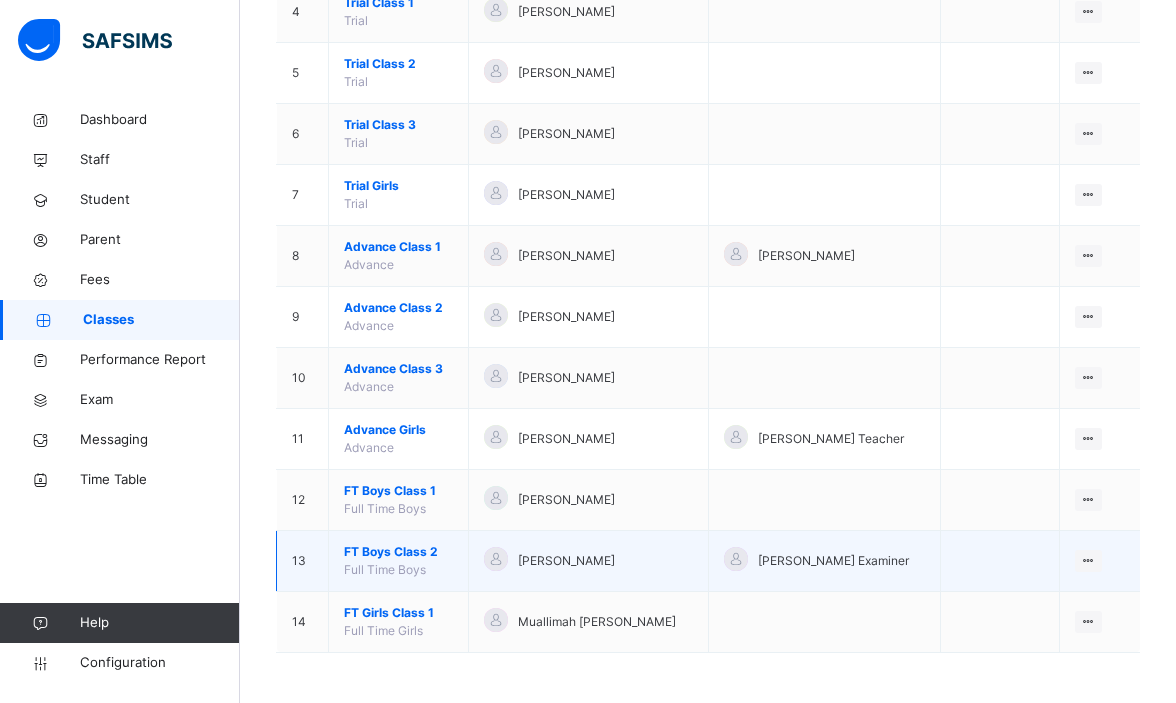 click on "FT Boys   Class 2" at bounding box center (398, 552) 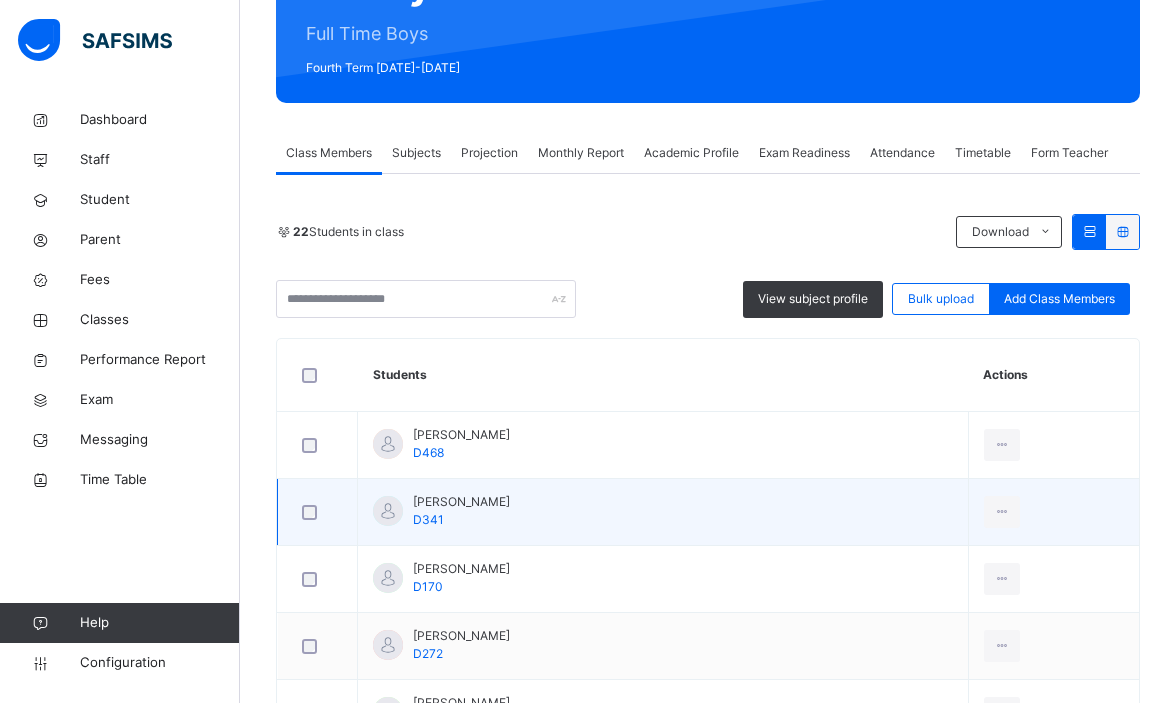 scroll, scrollTop: 248, scrollLeft: 0, axis: vertical 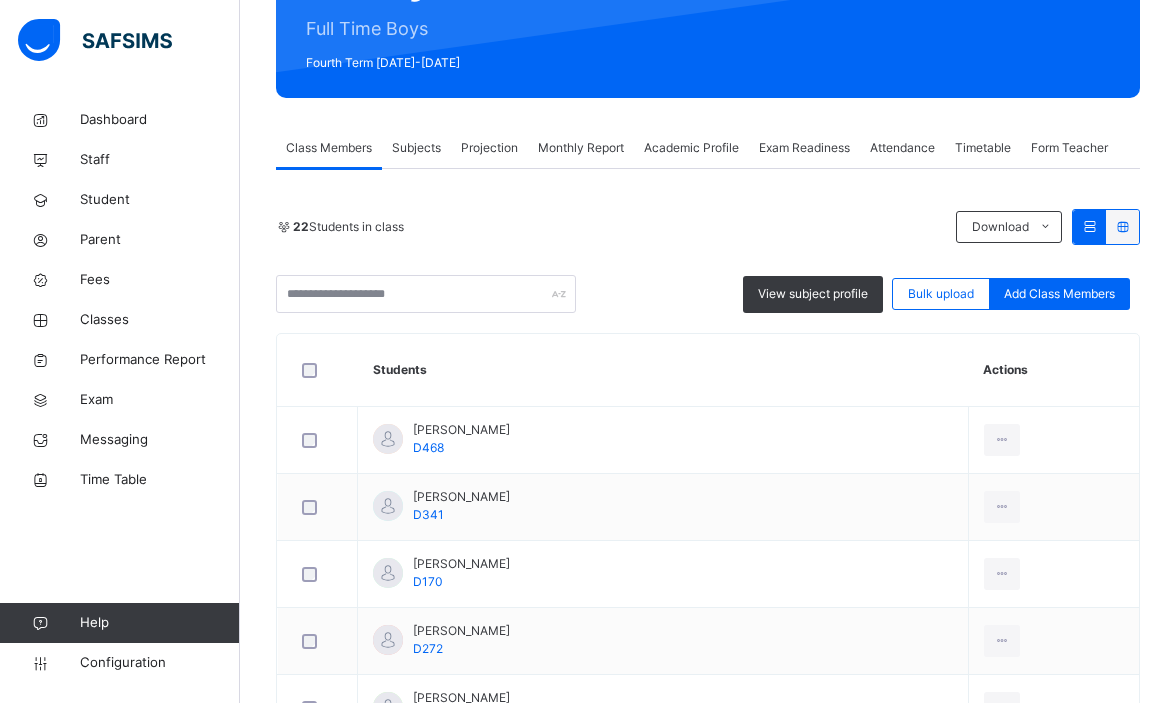 click on "Exam Readiness" at bounding box center (804, 148) 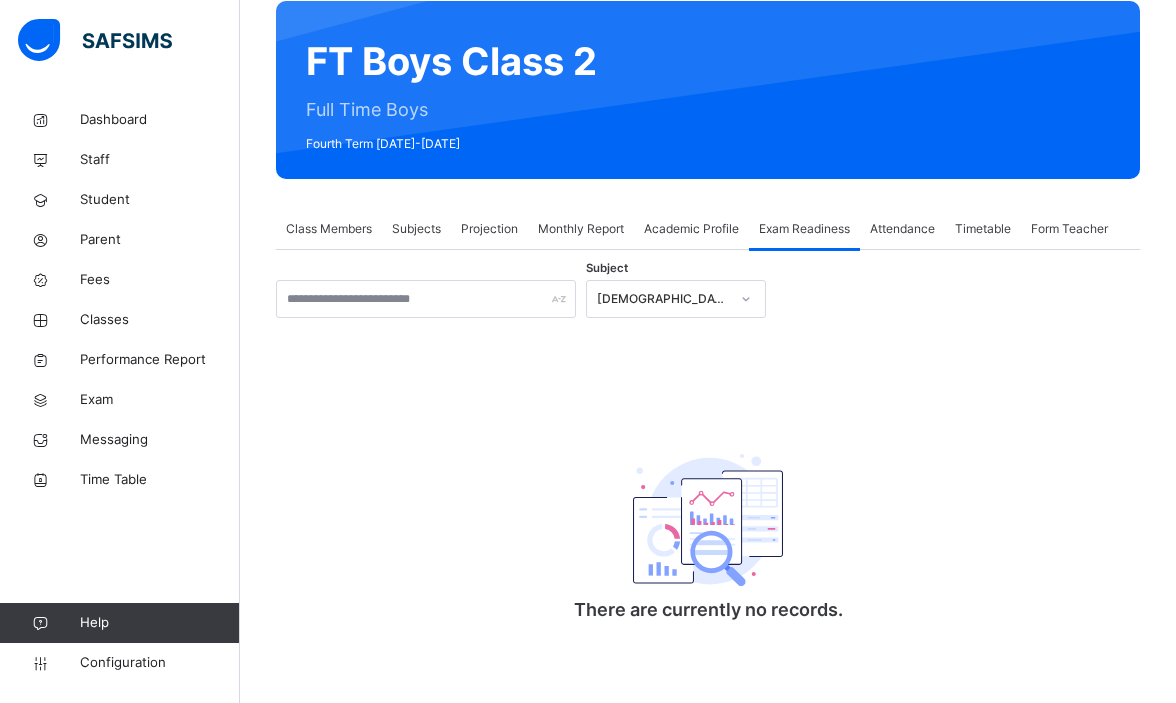 scroll, scrollTop: 167, scrollLeft: 0, axis: vertical 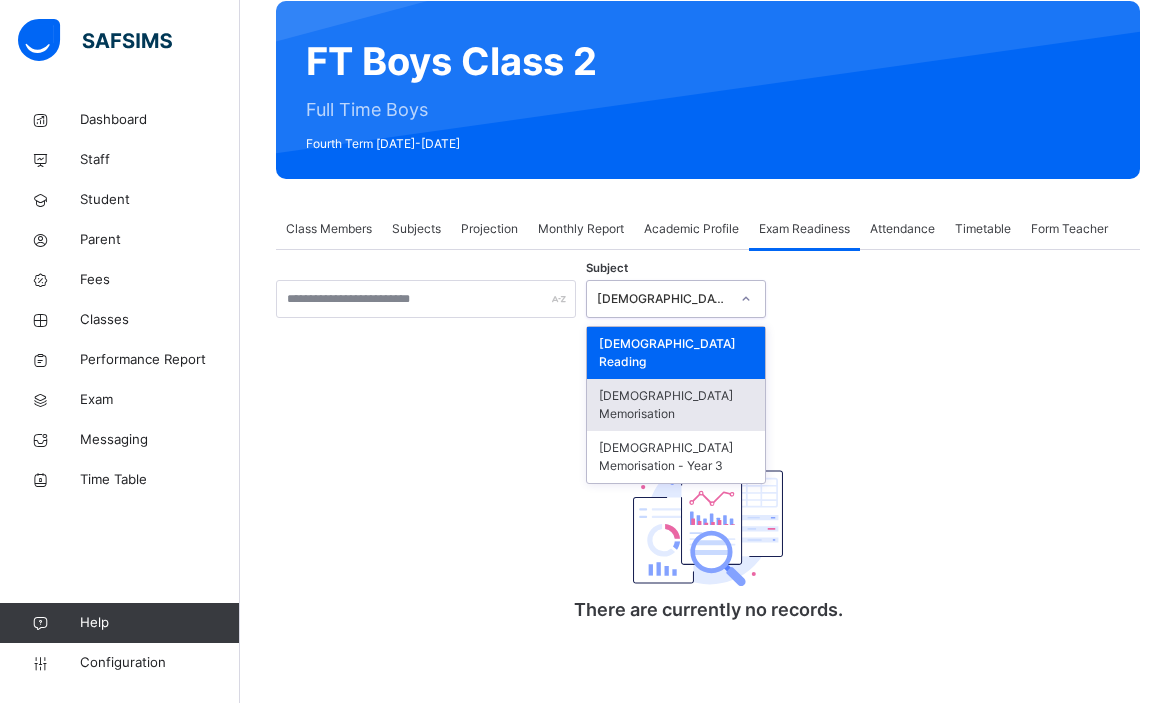 click on "Class Members" at bounding box center (329, 229) 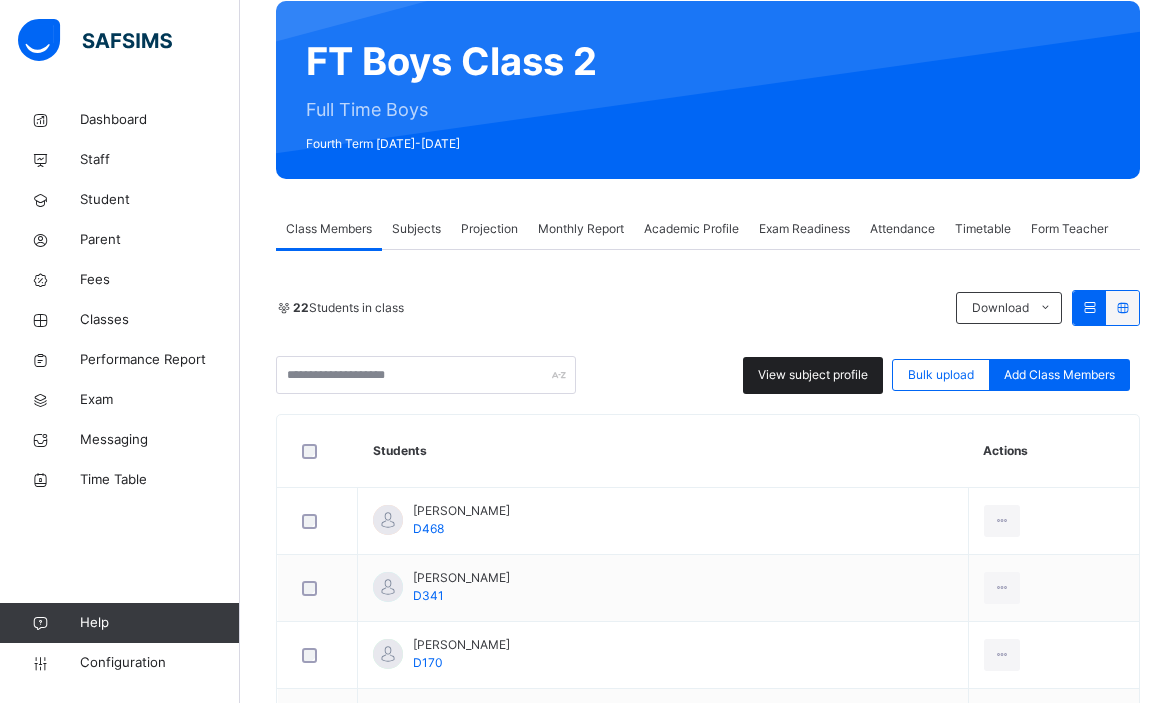 click on "View subject profile" at bounding box center (813, 375) 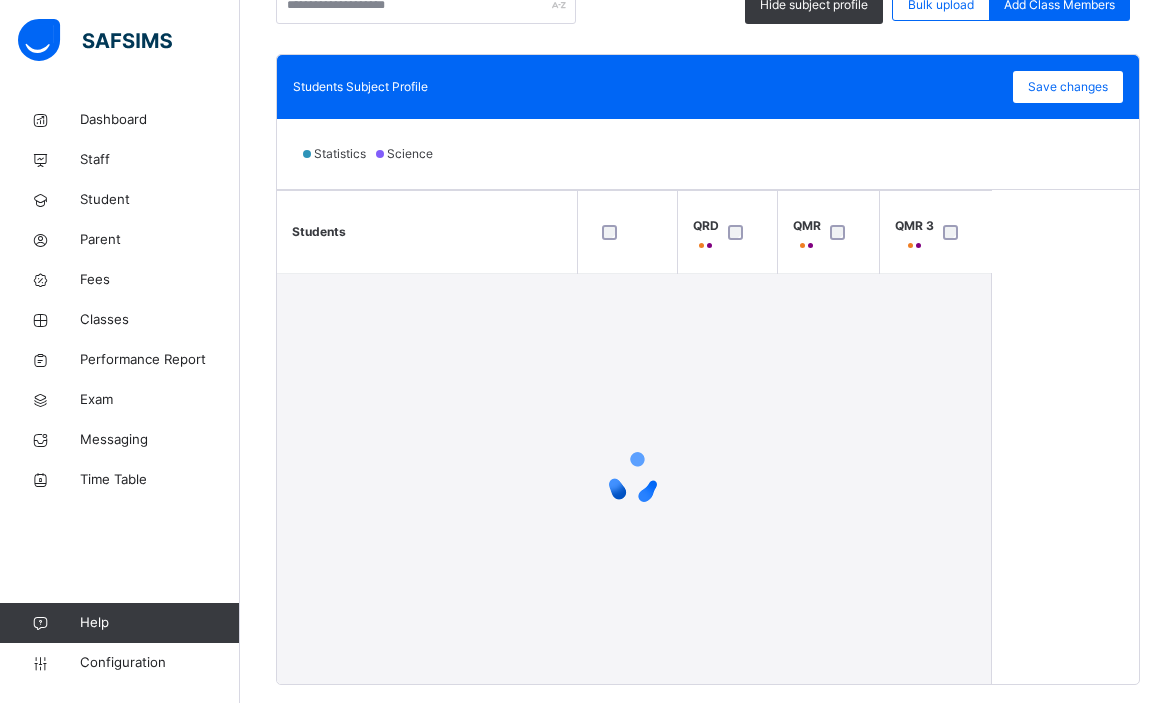 scroll, scrollTop: 546, scrollLeft: 0, axis: vertical 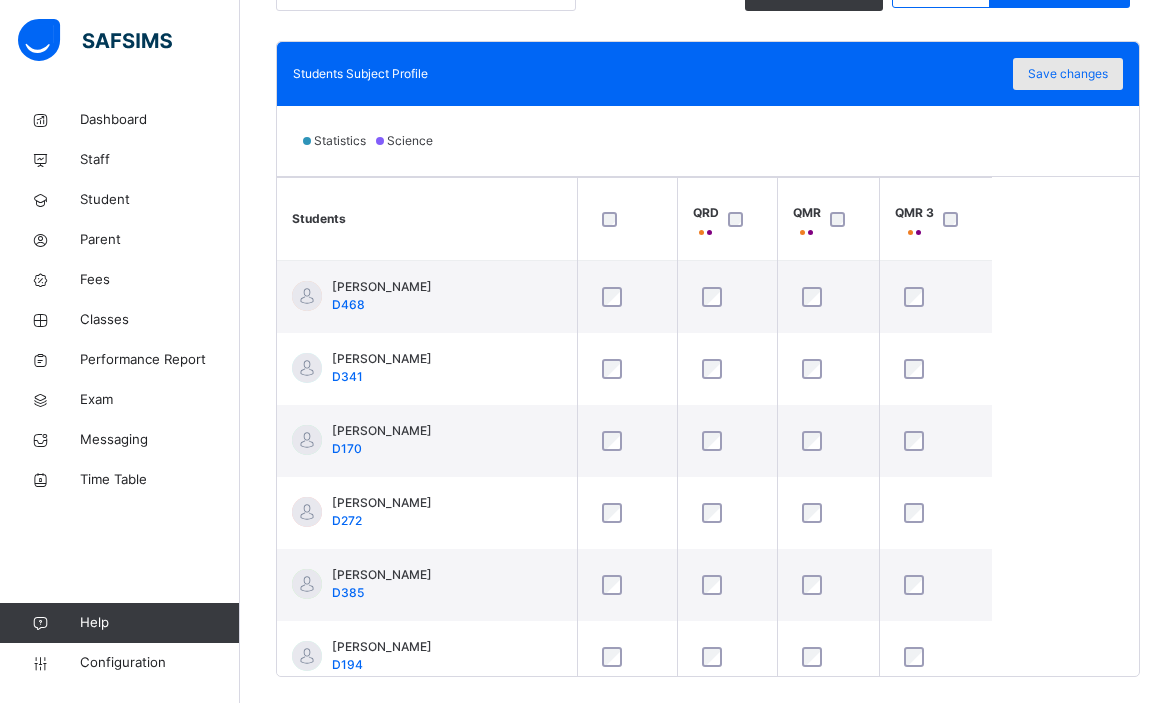 click on "Save changes" at bounding box center (1068, 74) 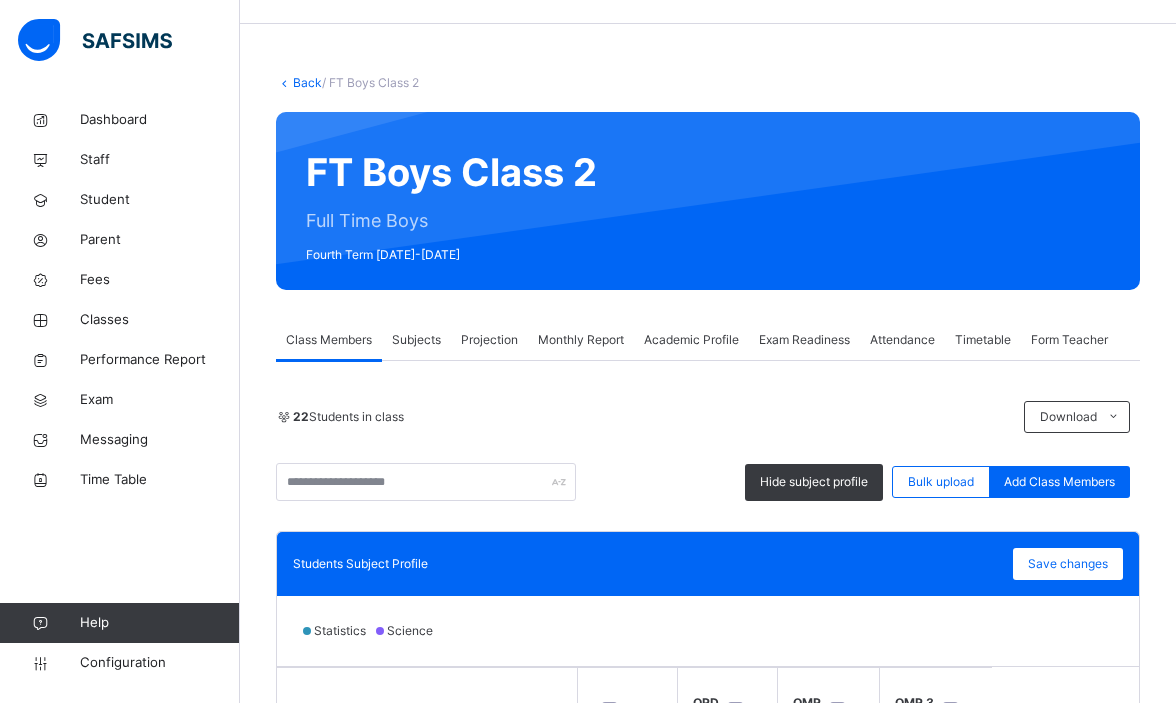 scroll, scrollTop: 0, scrollLeft: 0, axis: both 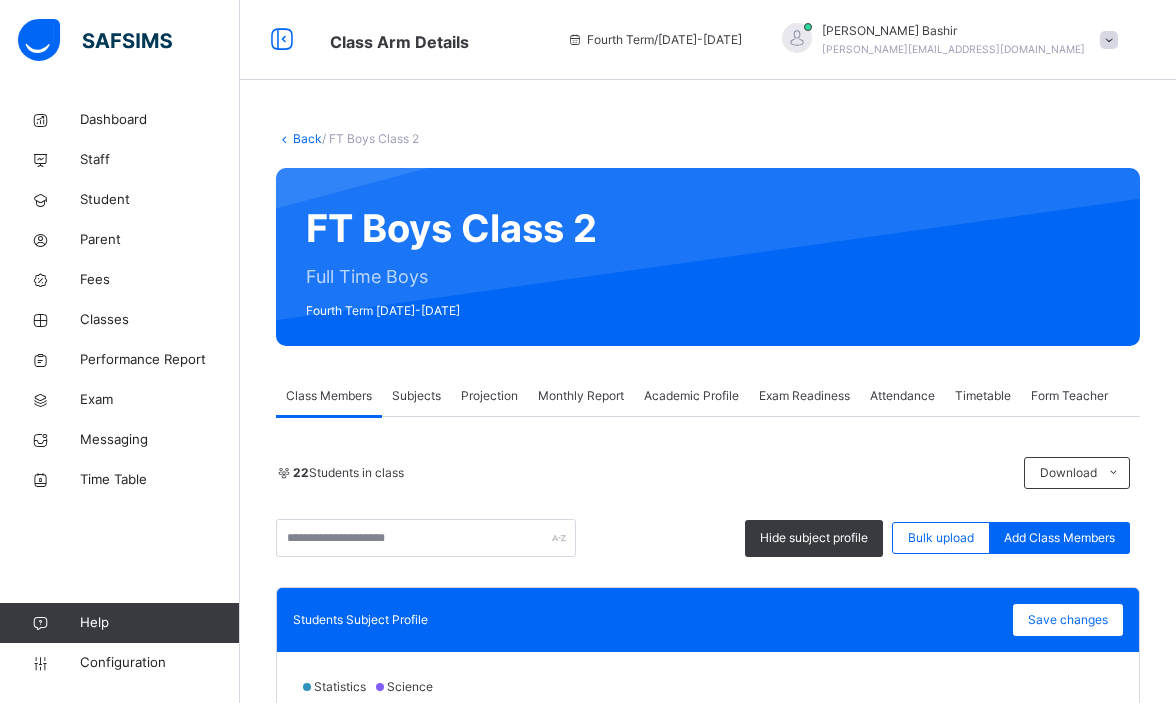 click on "[PERSON_NAME][EMAIL_ADDRESS][DOMAIN_NAME]" at bounding box center [953, 49] 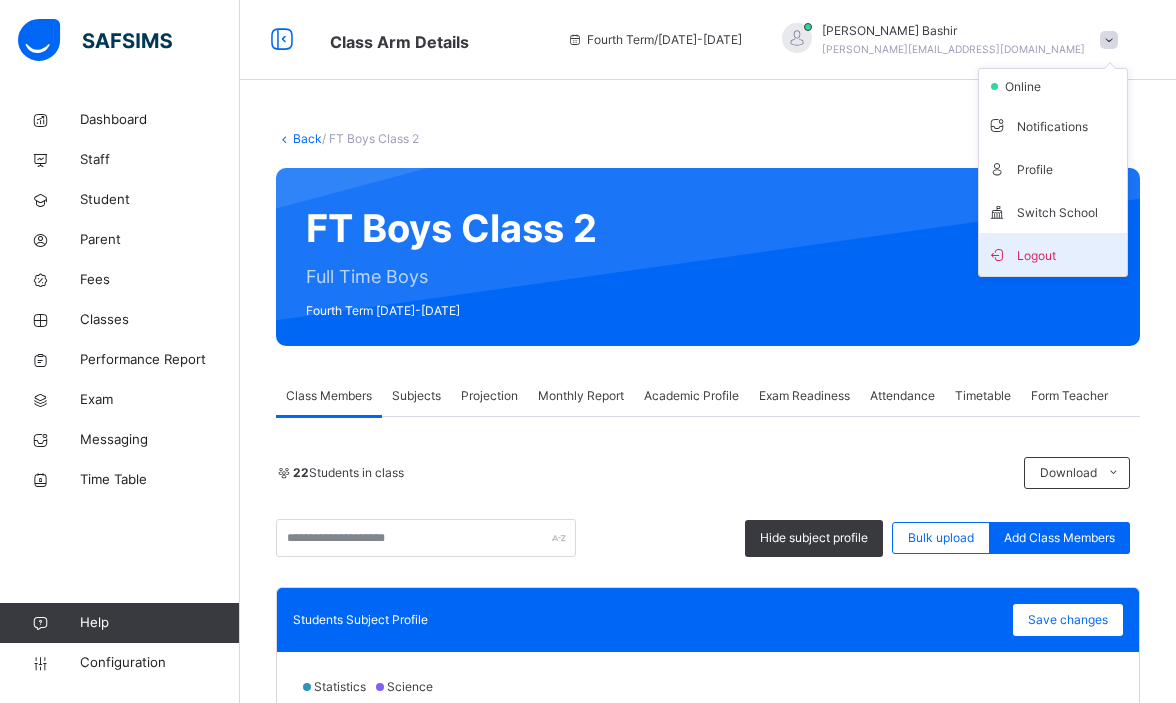 click on "Logout" at bounding box center (1053, 254) 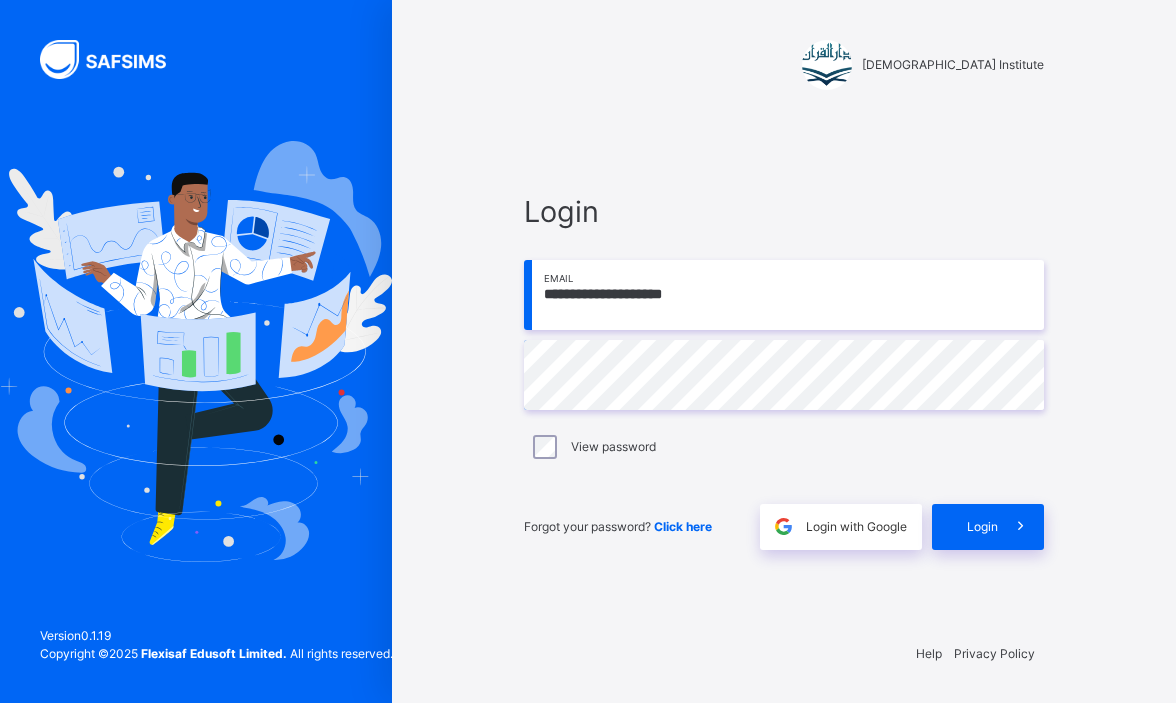 click on "**********" at bounding box center [784, 295] 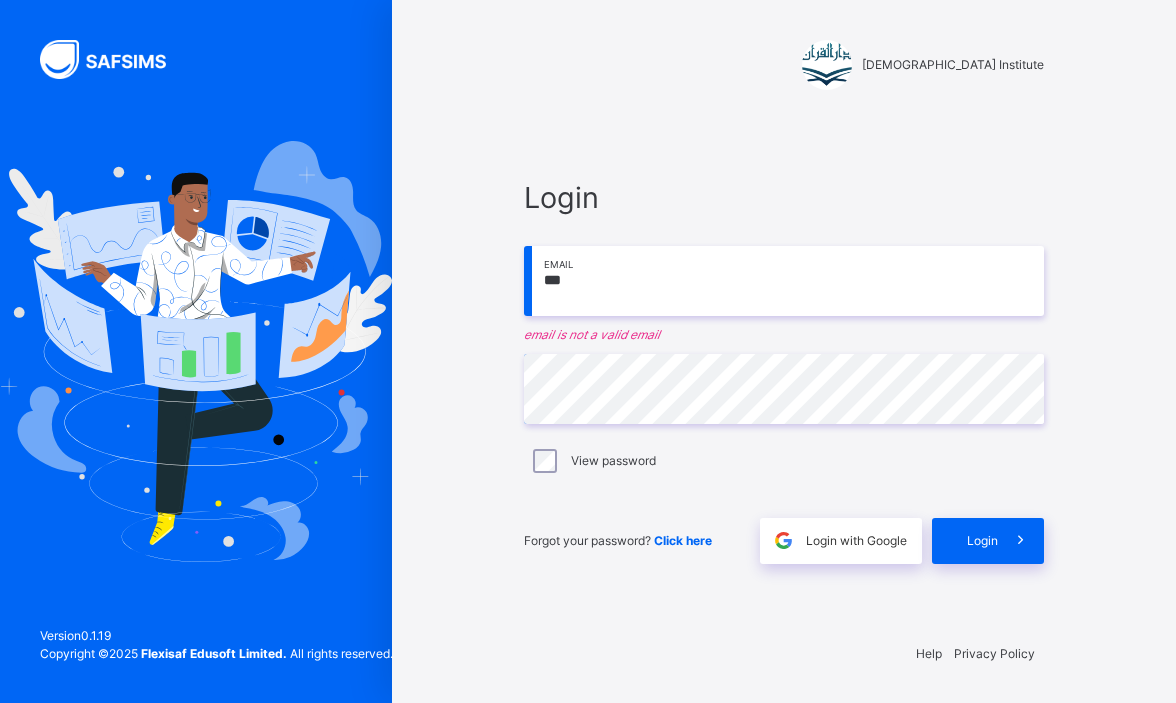 type on "**********" 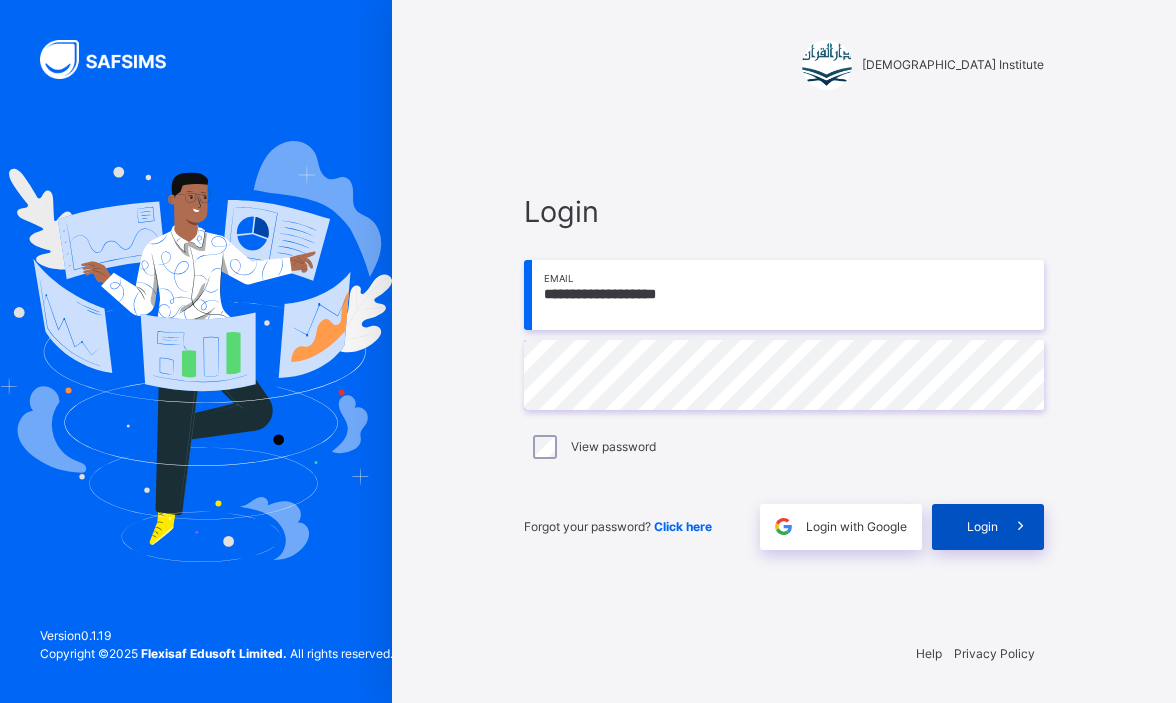 click on "Login" at bounding box center (988, 527) 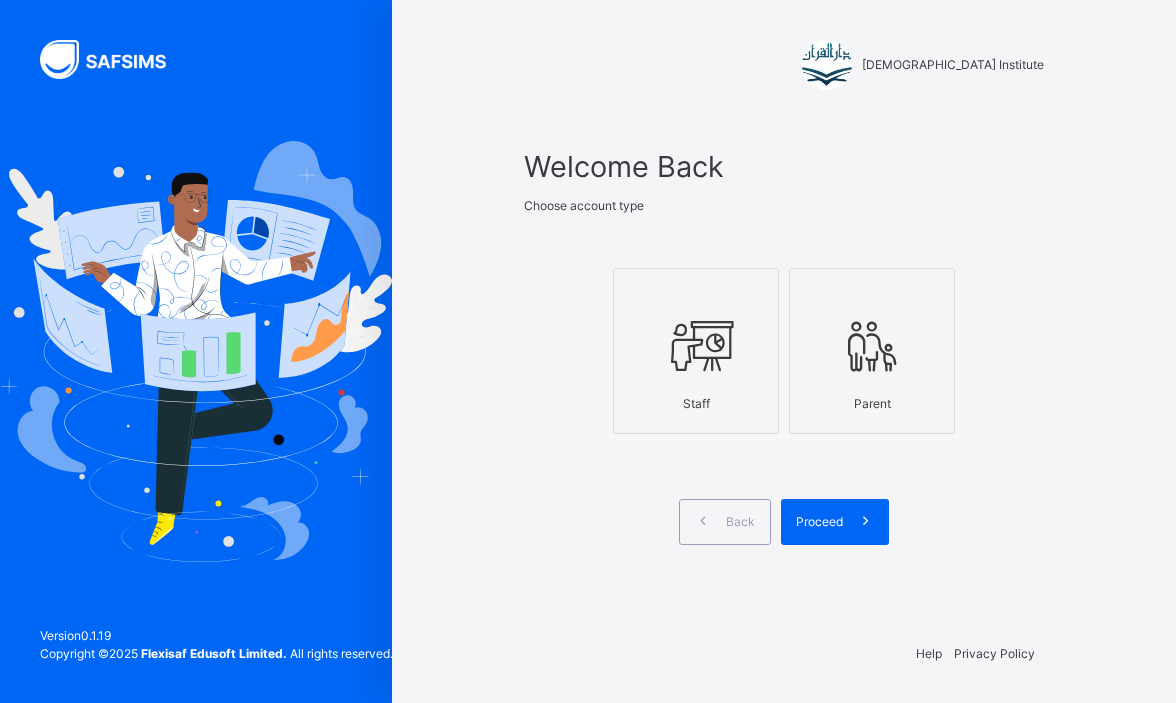 click at bounding box center [696, 346] 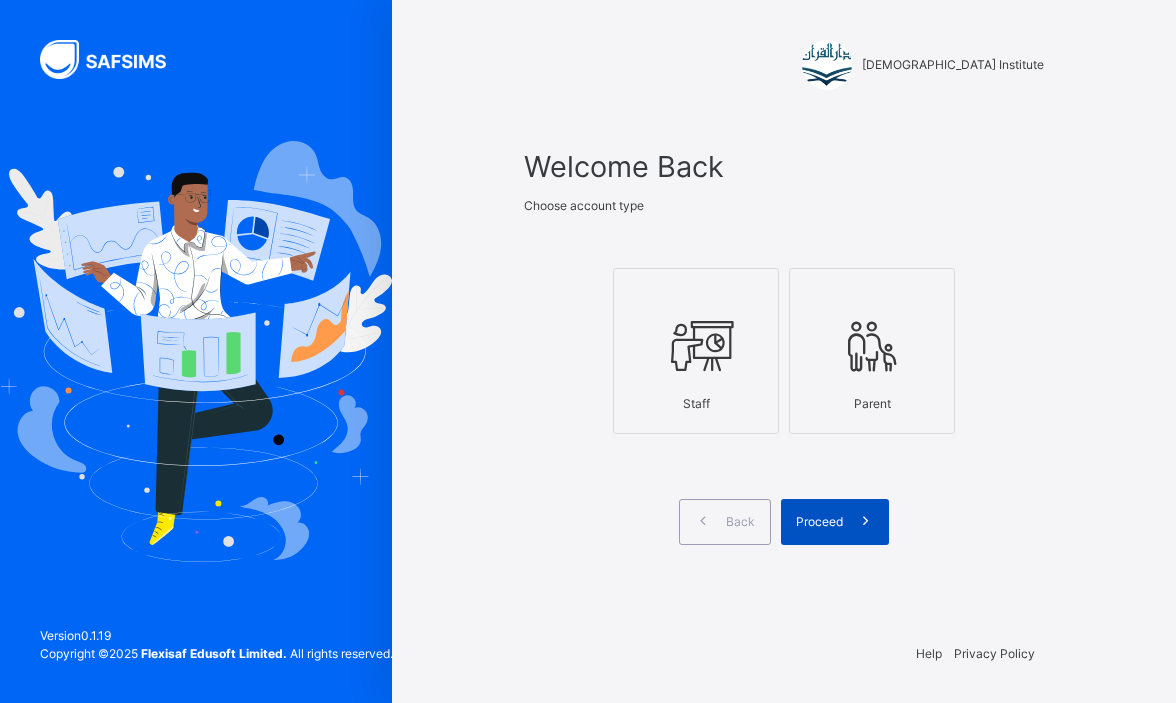 click at bounding box center (866, 522) 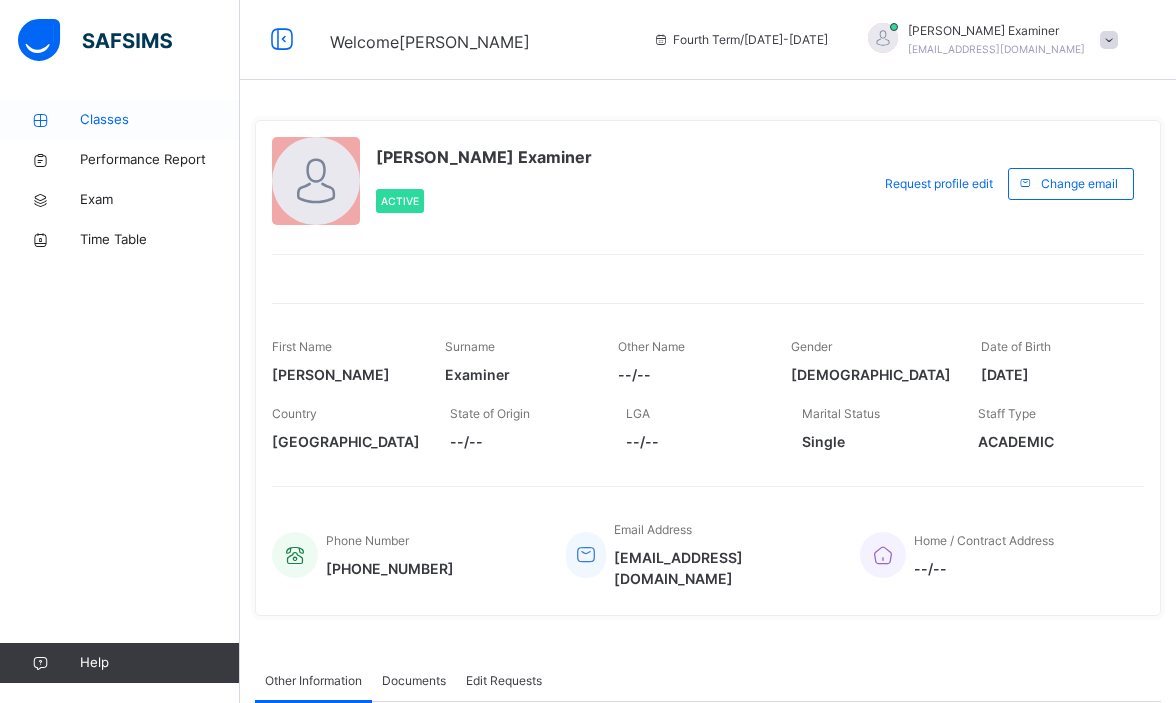click on "Classes" at bounding box center [160, 120] 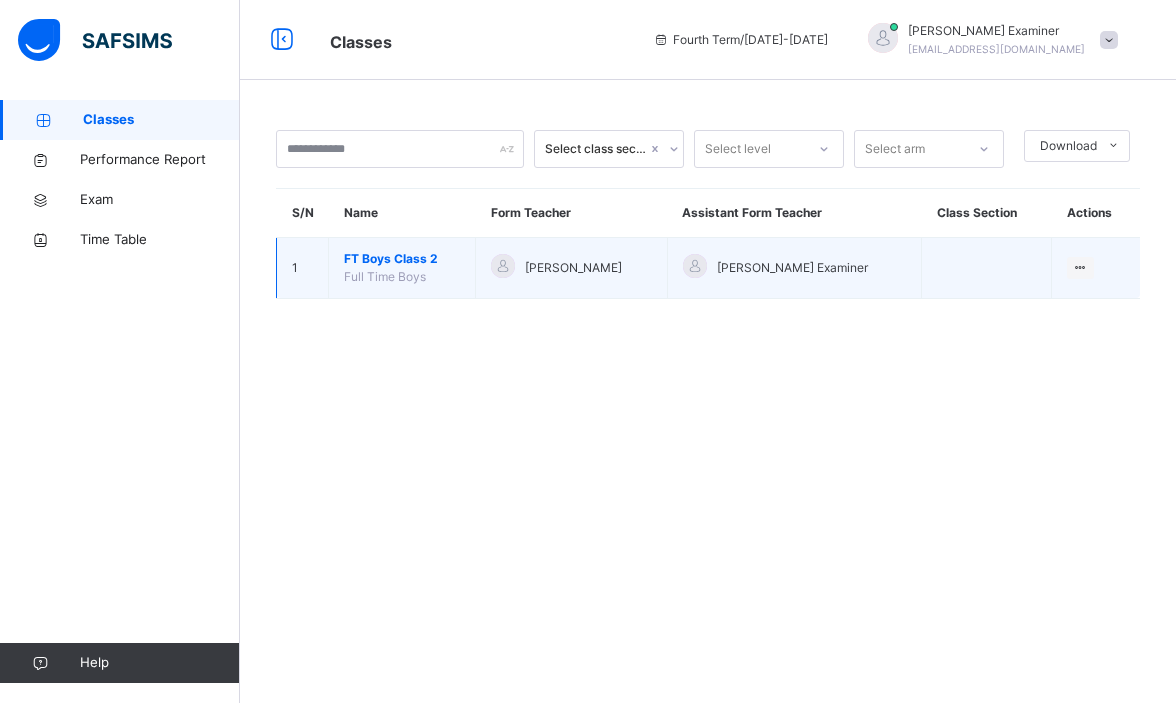 click on "FT Boys   Class 2" at bounding box center [402, 259] 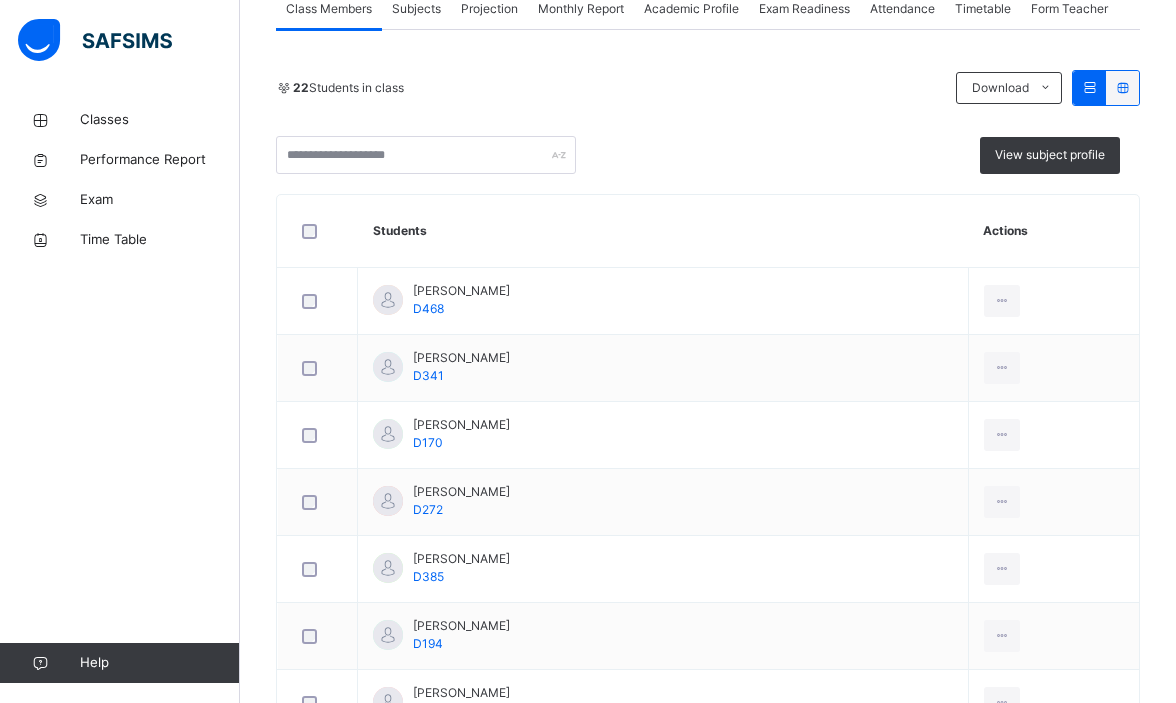 scroll, scrollTop: 352, scrollLeft: 0, axis: vertical 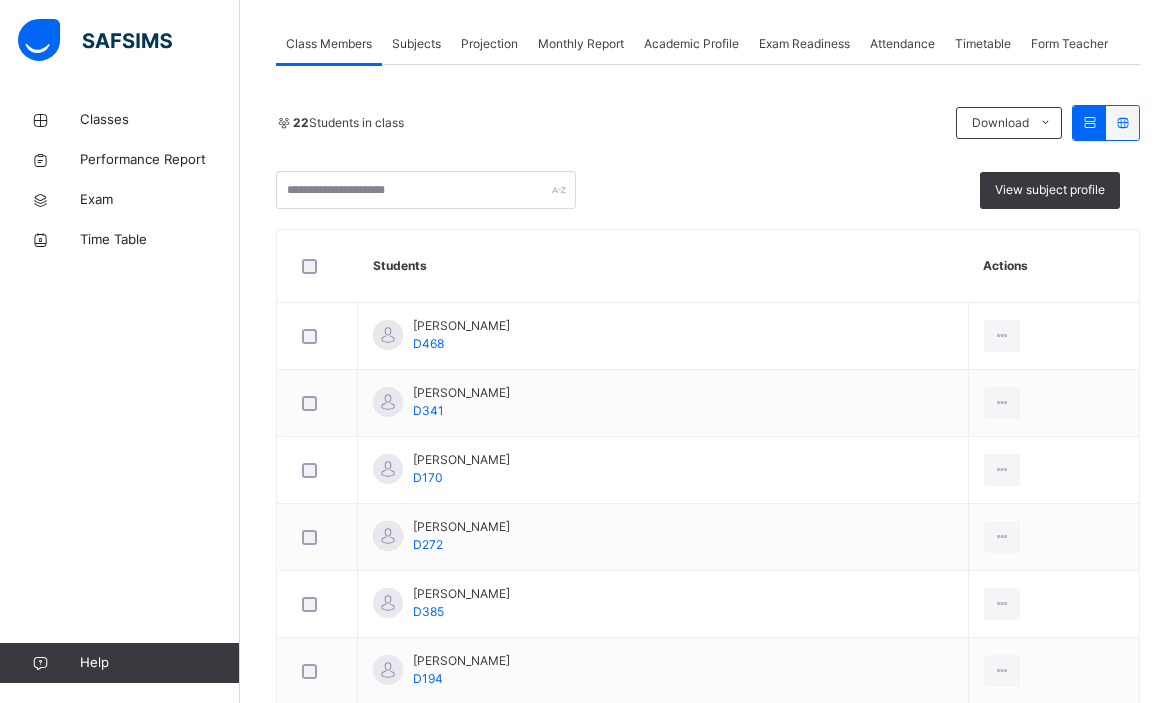 click on "Exam Readiness" at bounding box center (804, 44) 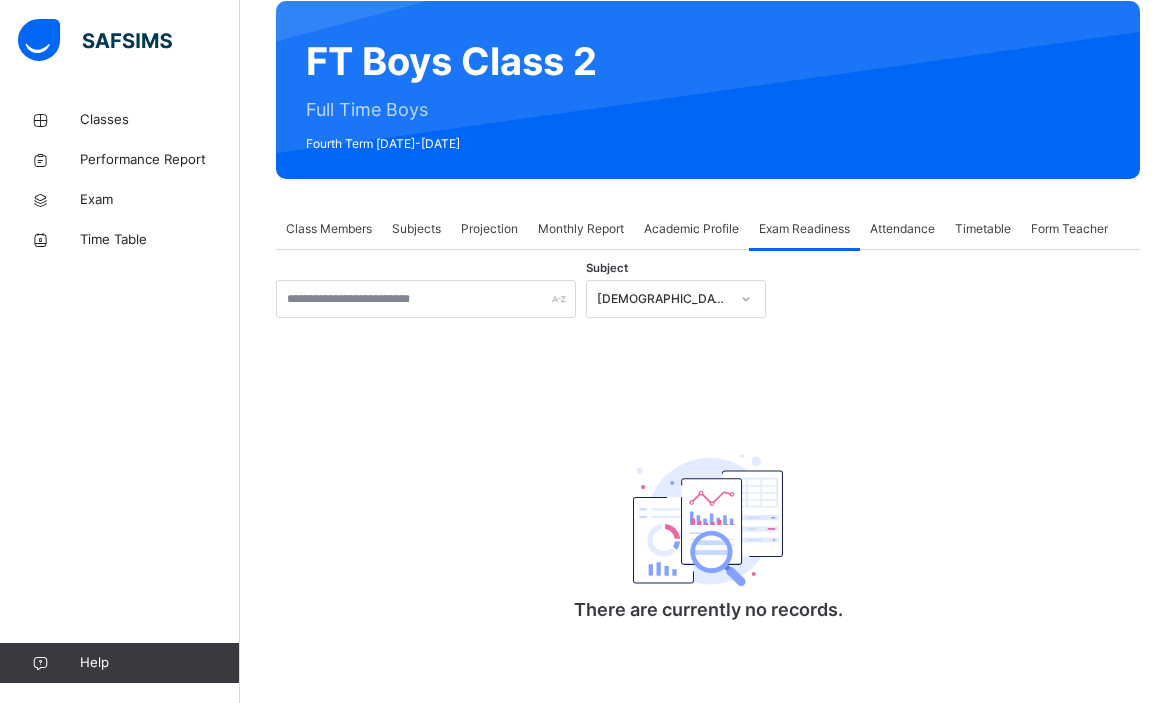 scroll, scrollTop: 167, scrollLeft: 0, axis: vertical 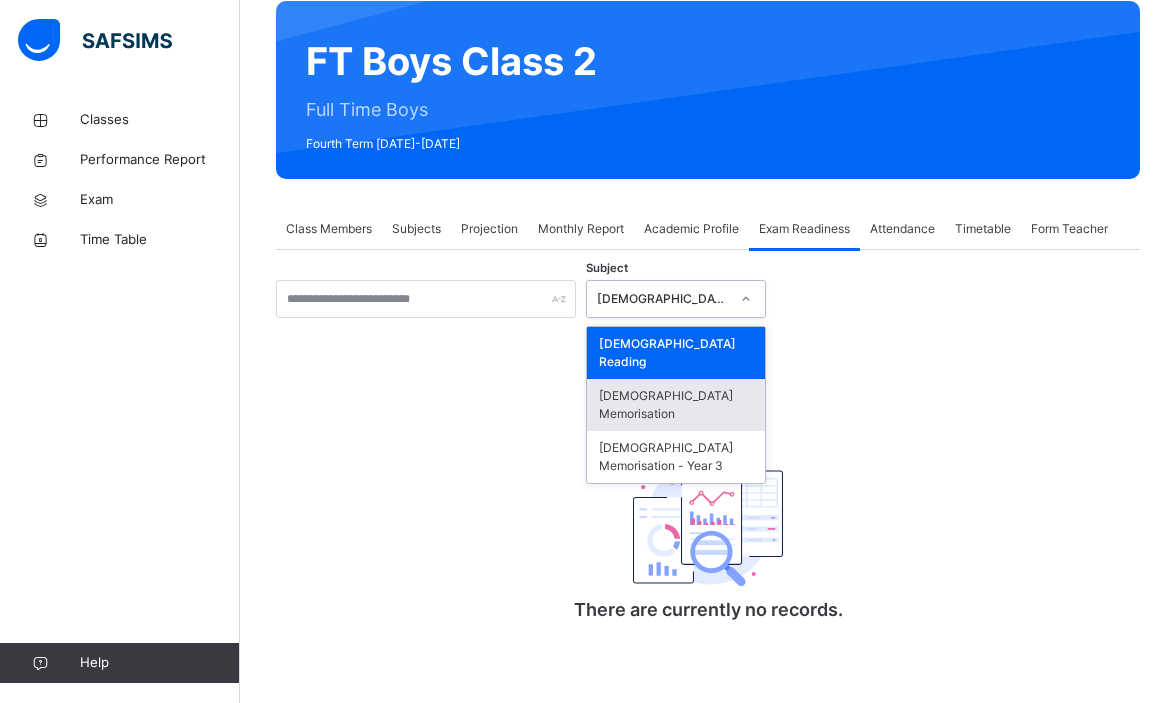 click on "[DEMOGRAPHIC_DATA] Memorisation" at bounding box center (676, 405) 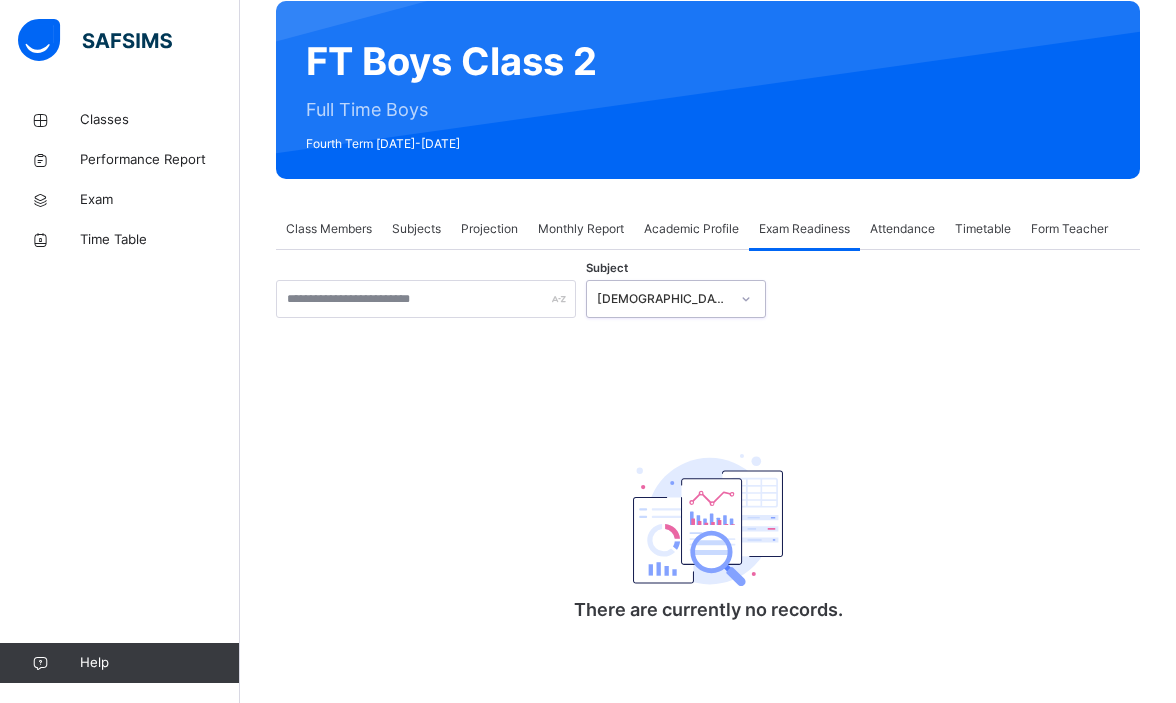 click on "[DEMOGRAPHIC_DATA] Memorisation" at bounding box center [663, 299] 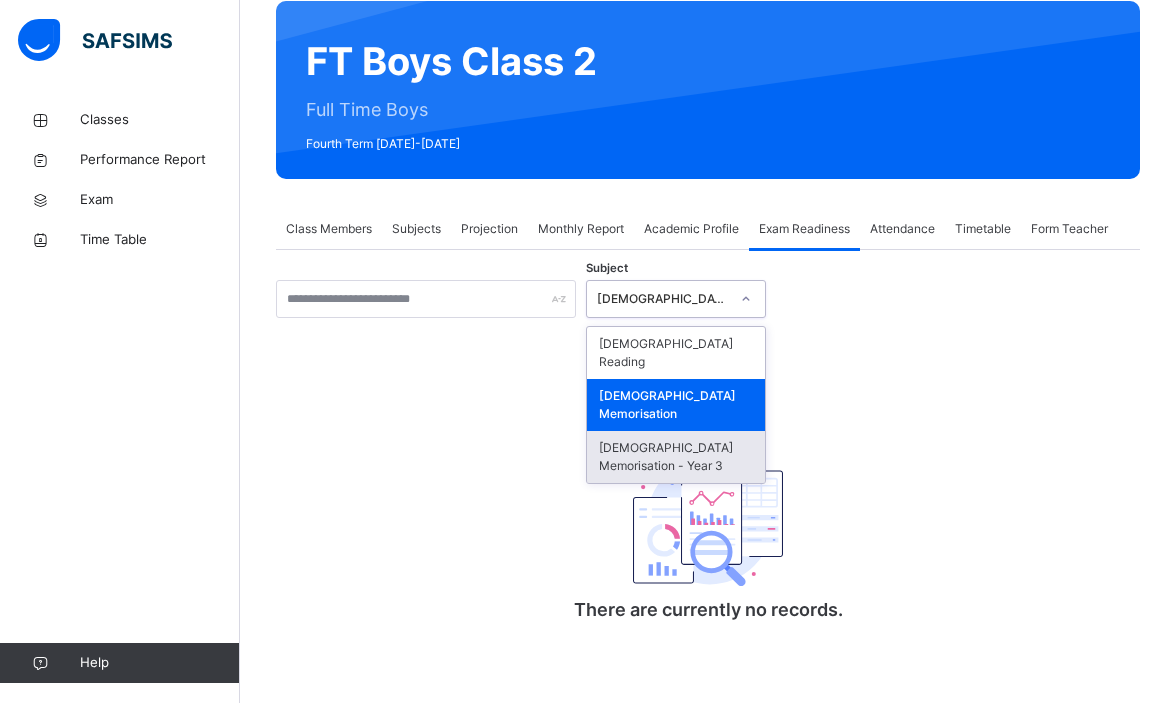 click on "[DEMOGRAPHIC_DATA] Memorisation - Year 3" at bounding box center (676, 457) 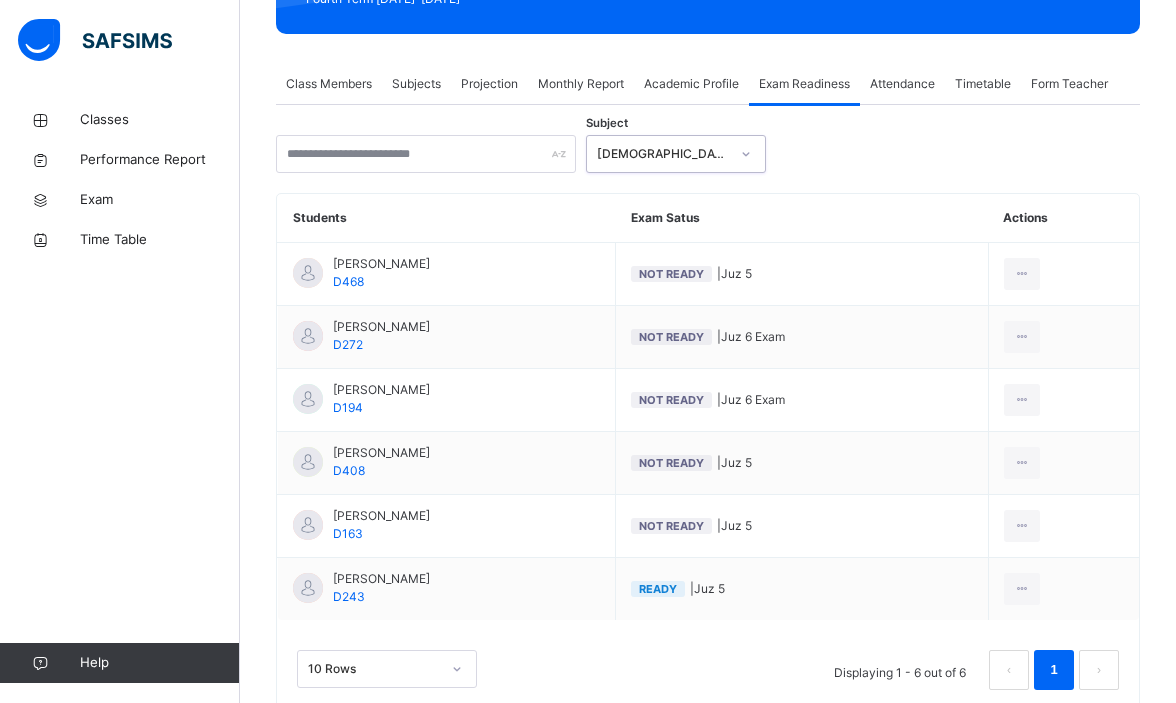 scroll, scrollTop: 317, scrollLeft: 0, axis: vertical 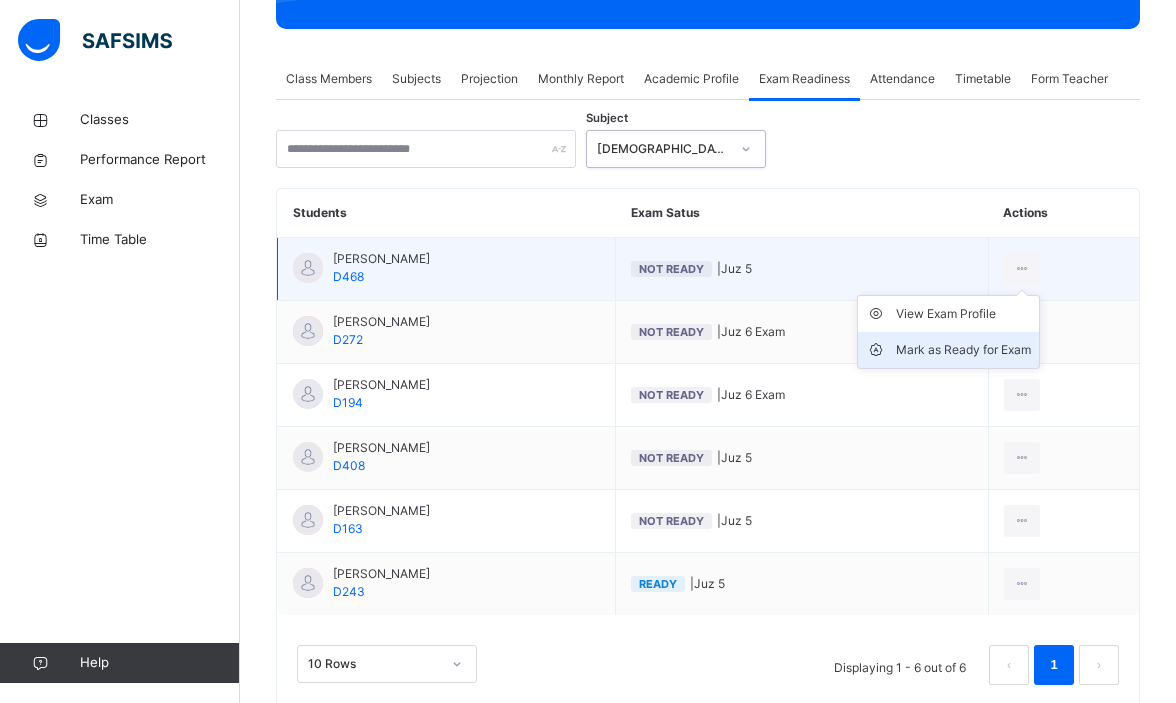 click on "Mark as  Ready for Exam" at bounding box center (963, 350) 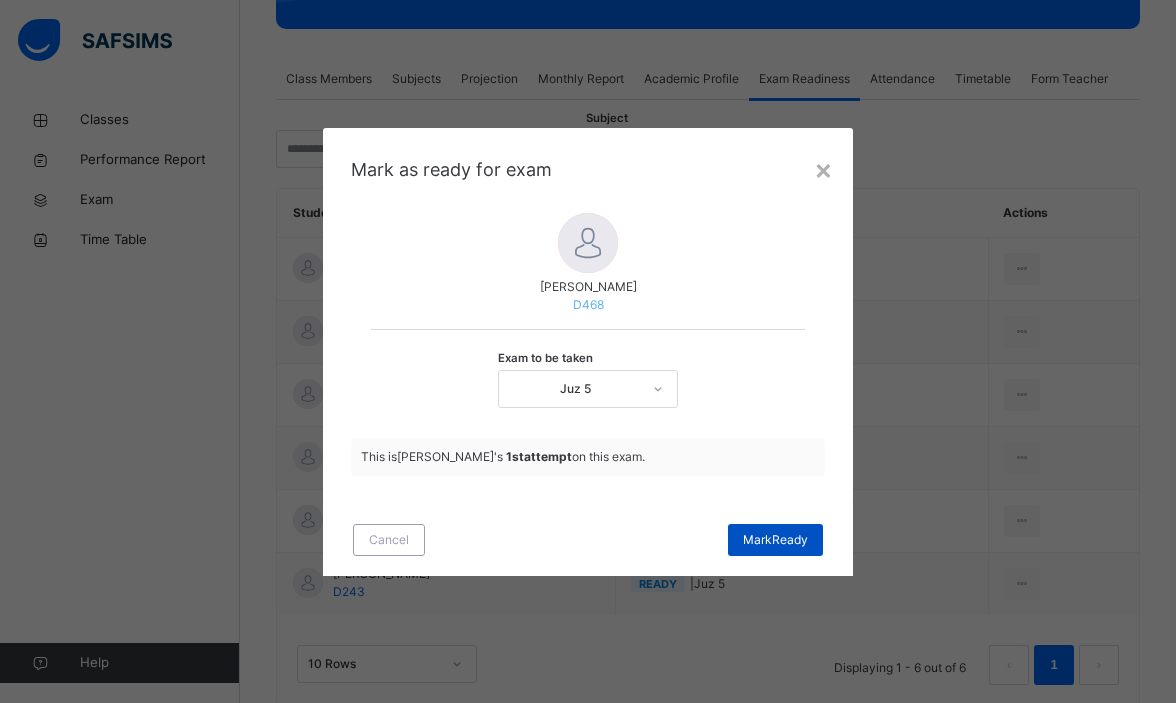 click on "[PERSON_NAME]" at bounding box center [775, 540] 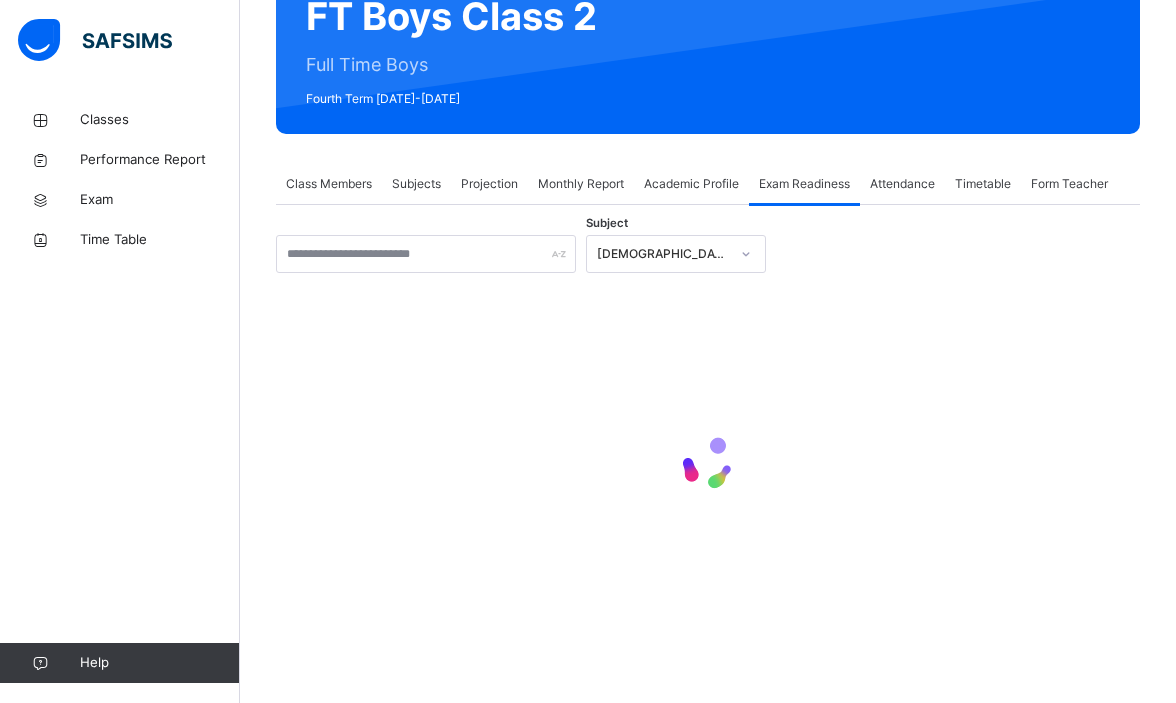 scroll, scrollTop: 317, scrollLeft: 0, axis: vertical 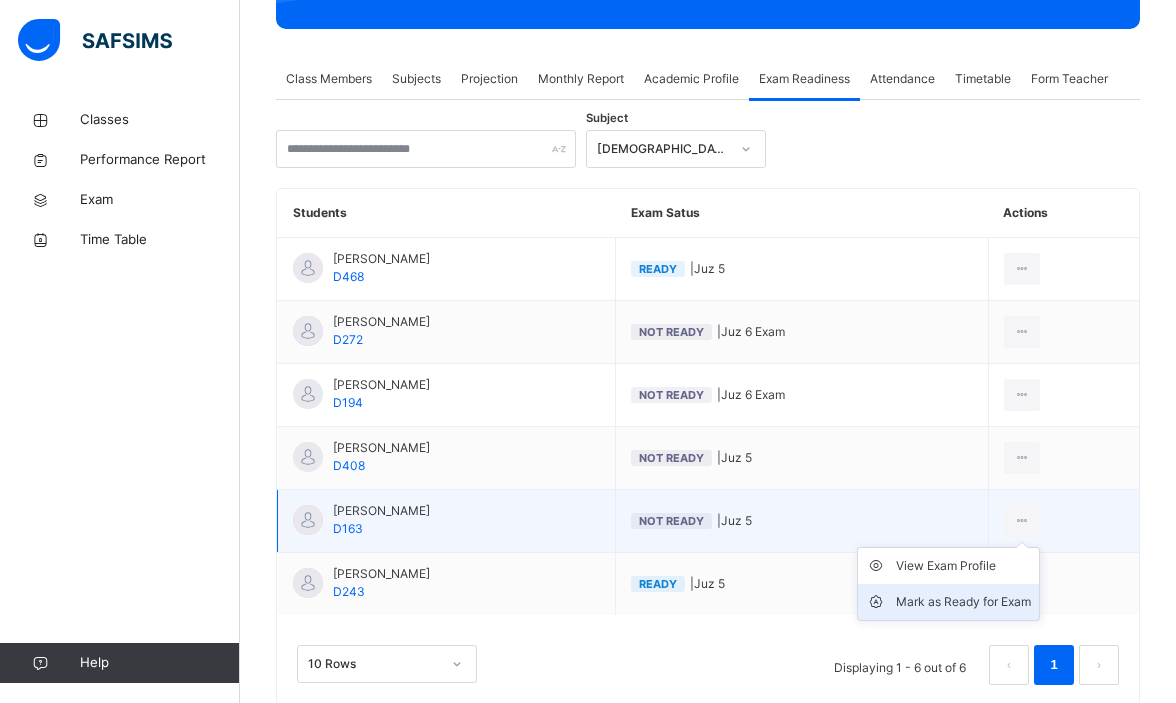 click on "Mark as  Ready for Exam" at bounding box center (963, 602) 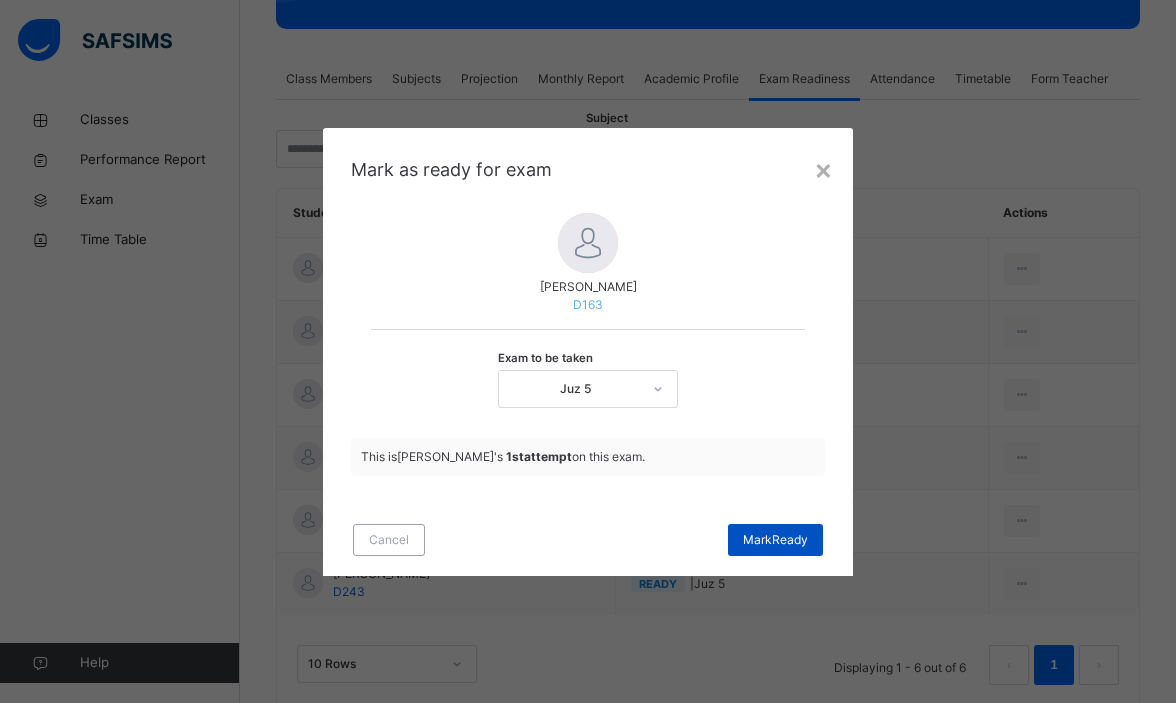 click on "[PERSON_NAME]" at bounding box center [775, 540] 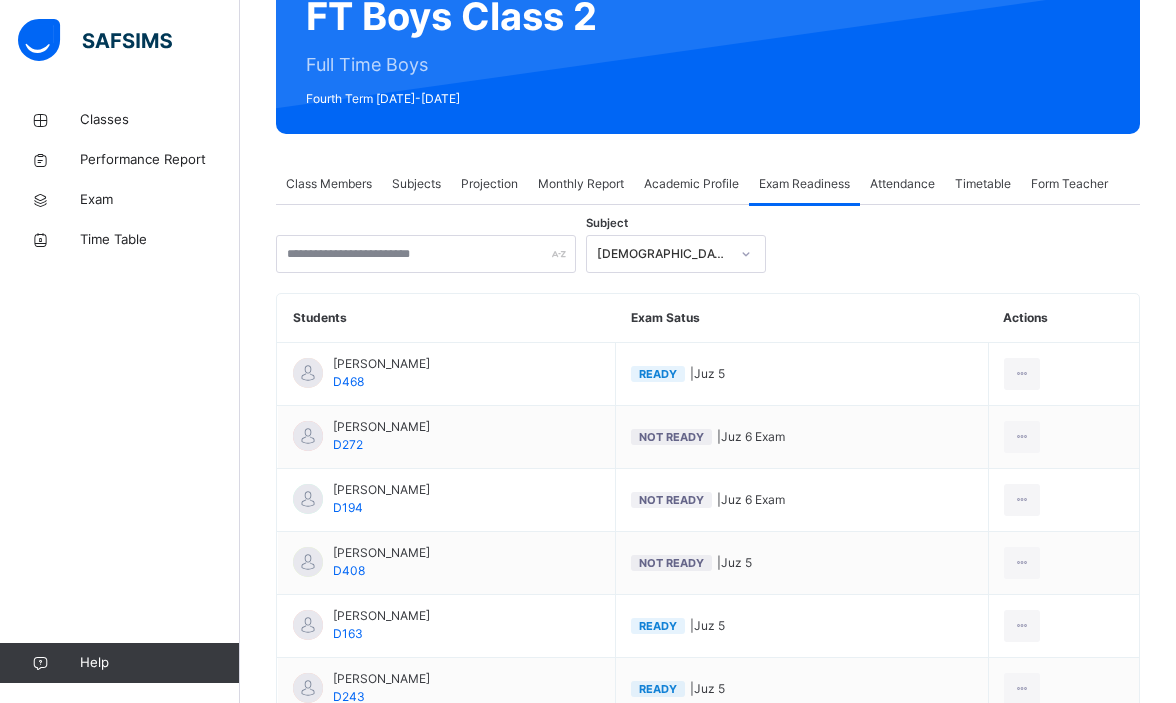 scroll, scrollTop: 317, scrollLeft: 0, axis: vertical 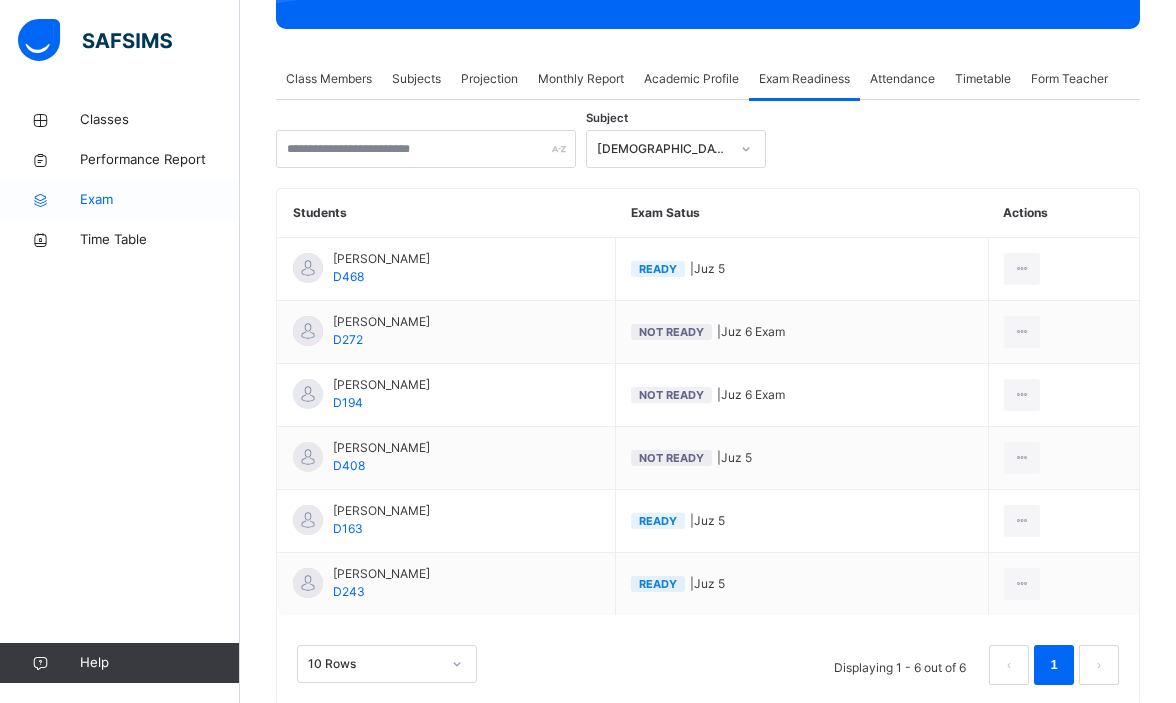 click on "Exam" at bounding box center [160, 200] 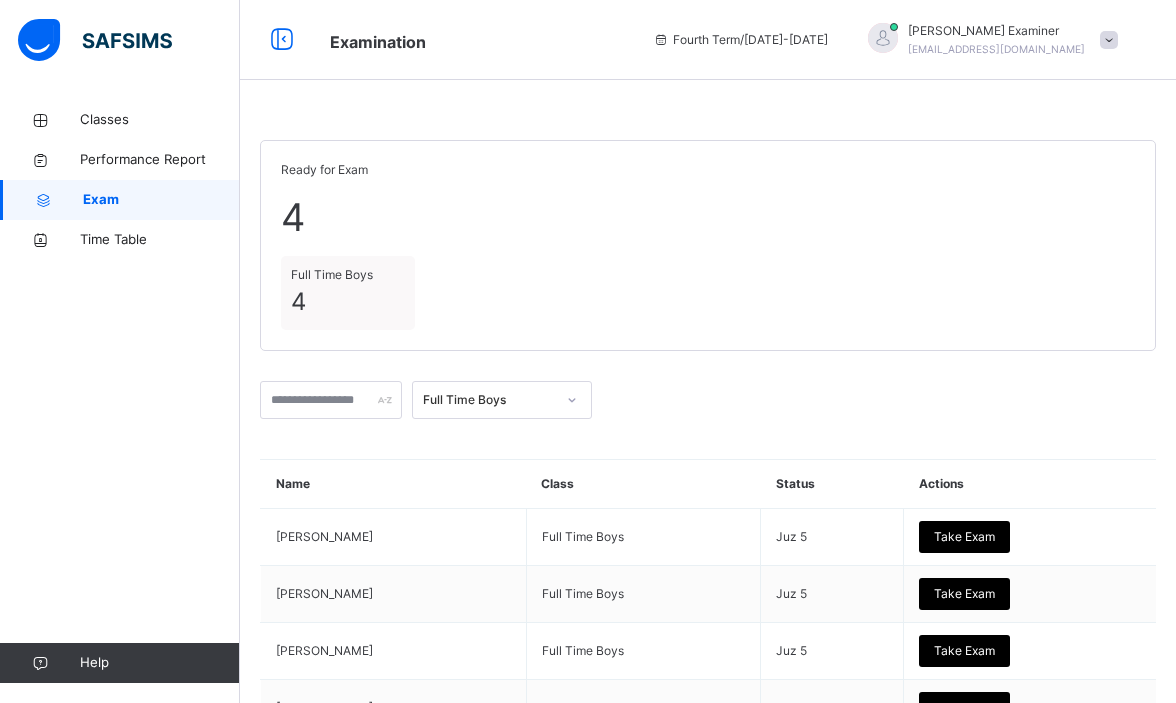scroll, scrollTop: 163, scrollLeft: 0, axis: vertical 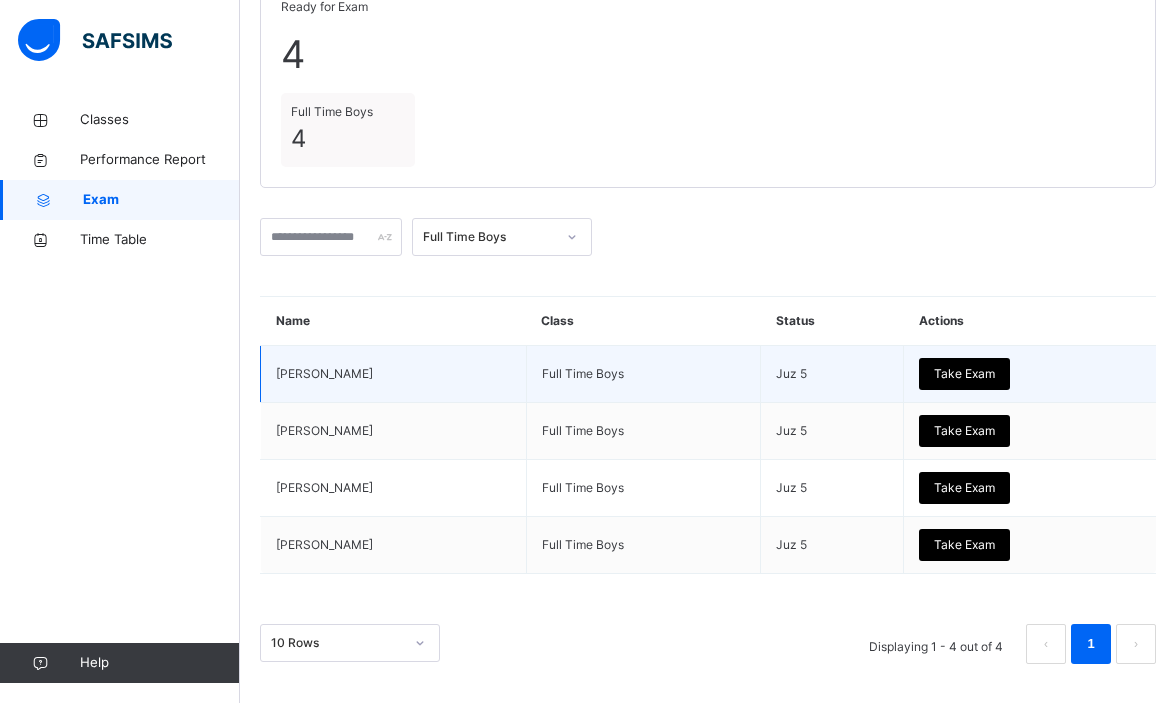 click on "Take Exam" at bounding box center [964, 374] 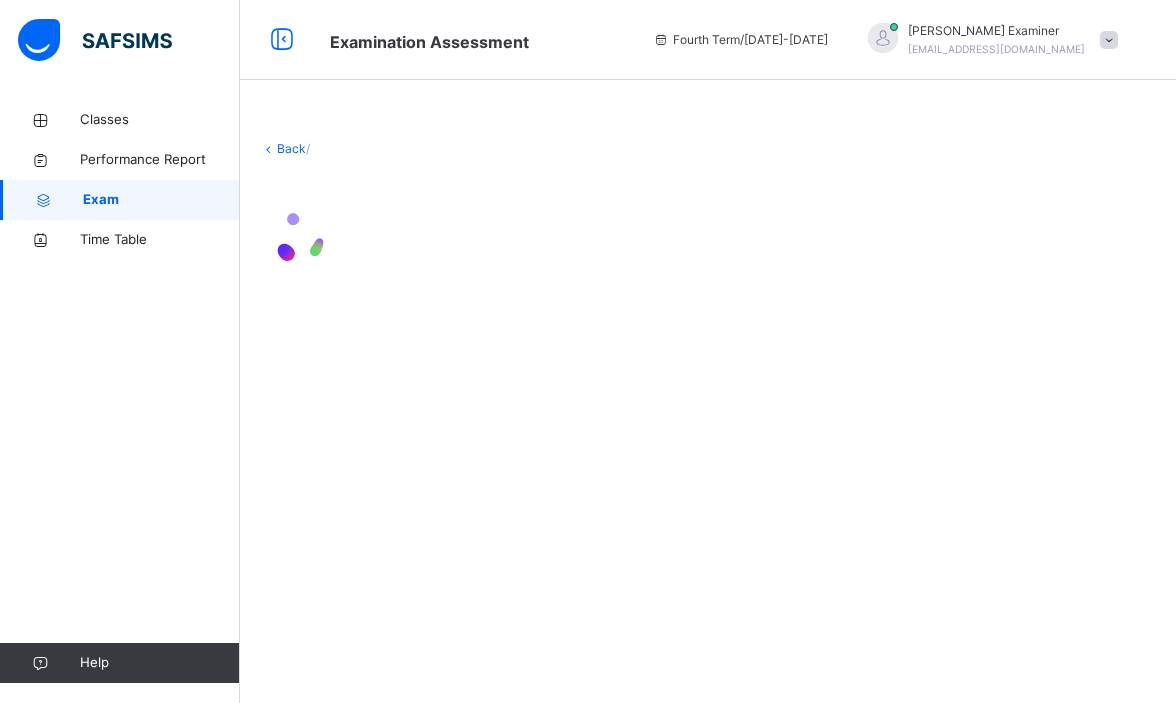scroll, scrollTop: 0, scrollLeft: 0, axis: both 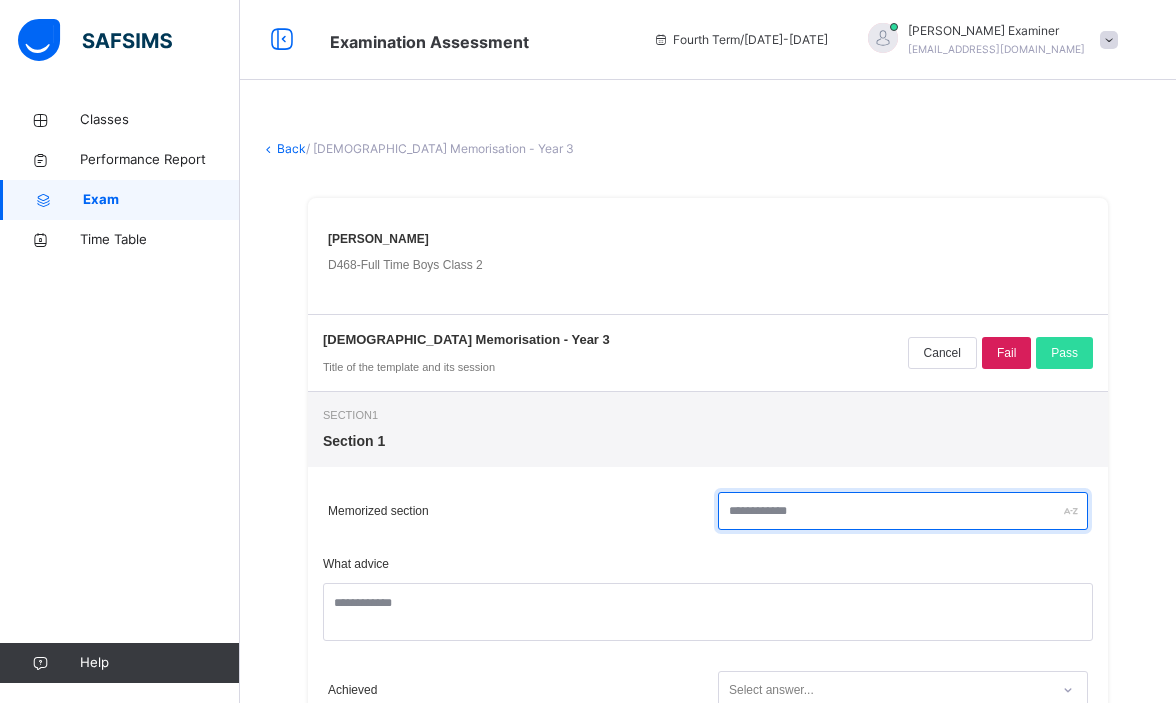 click at bounding box center [903, 511] 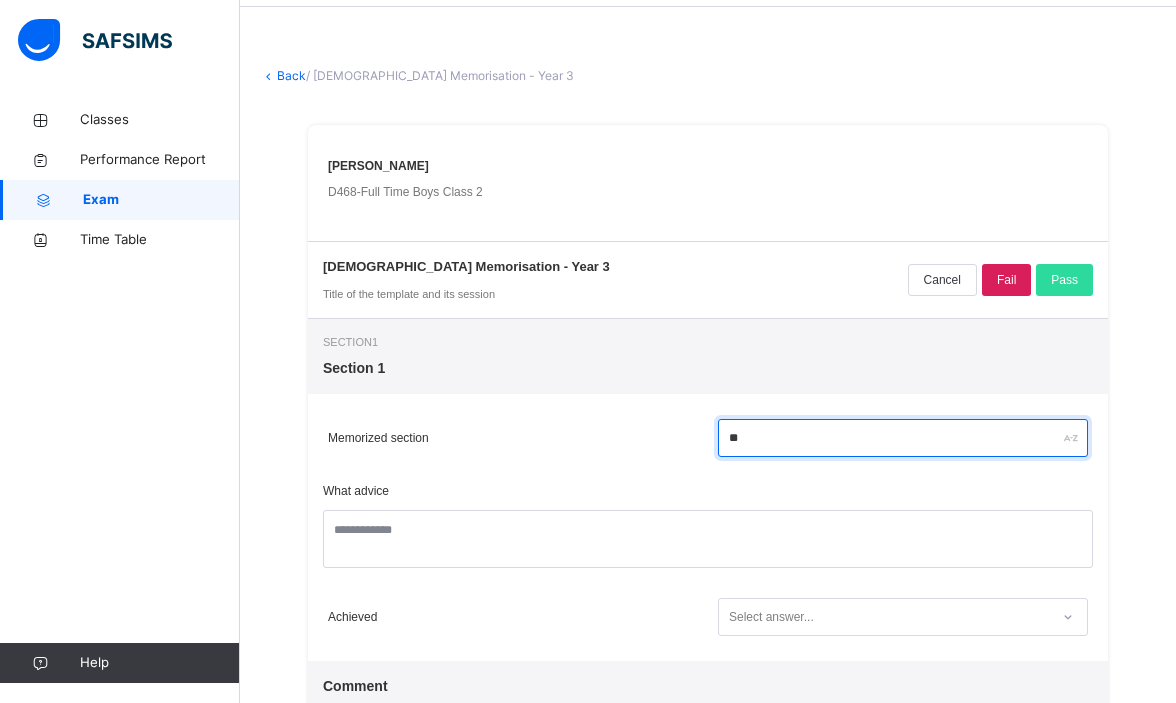 scroll, scrollTop: 228, scrollLeft: 0, axis: vertical 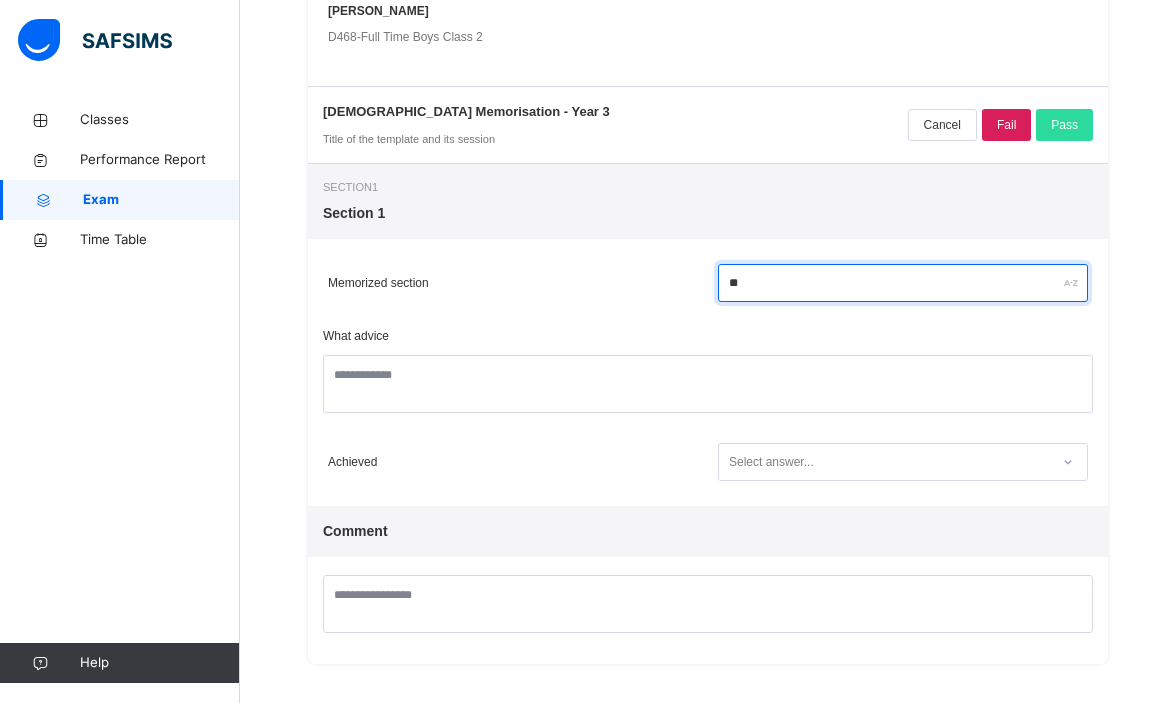 type on "**" 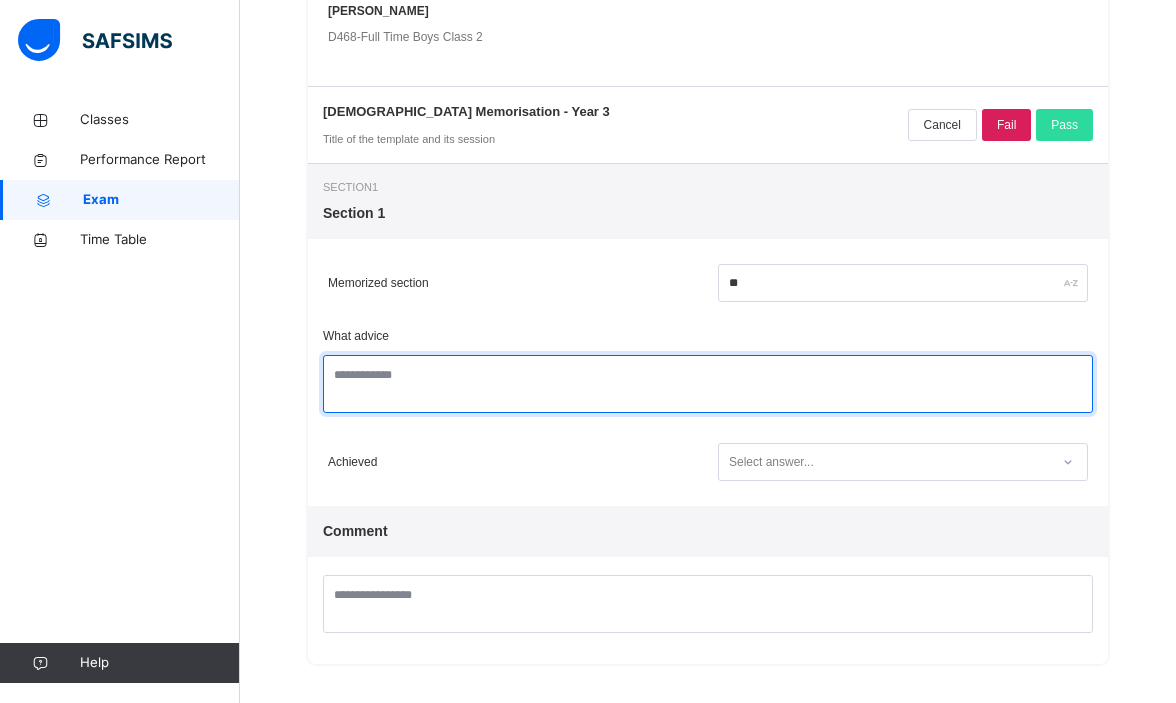 click at bounding box center [708, 384] 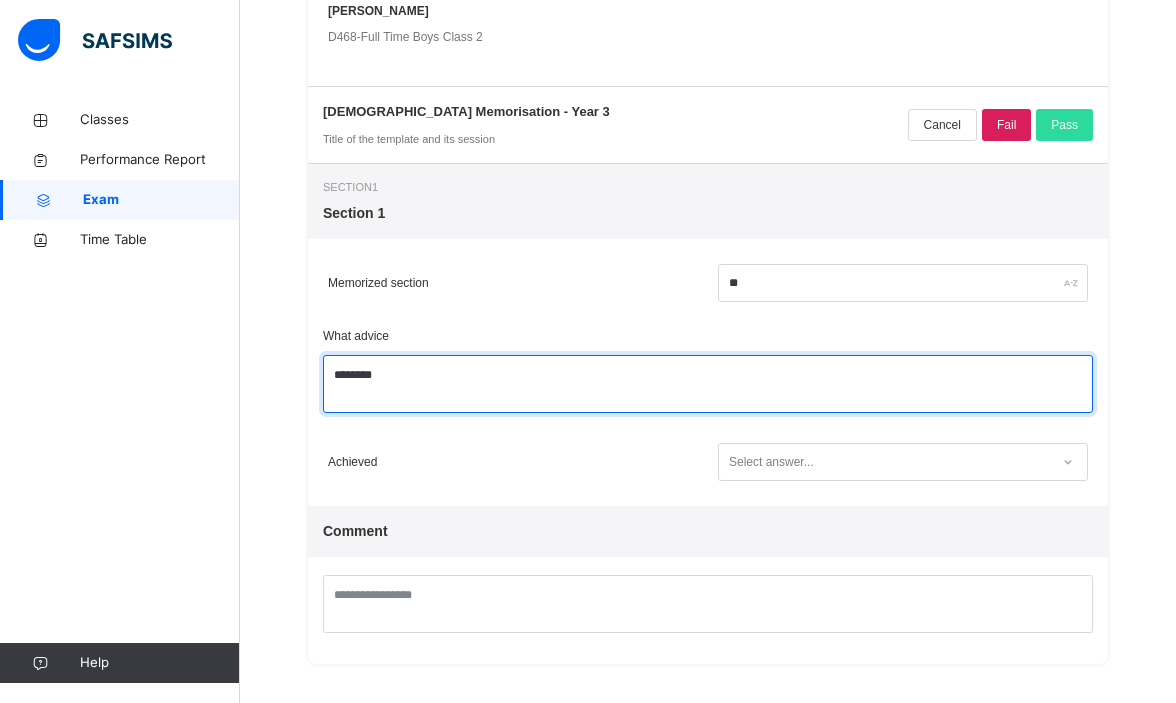 type on "********" 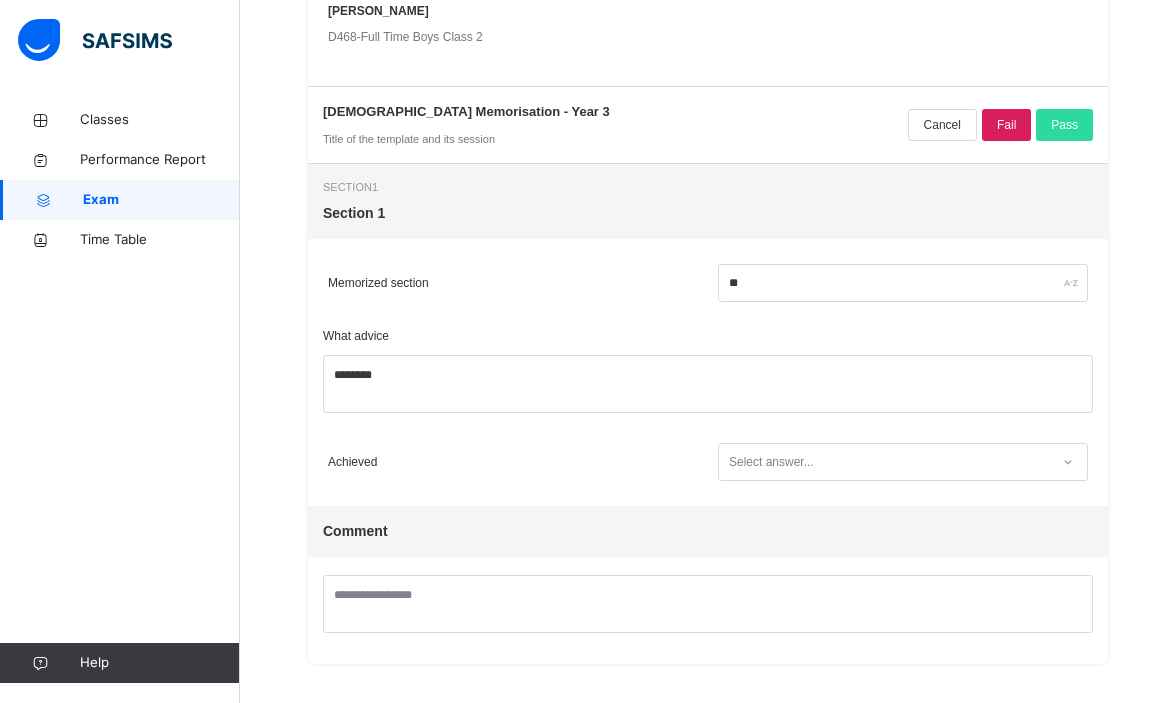 click on "Select answer..." at bounding box center [771, 462] 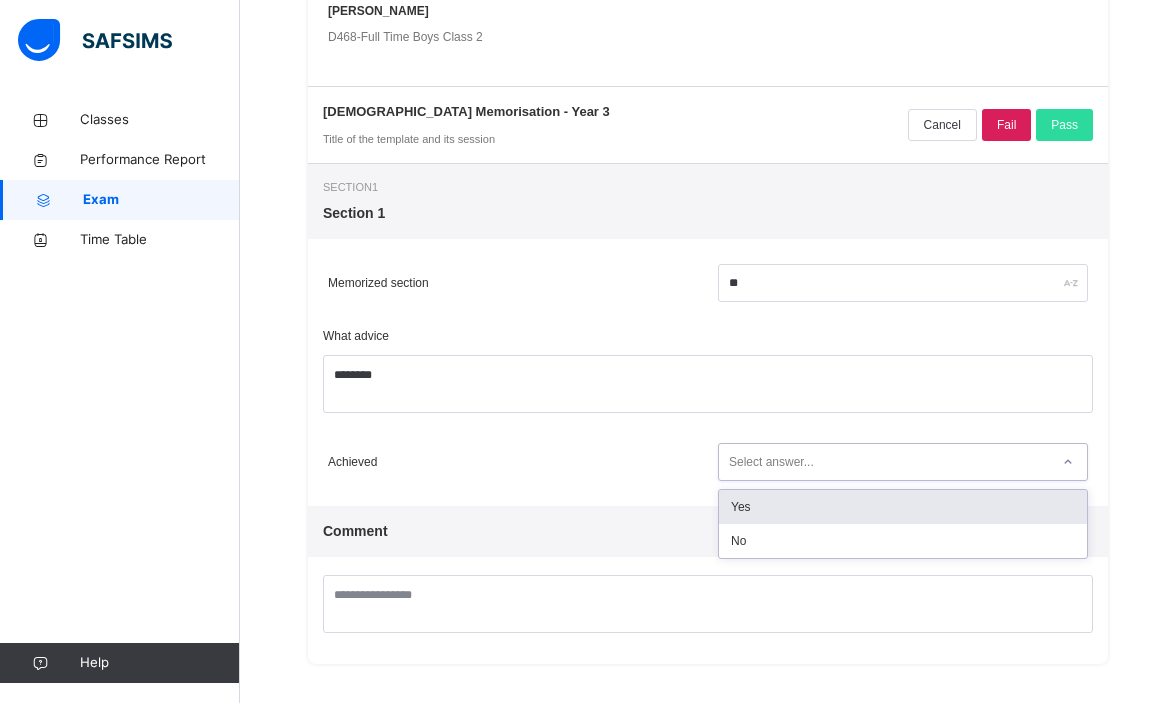 click on "Yes" at bounding box center (903, 507) 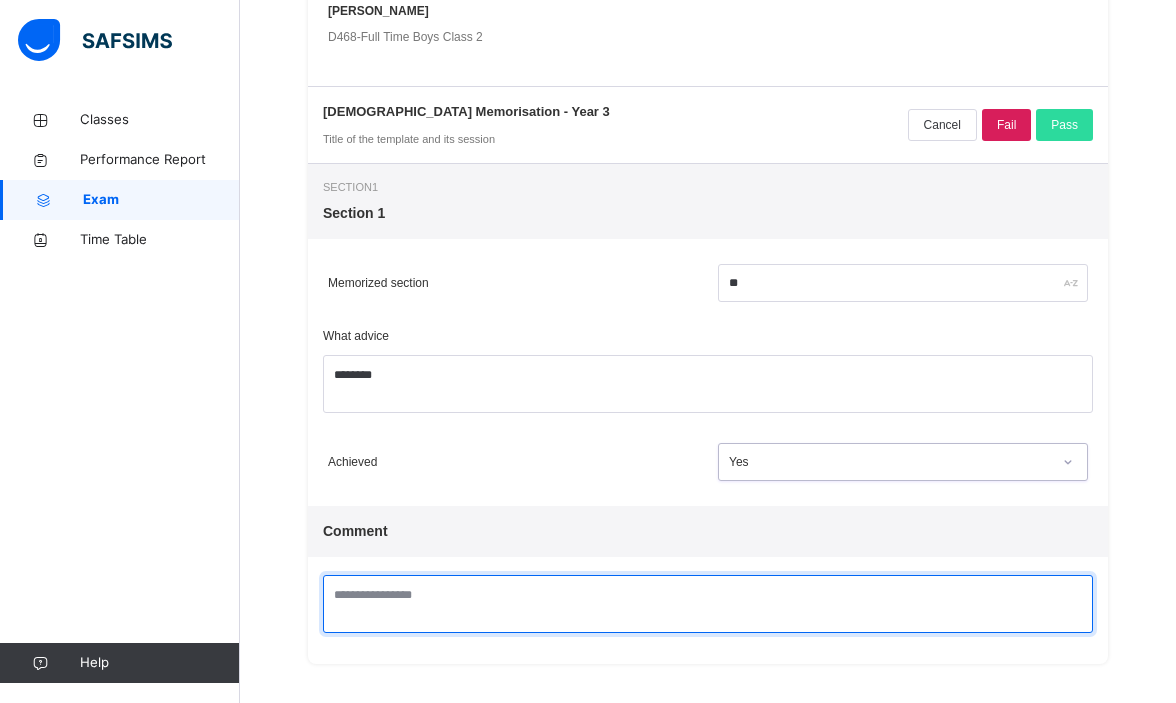 click at bounding box center (708, 604) 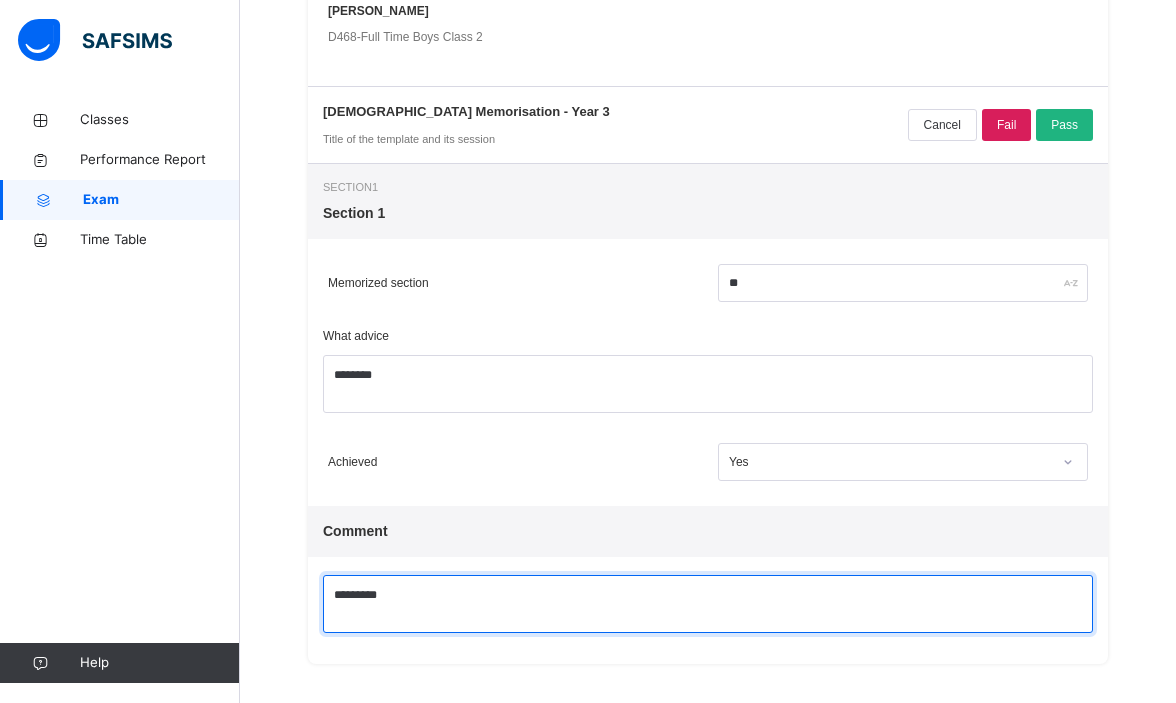 type on "*********" 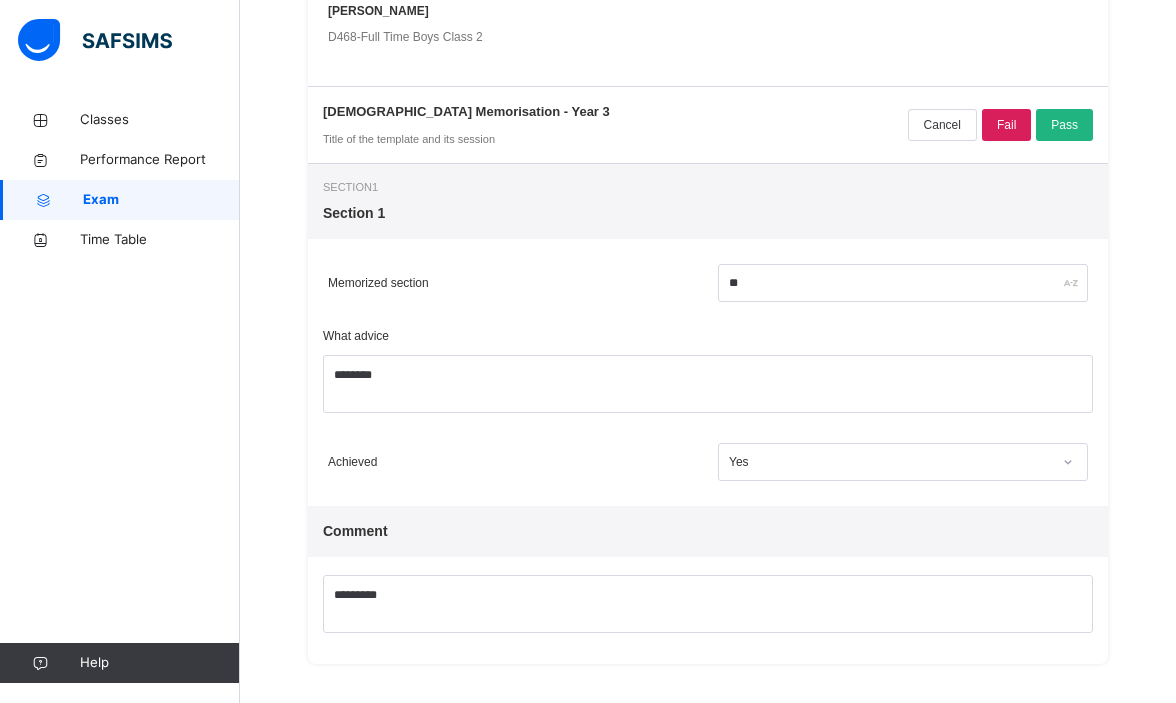 click on "Pass" at bounding box center [1064, 125] 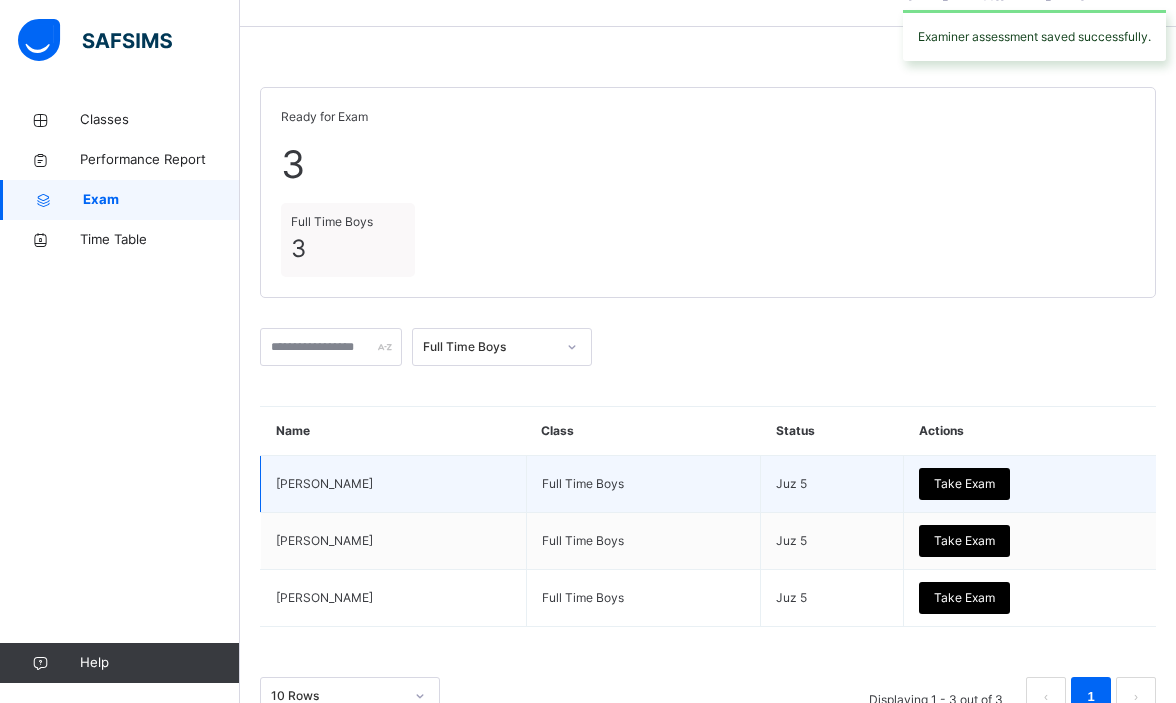 scroll, scrollTop: 106, scrollLeft: 0, axis: vertical 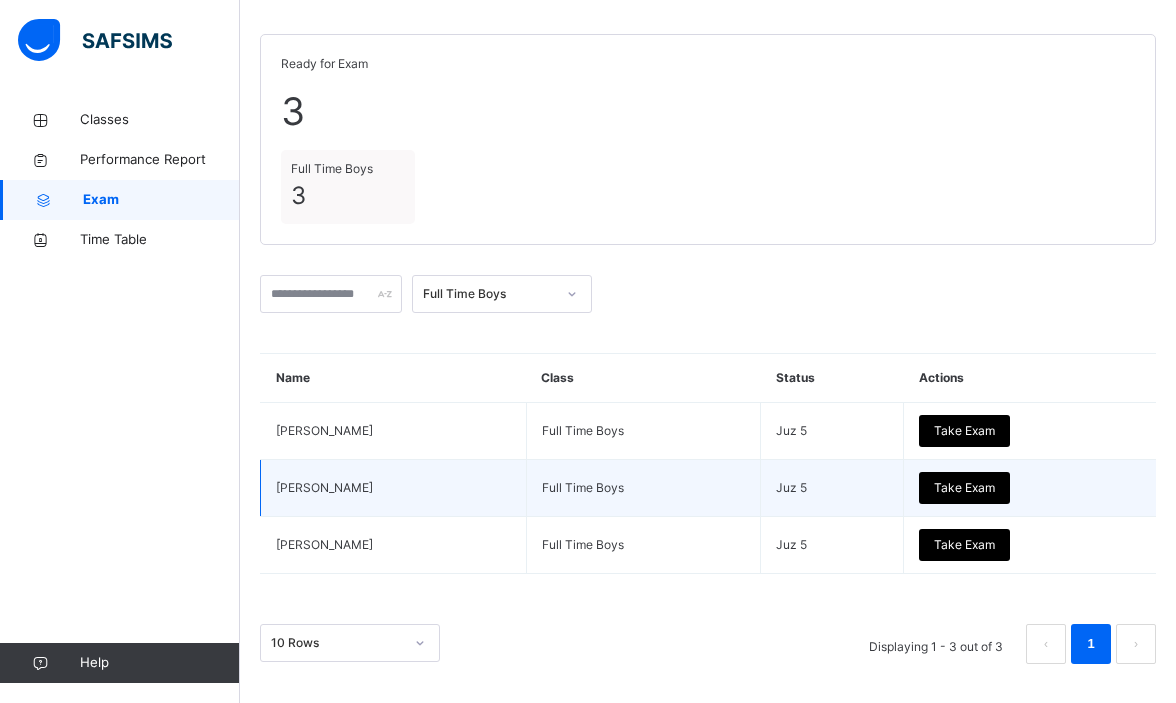 click on "Take Exam" at bounding box center (964, 488) 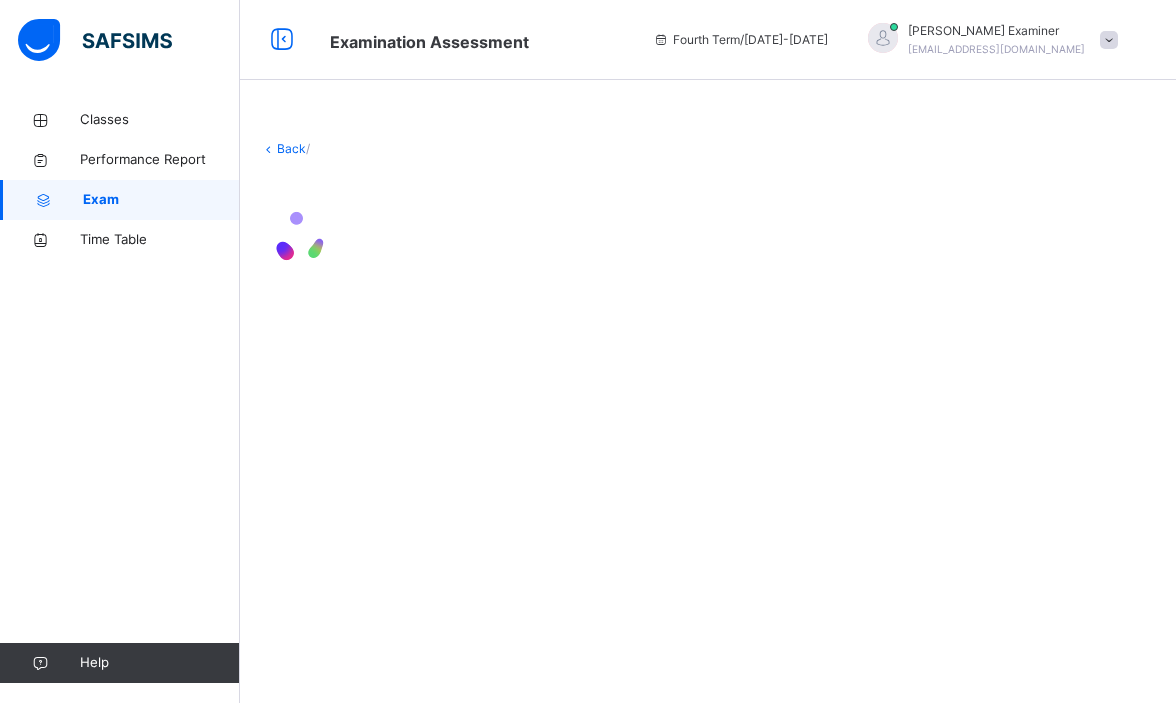 scroll, scrollTop: 0, scrollLeft: 0, axis: both 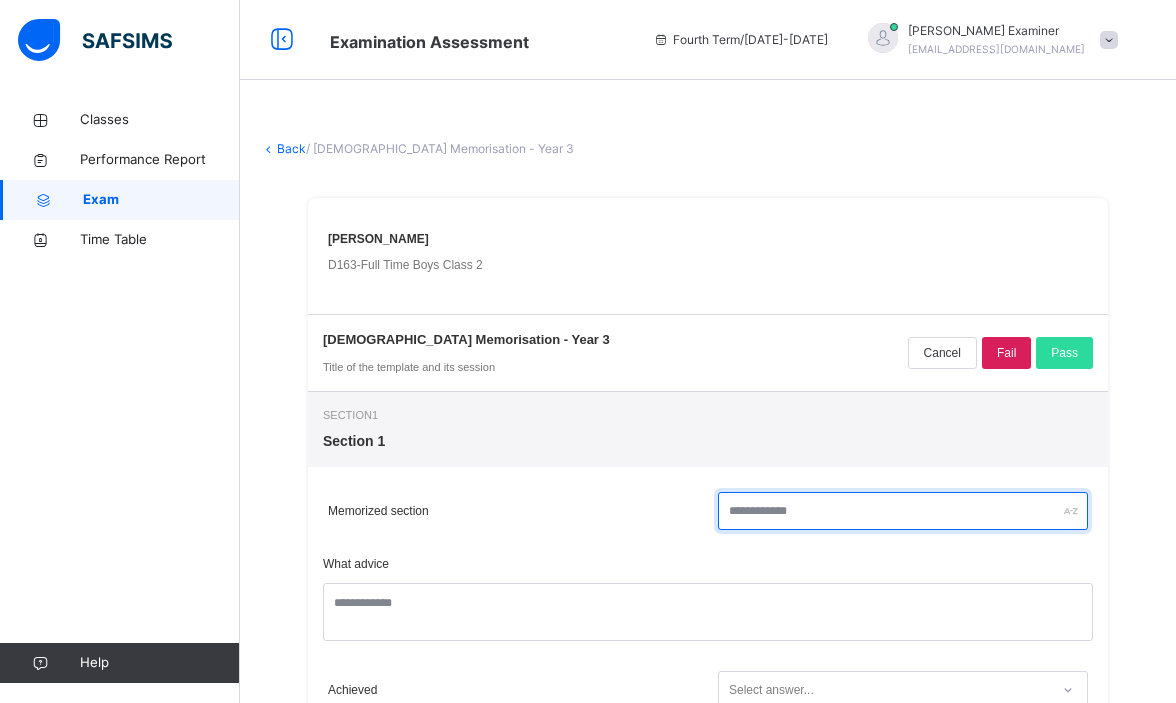 click at bounding box center (903, 511) 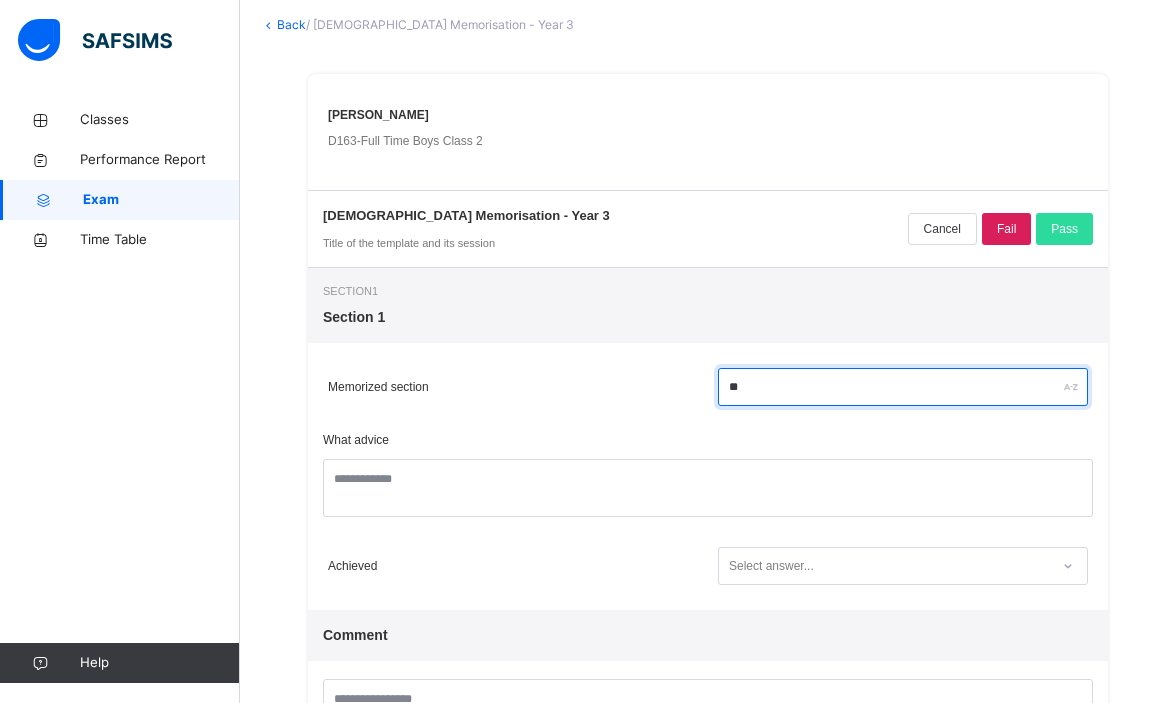 scroll, scrollTop: 215, scrollLeft: 0, axis: vertical 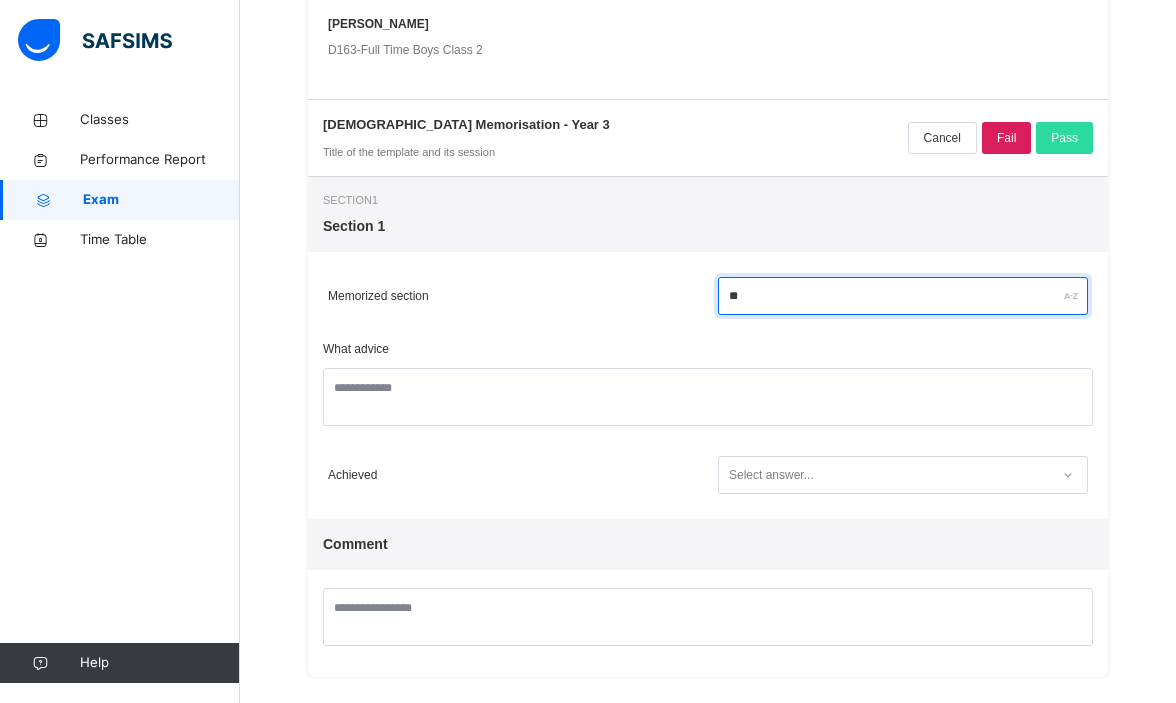 type on "**" 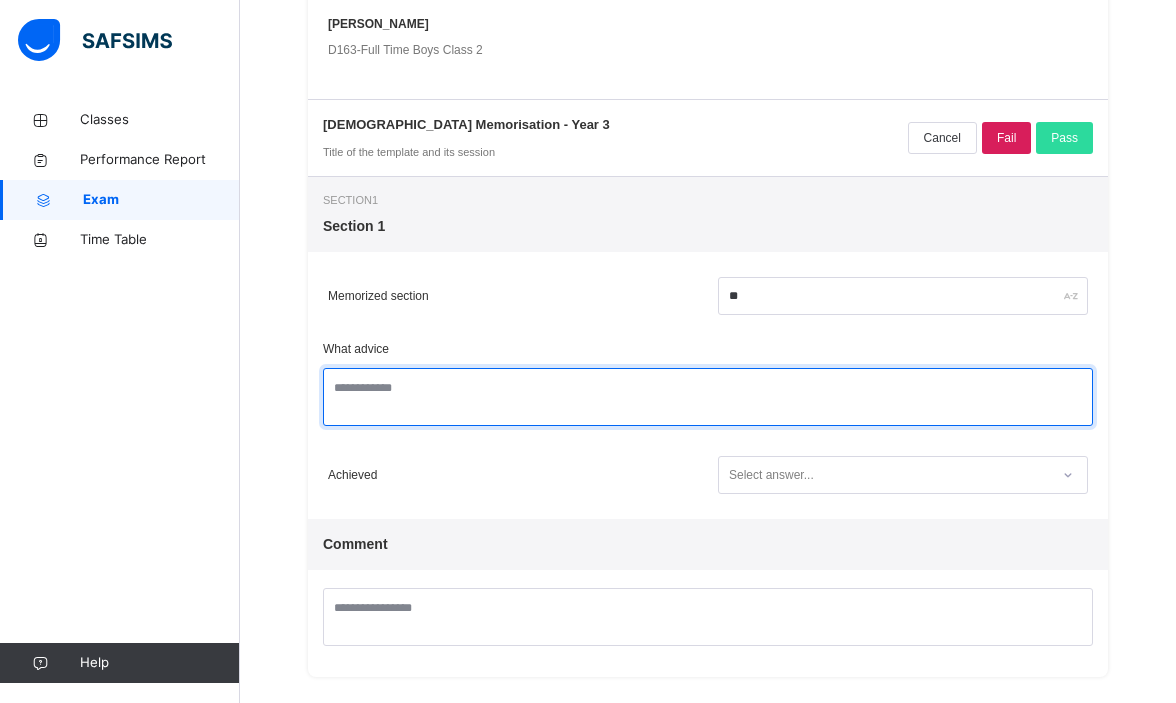 click at bounding box center (708, 397) 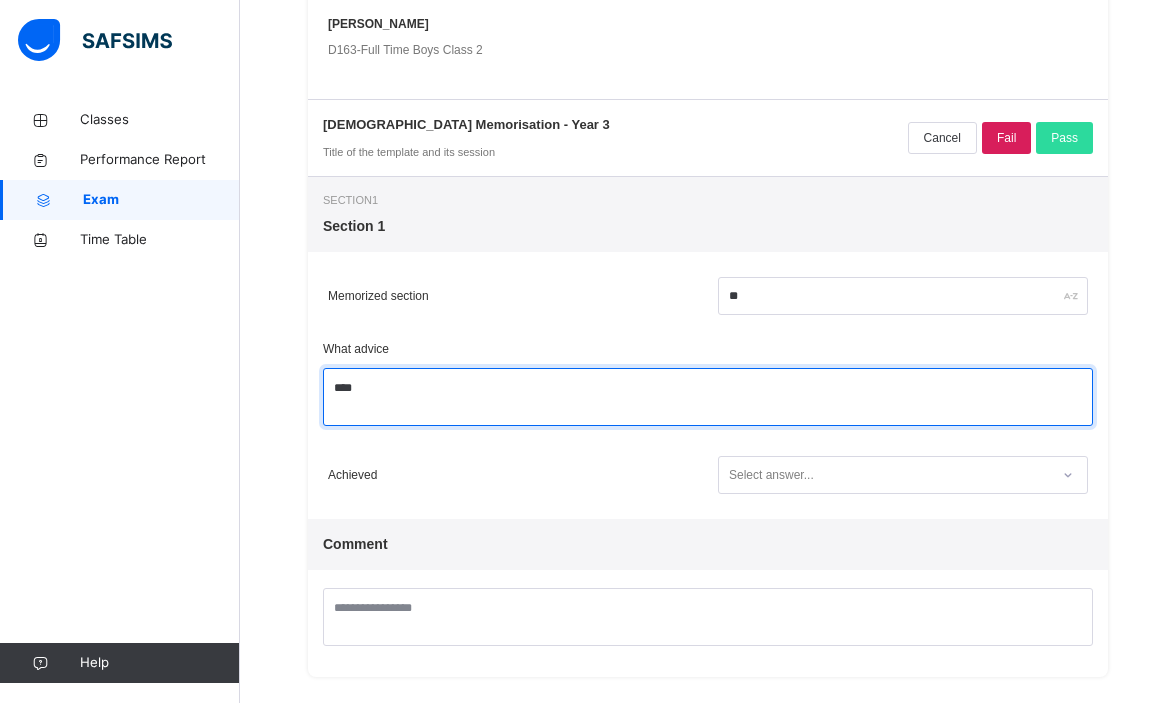type on "****" 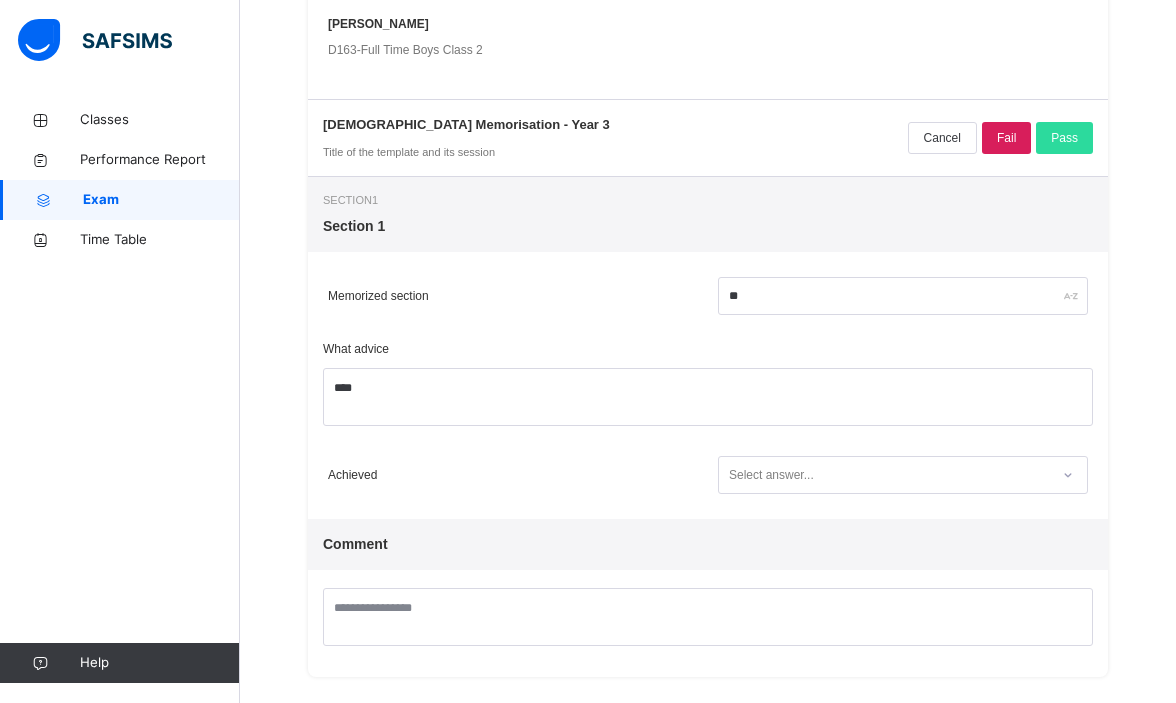 click on "Select answer..." at bounding box center [884, 475] 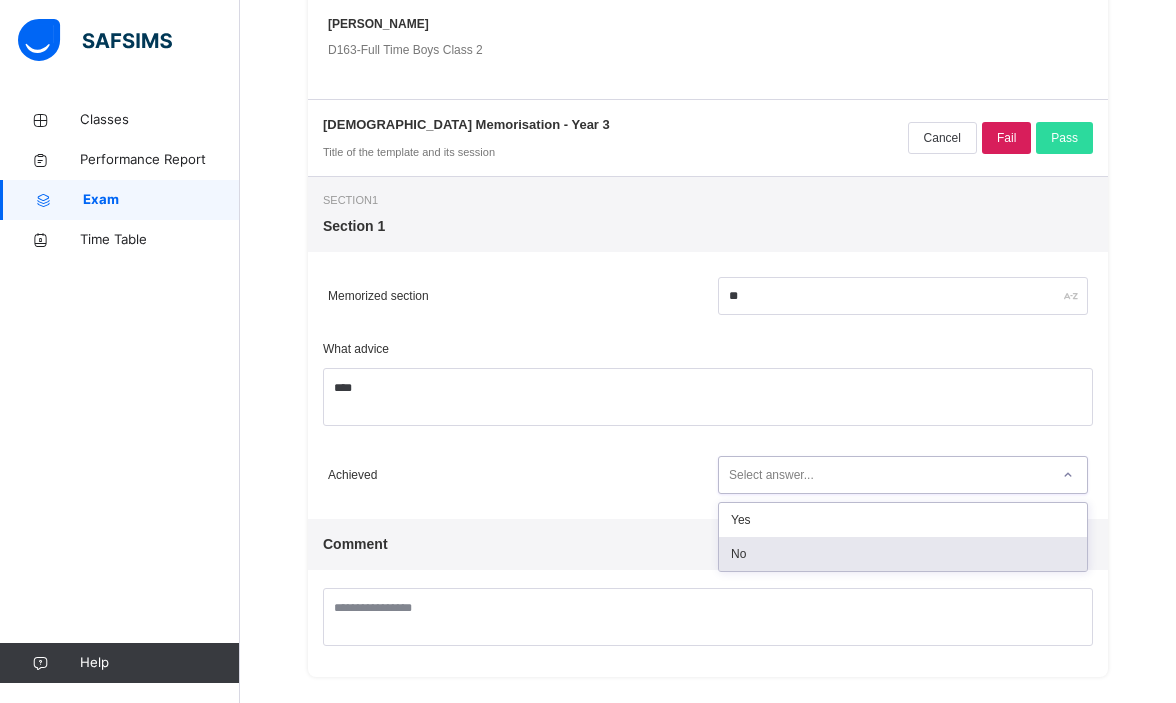 click on "No" at bounding box center [903, 554] 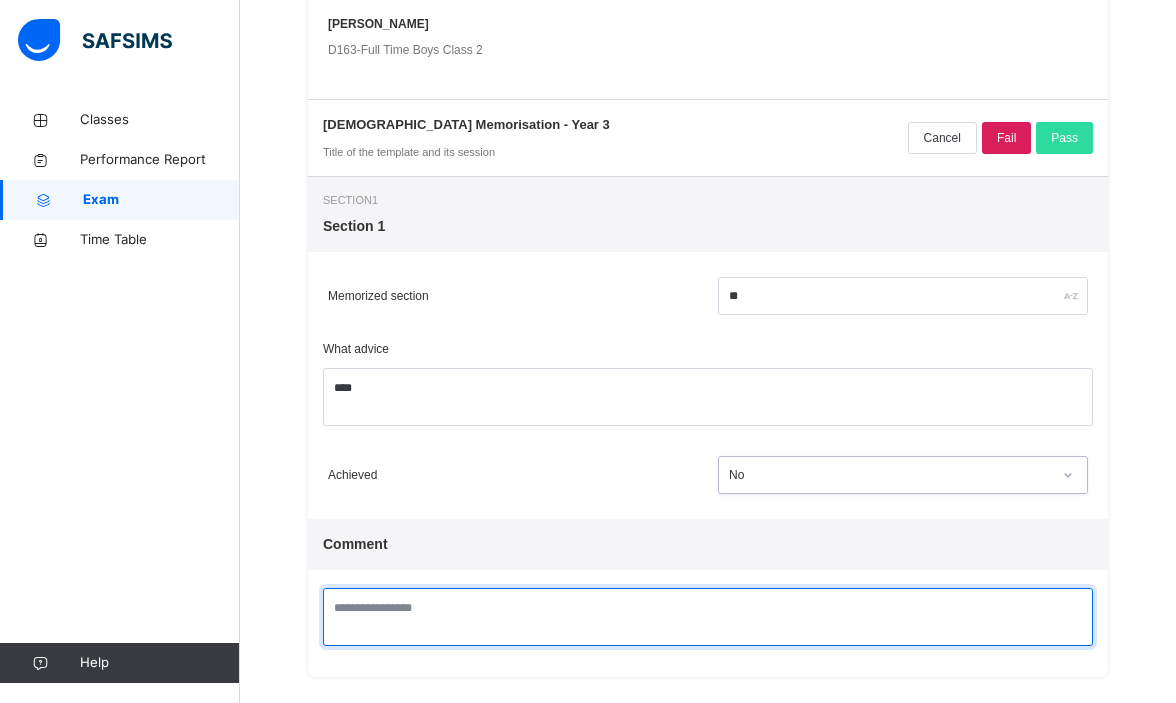 click at bounding box center [708, 617] 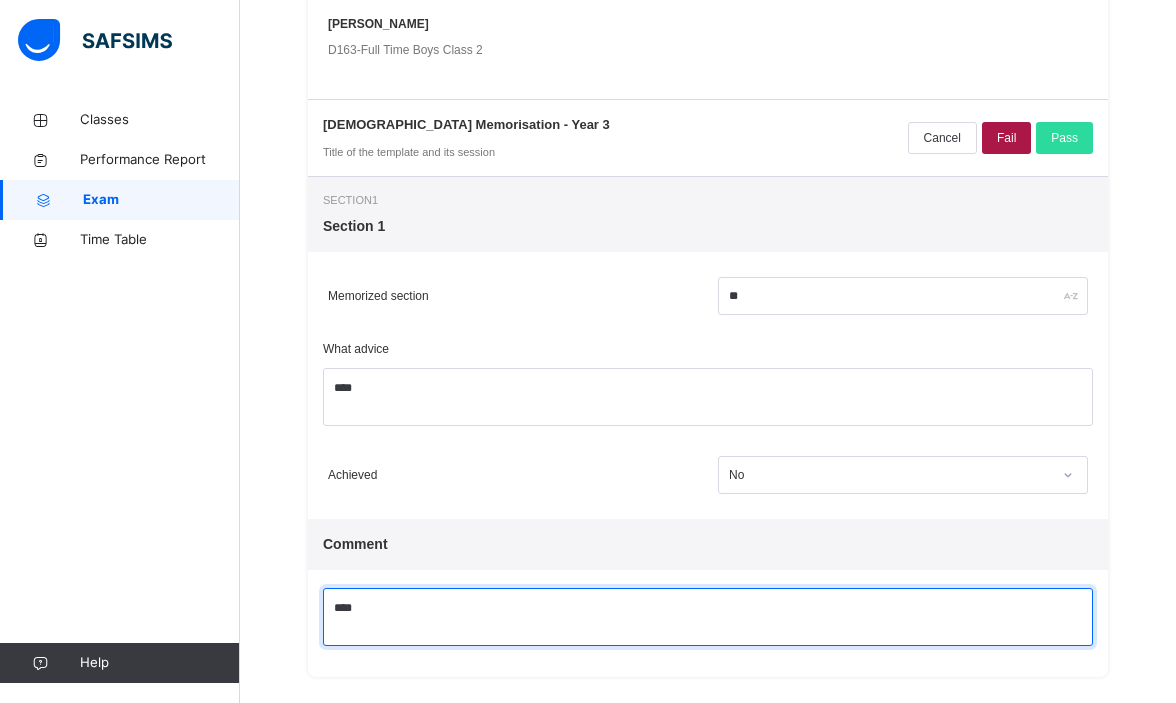 type on "****" 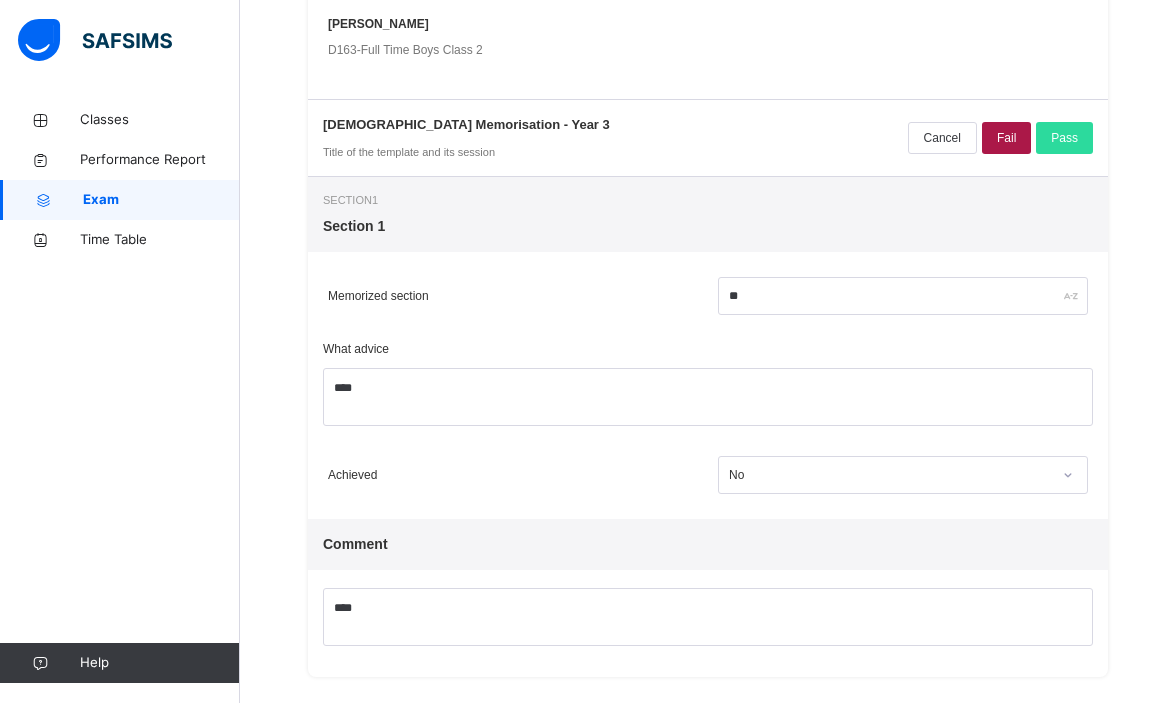 click on "Fail" at bounding box center (1006, 138) 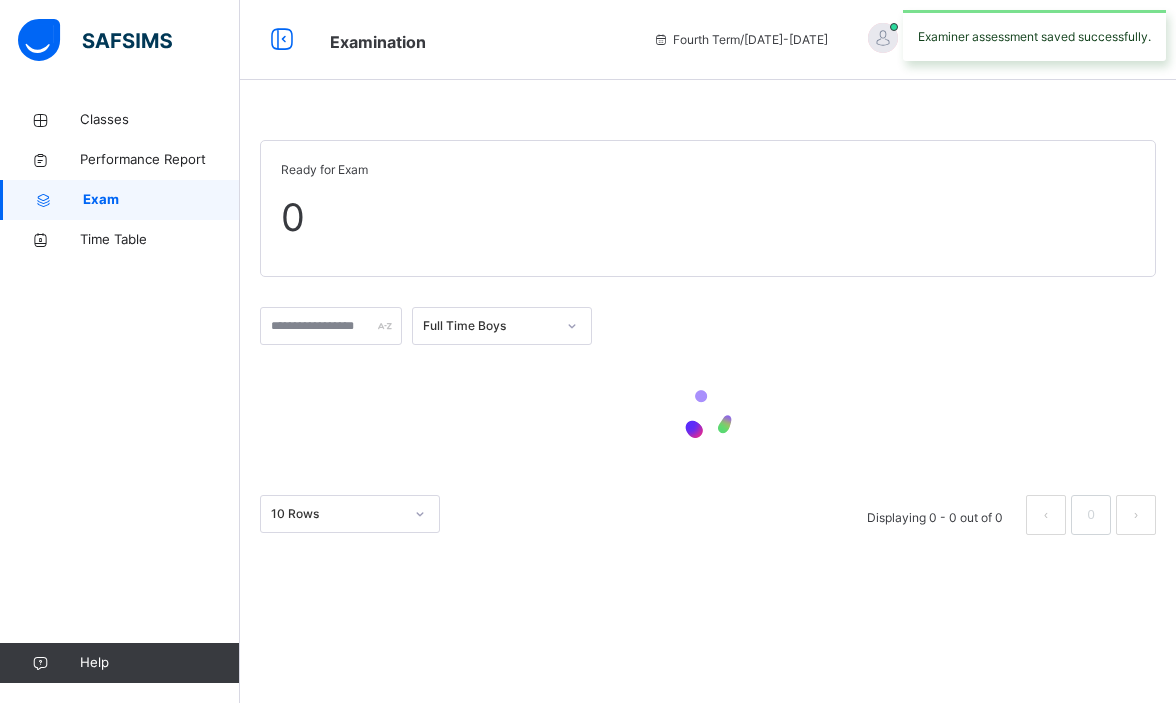 scroll, scrollTop: 0, scrollLeft: 0, axis: both 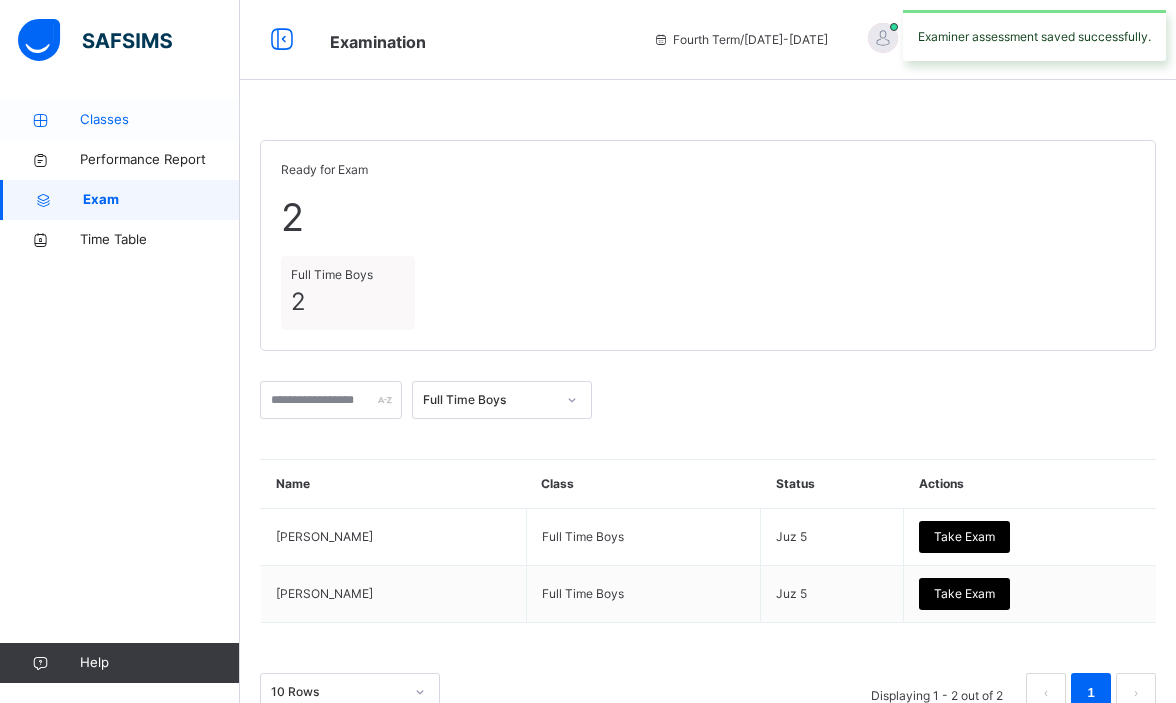 click on "Classes" at bounding box center [160, 120] 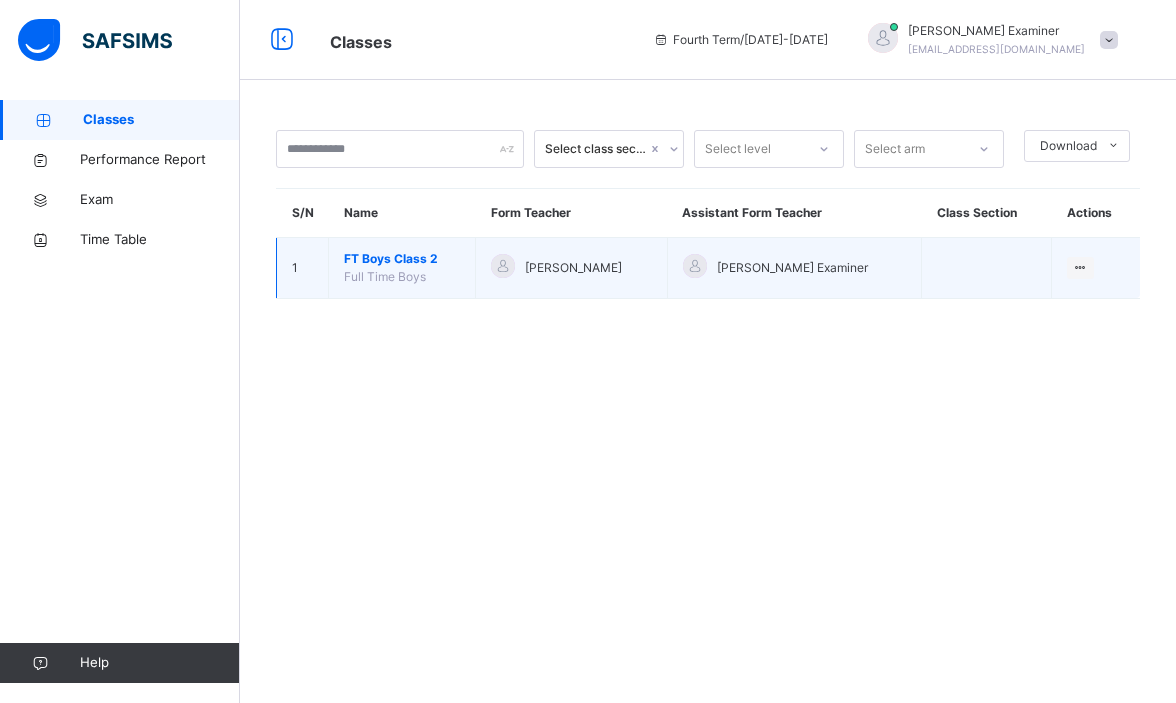 click on "FT Boys   Class 2" at bounding box center (402, 259) 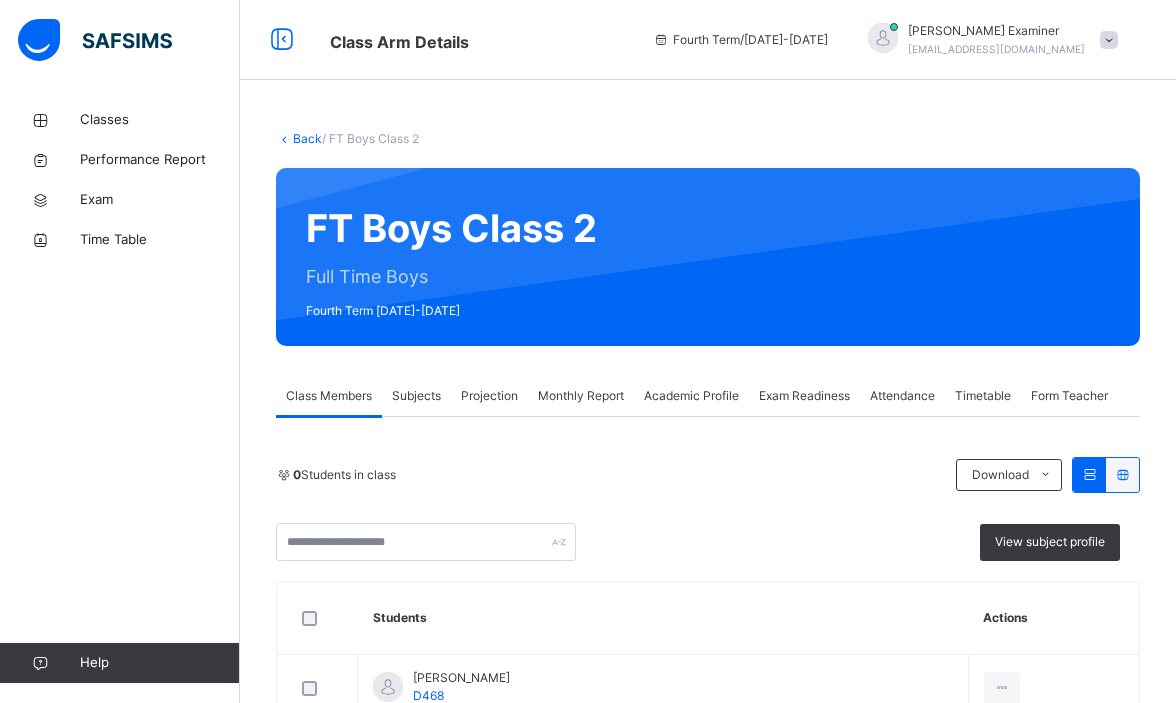 click on "Exam Readiness" at bounding box center [804, 396] 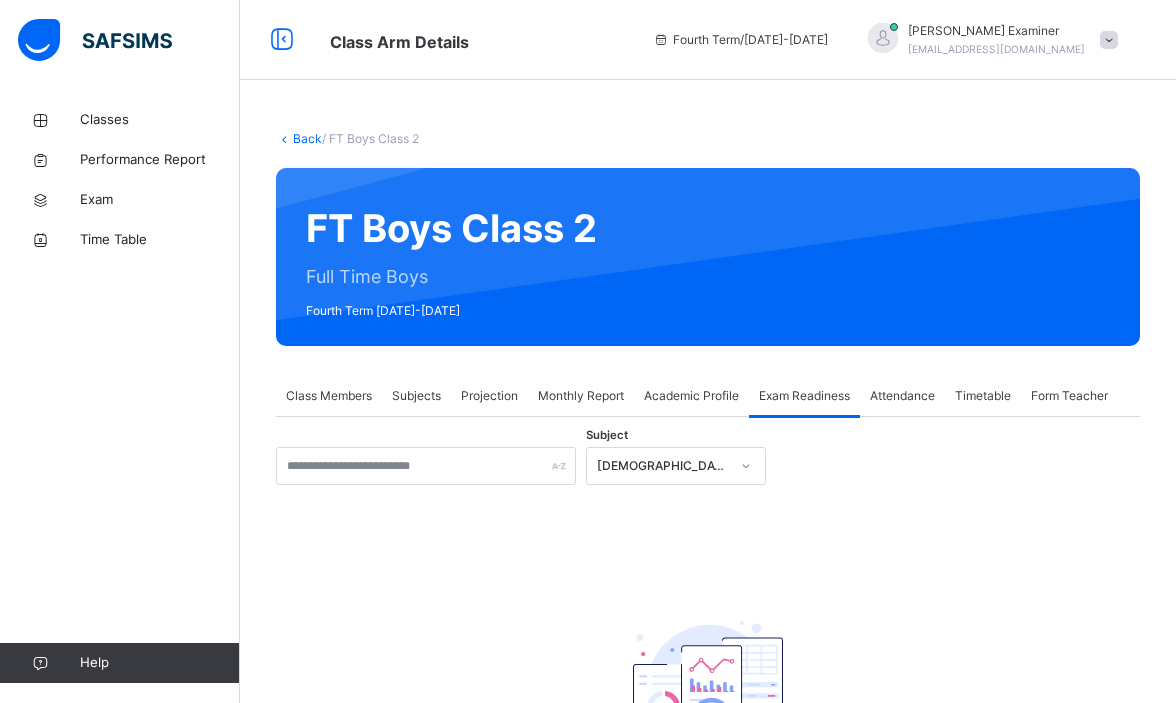 scroll, scrollTop: 167, scrollLeft: 0, axis: vertical 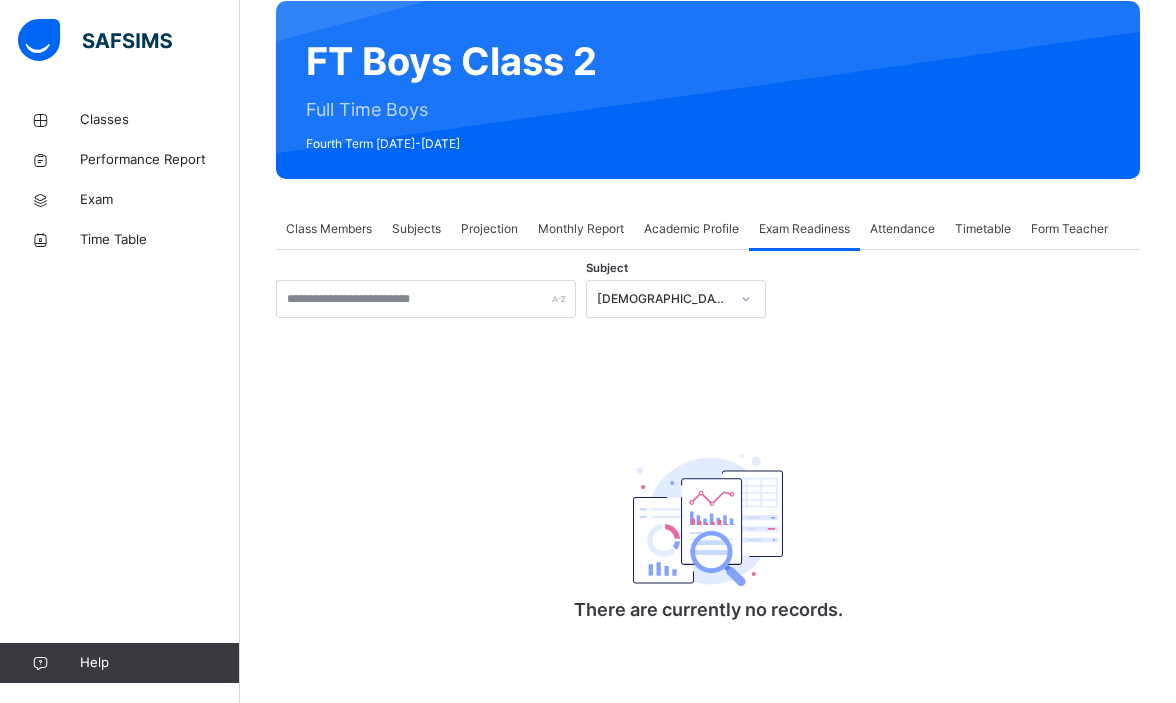 click on "[DEMOGRAPHIC_DATA] Reading" at bounding box center (657, 299) 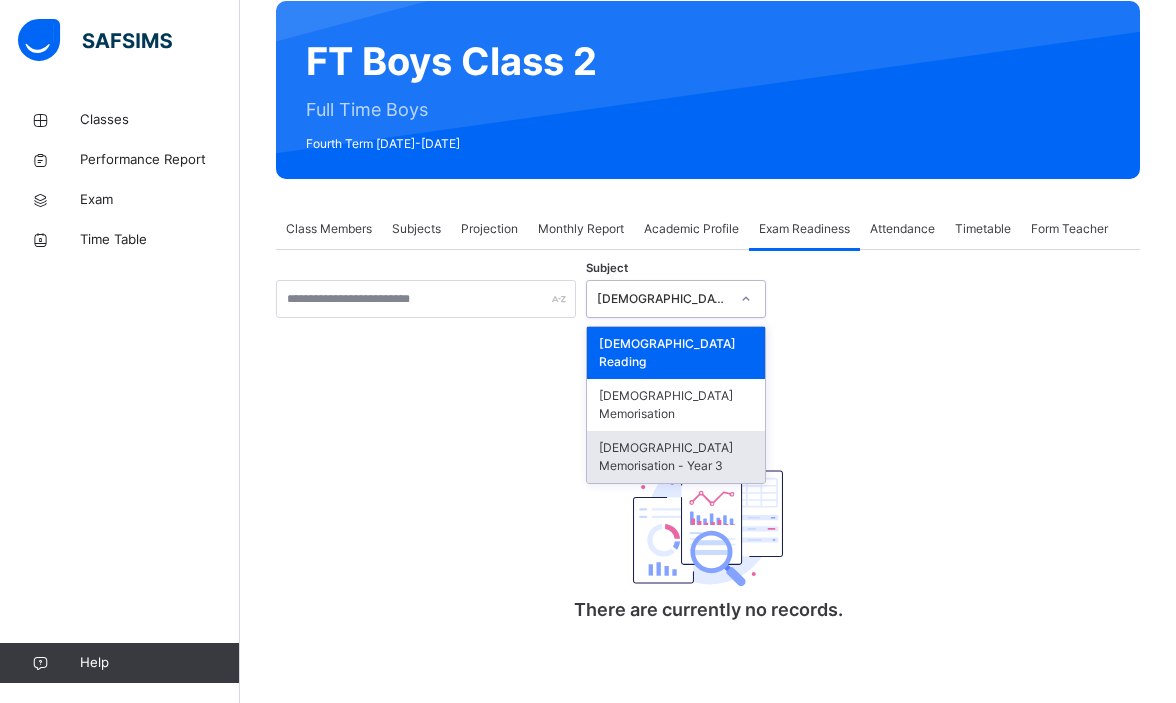click on "[DEMOGRAPHIC_DATA] Memorisation - Year 3" at bounding box center (676, 457) 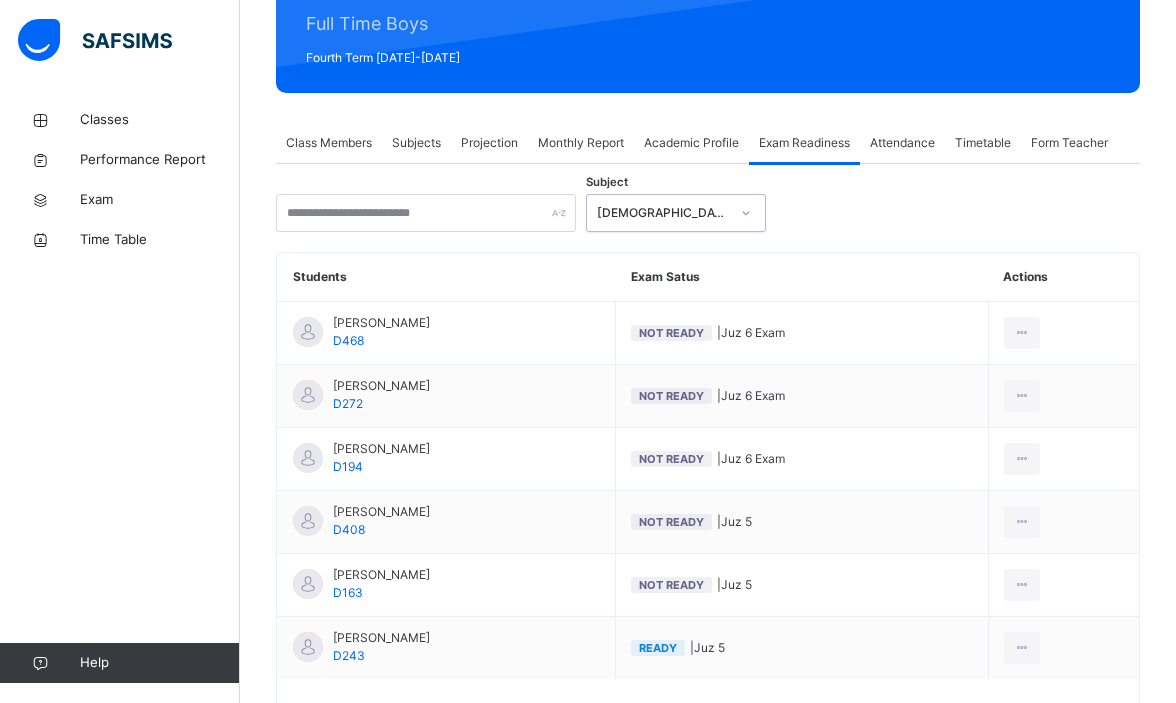 scroll, scrollTop: 273, scrollLeft: 0, axis: vertical 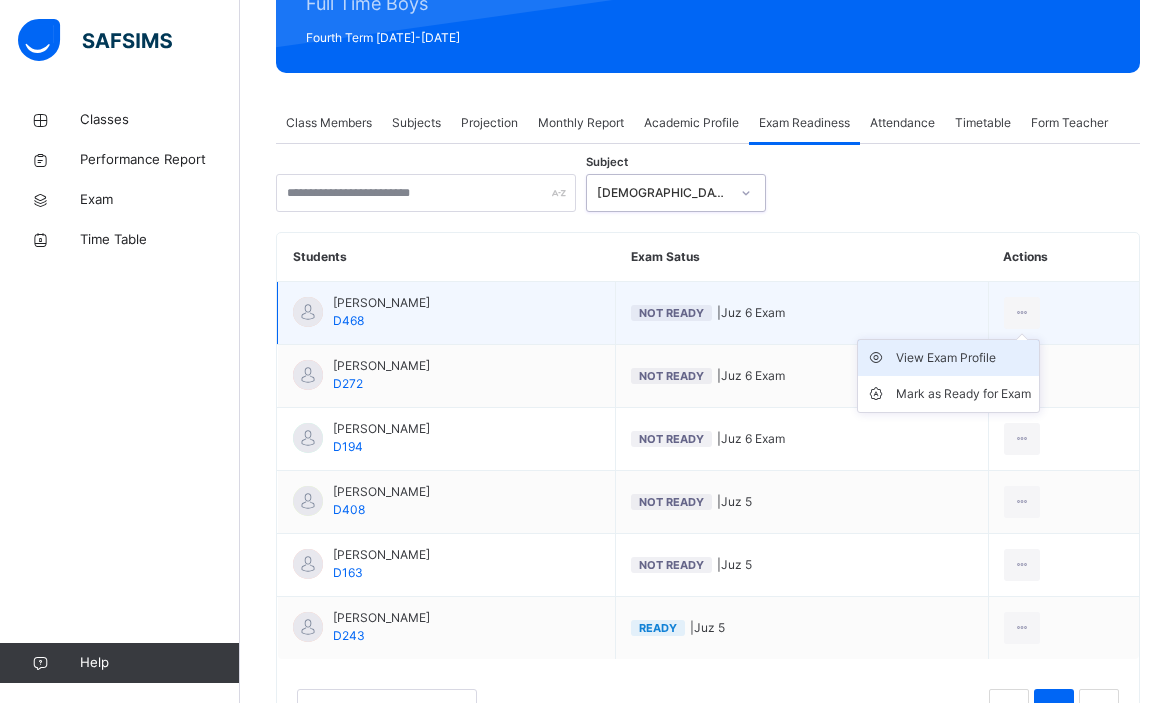 click on "View Exam Profile" at bounding box center [963, 358] 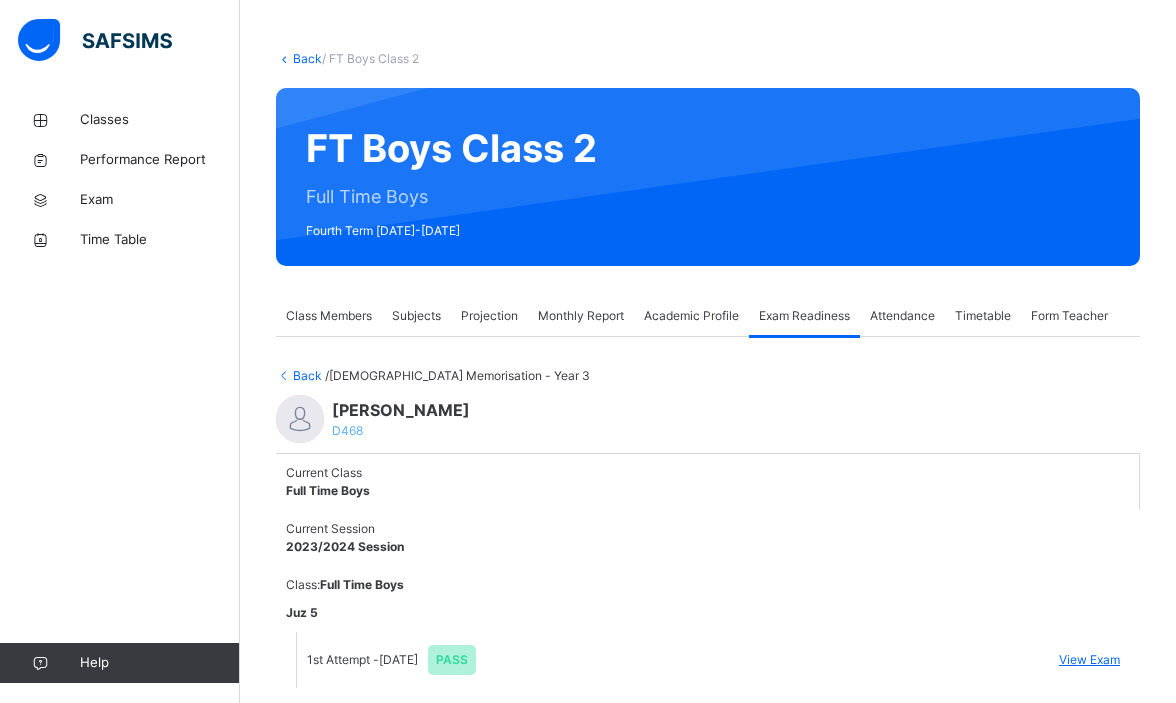 scroll, scrollTop: 128, scrollLeft: 0, axis: vertical 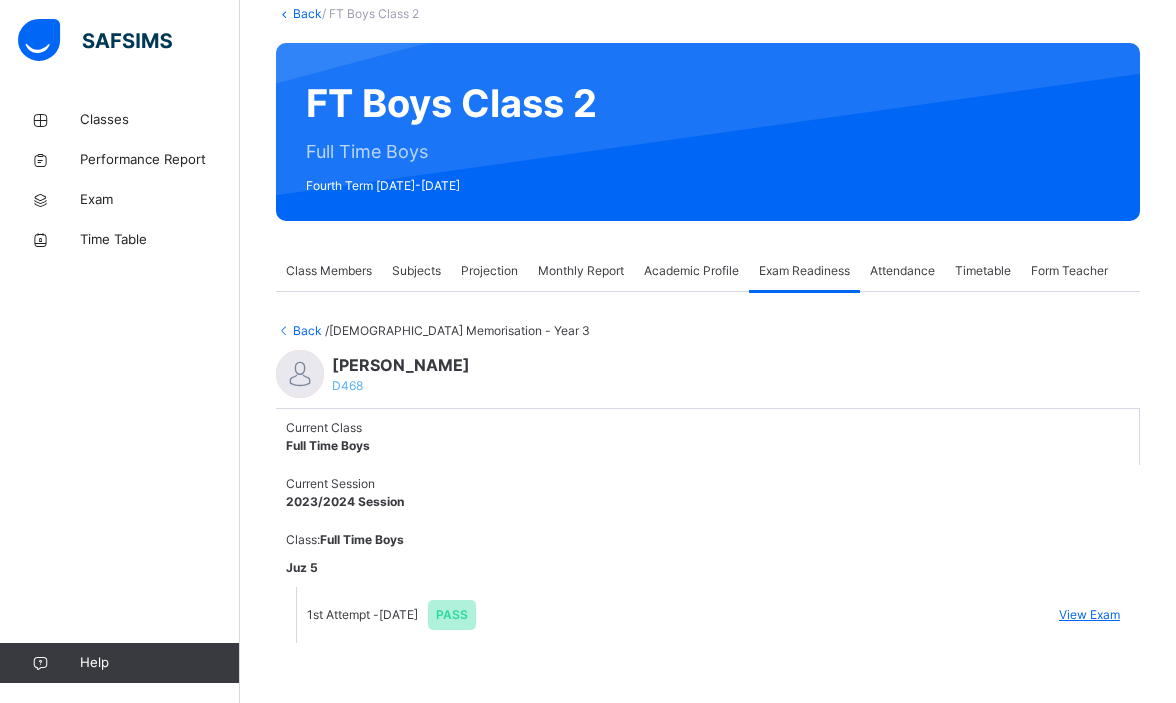 click on "View Exam" at bounding box center [1089, 615] 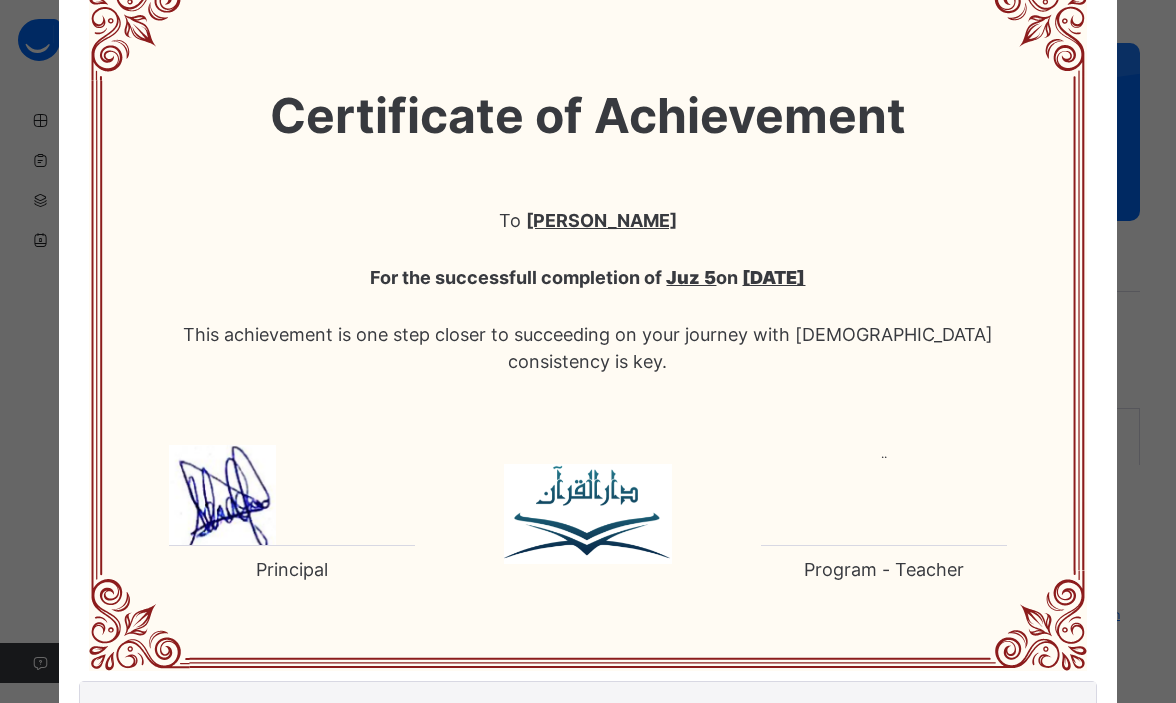 scroll, scrollTop: 0, scrollLeft: 0, axis: both 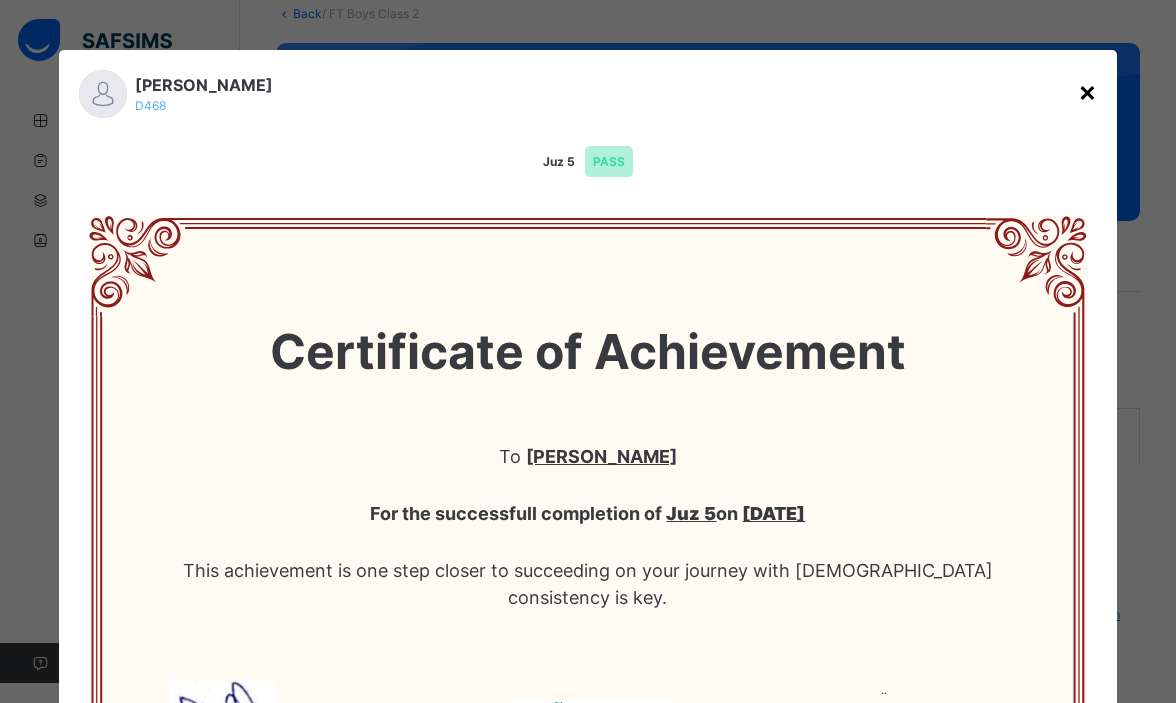 click on "×" at bounding box center [1087, 91] 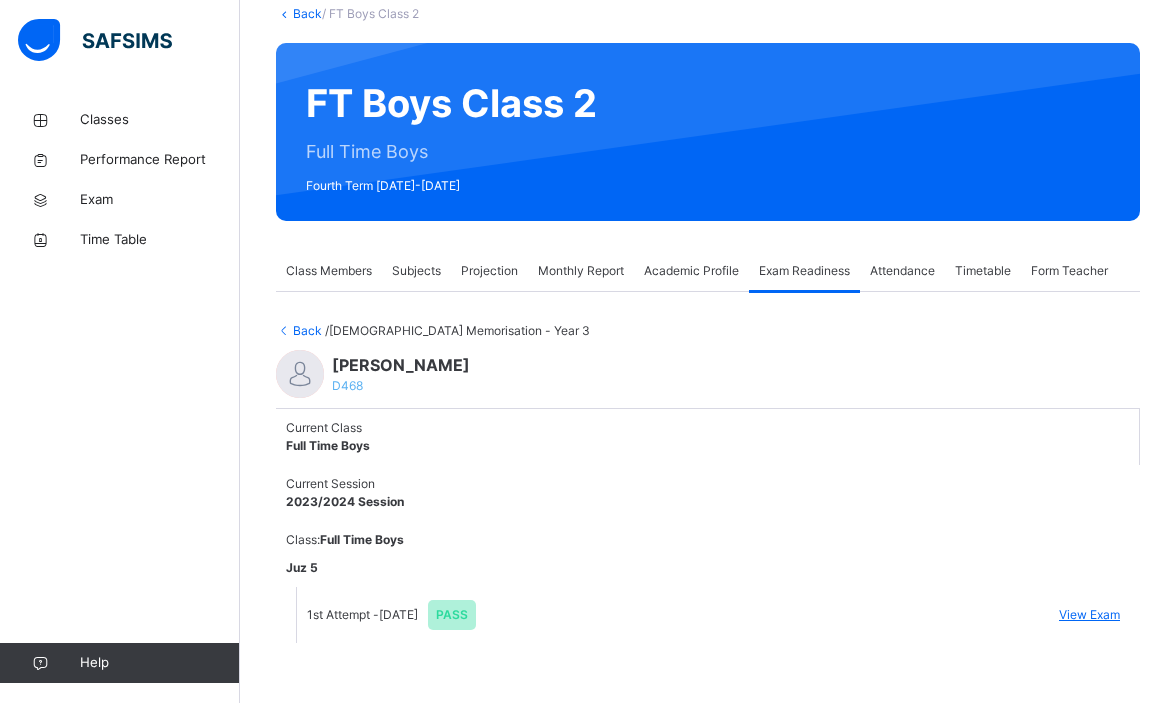 click on "Back" at bounding box center [300, 330] 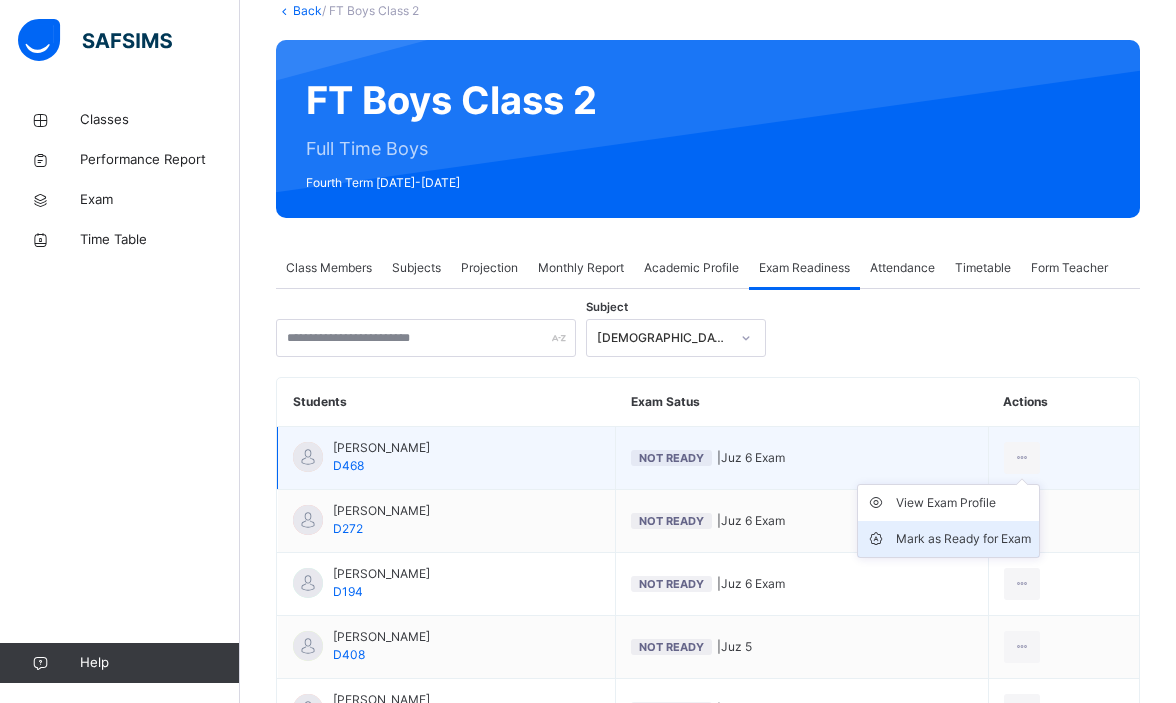 click on "Mark as  Ready for Exam" at bounding box center [963, 539] 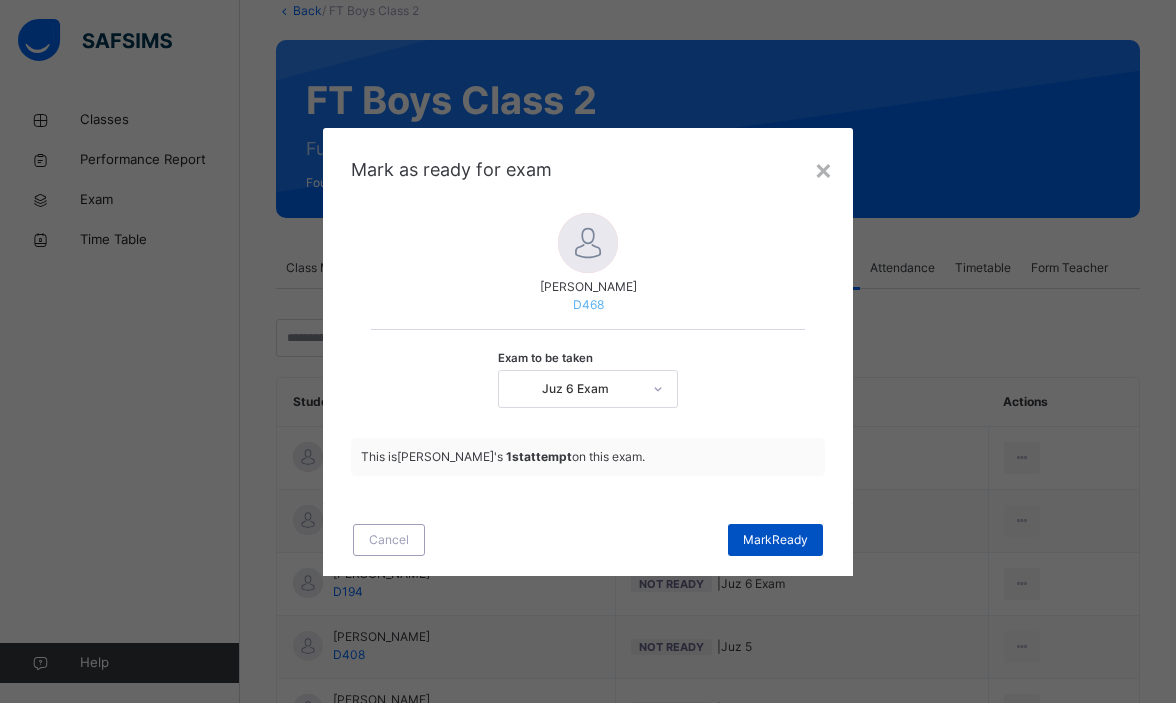 click on "[PERSON_NAME]" at bounding box center (775, 540) 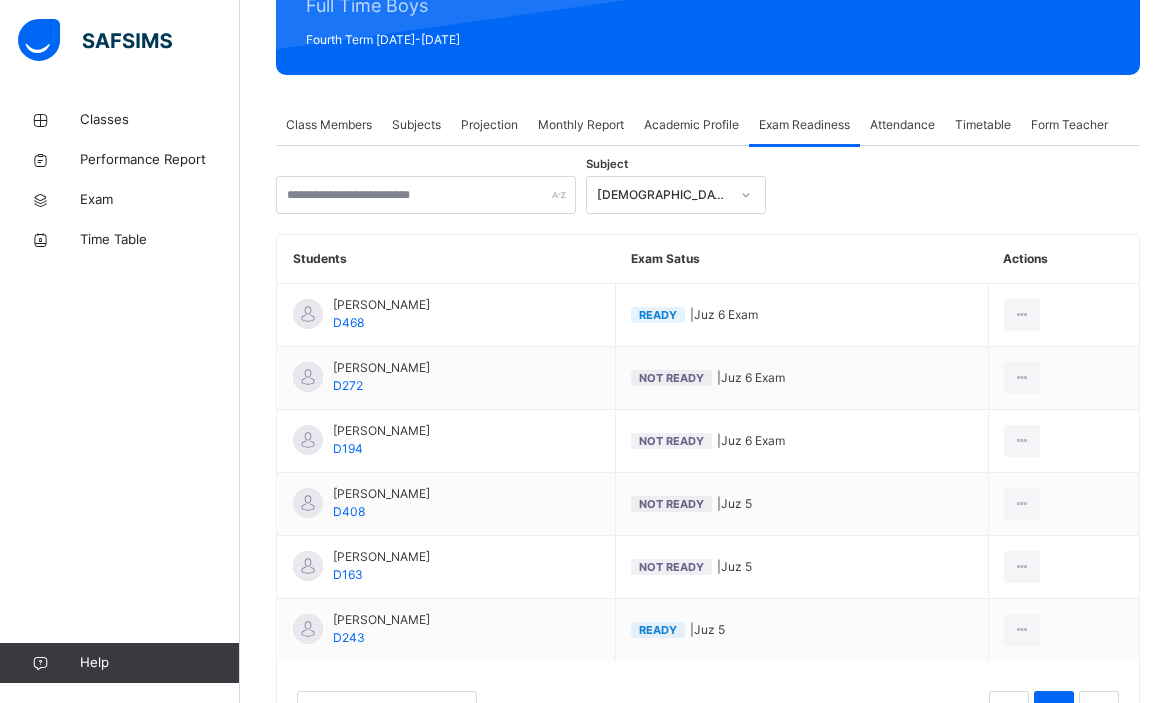 scroll, scrollTop: 284, scrollLeft: 0, axis: vertical 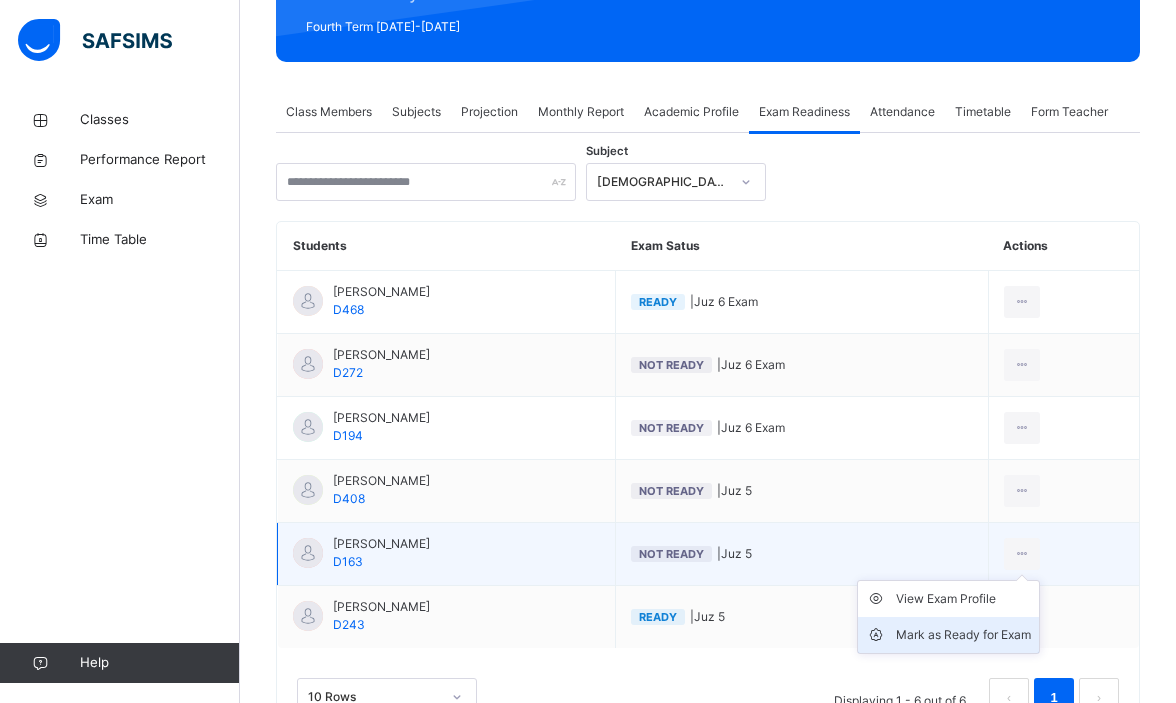 click on "Mark as  Ready for Exam" at bounding box center (948, 635) 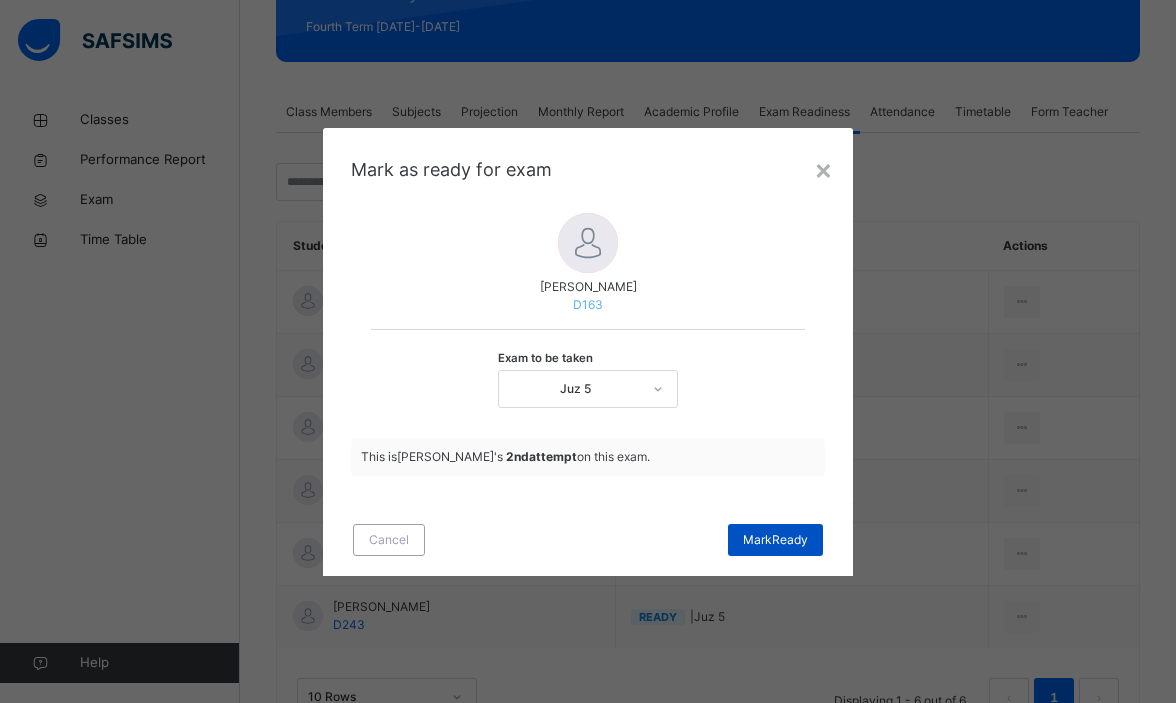click on "[PERSON_NAME]" at bounding box center [775, 540] 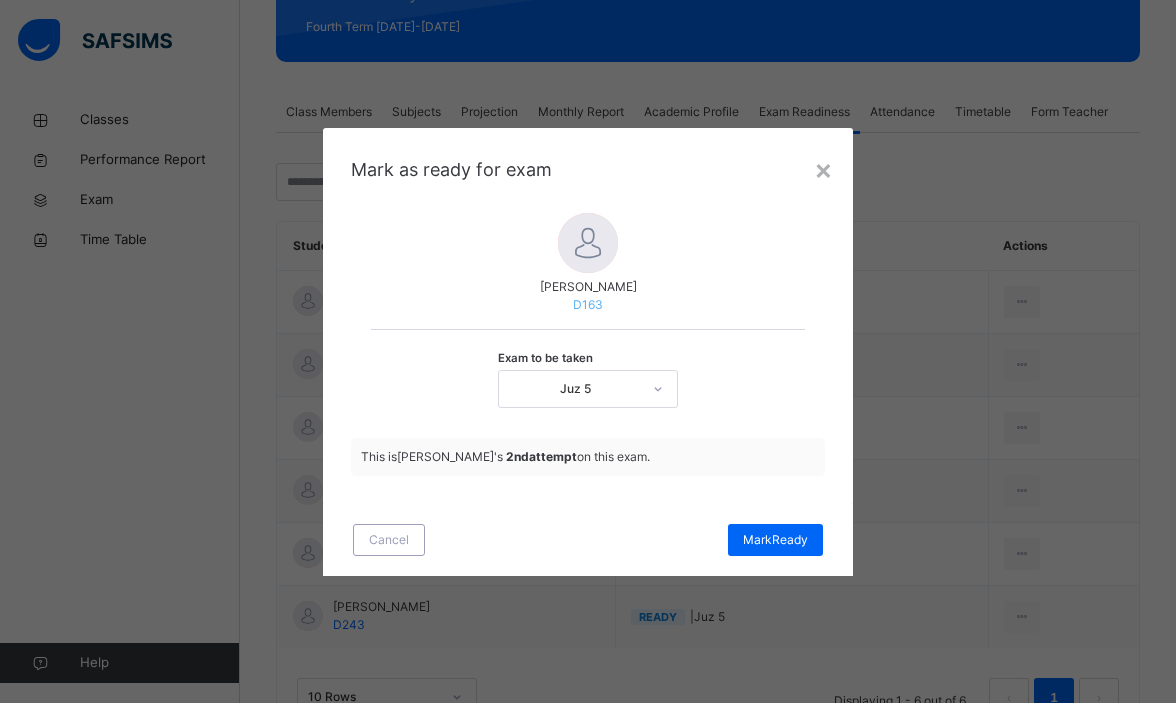 click on "[PERSON_NAME] D163 Exam to be taken Juz 5" at bounding box center (587, 315) 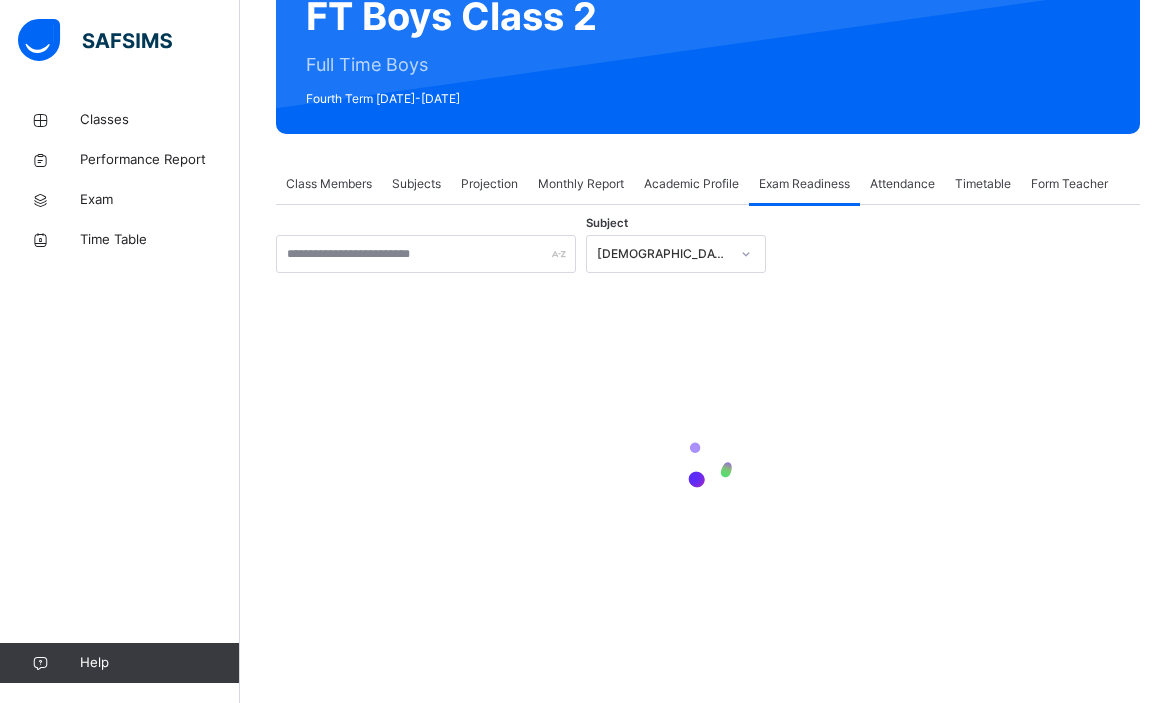 scroll, scrollTop: 212, scrollLeft: 0, axis: vertical 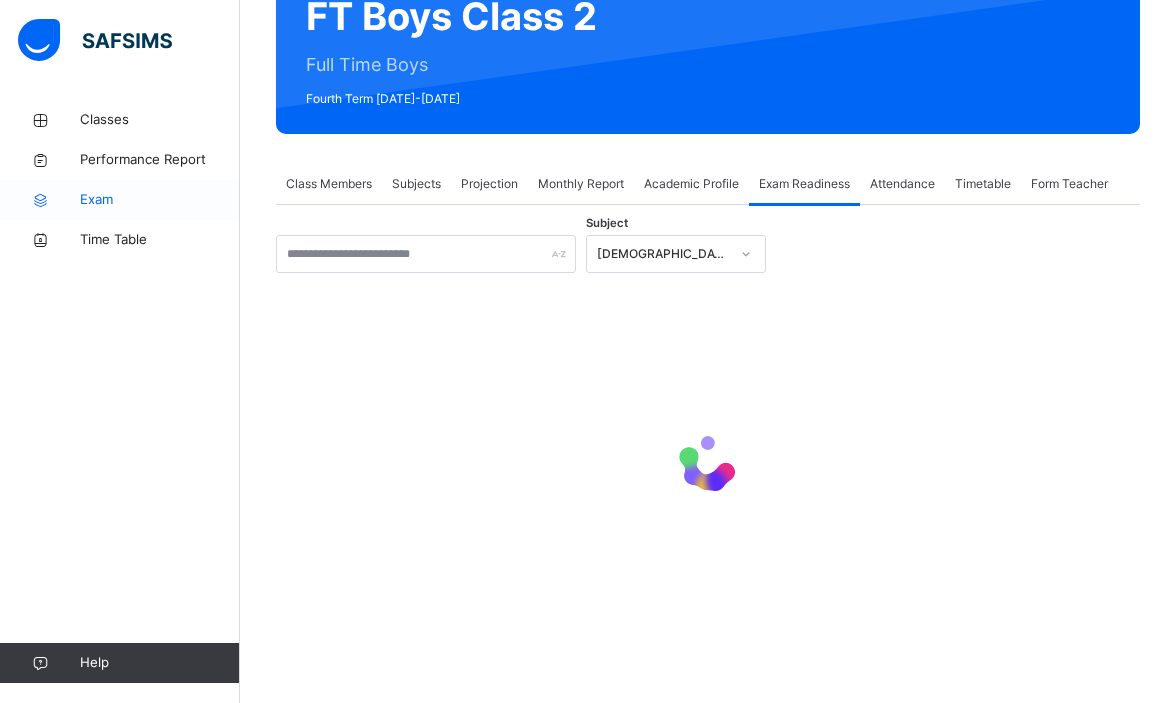 click on "Exam" at bounding box center (160, 200) 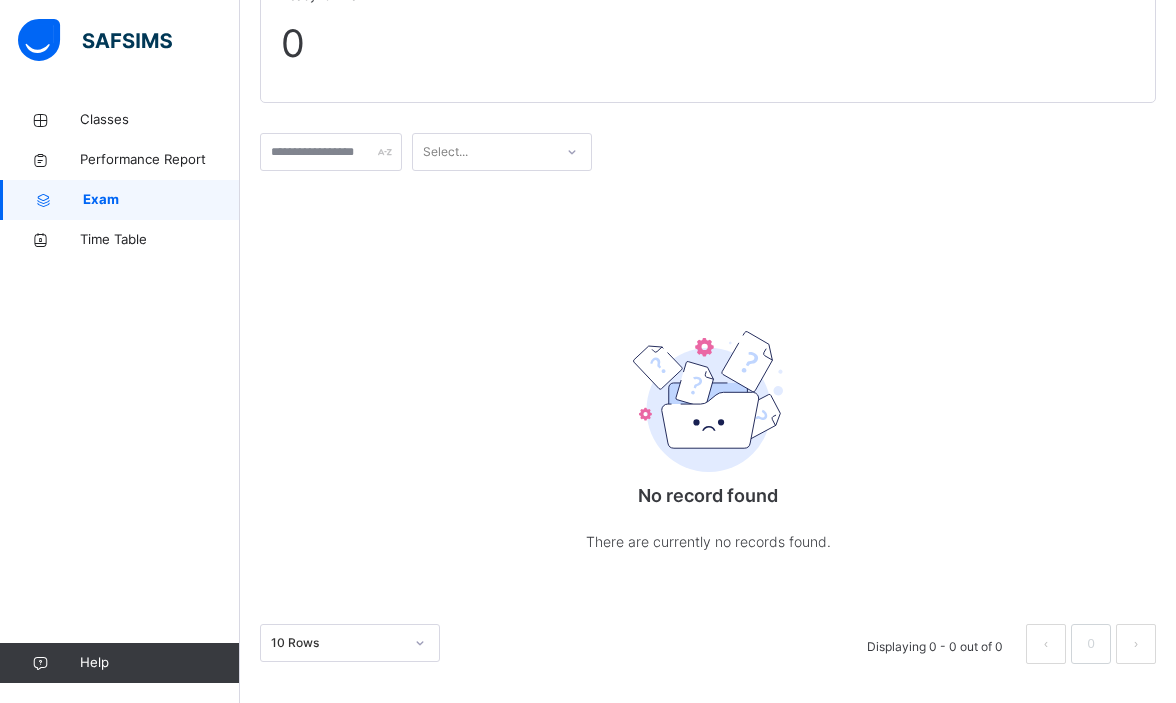 scroll, scrollTop: 0, scrollLeft: 0, axis: both 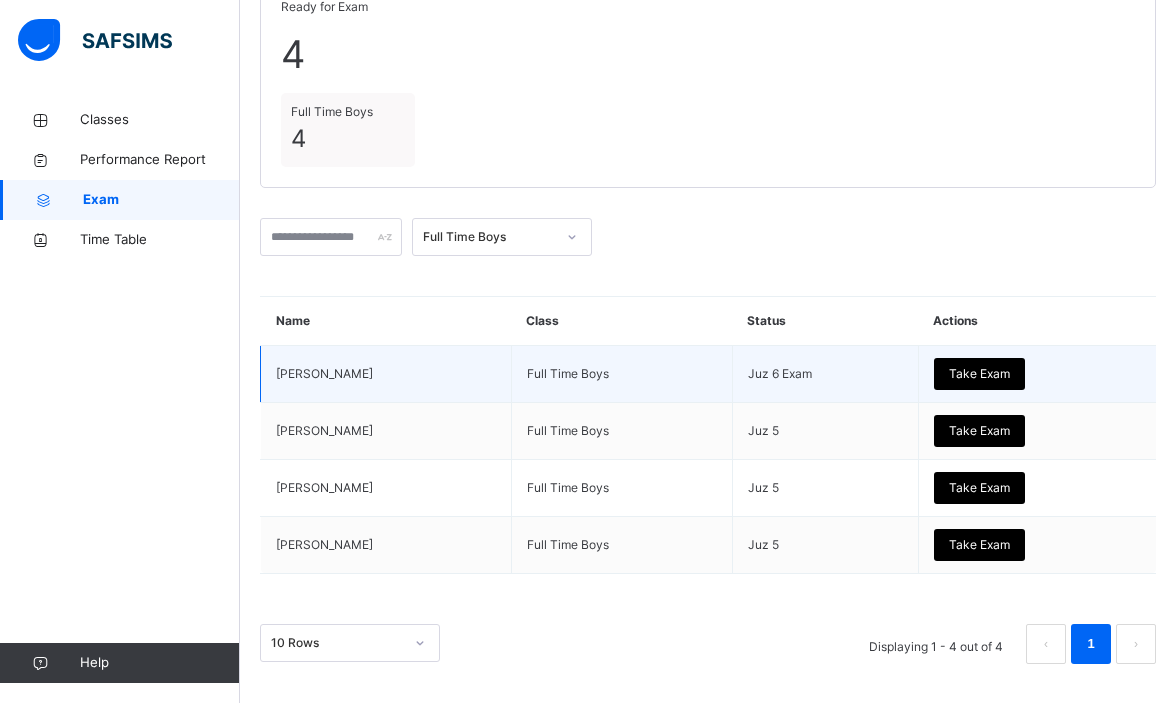 click on "Take Exam" at bounding box center [979, 374] 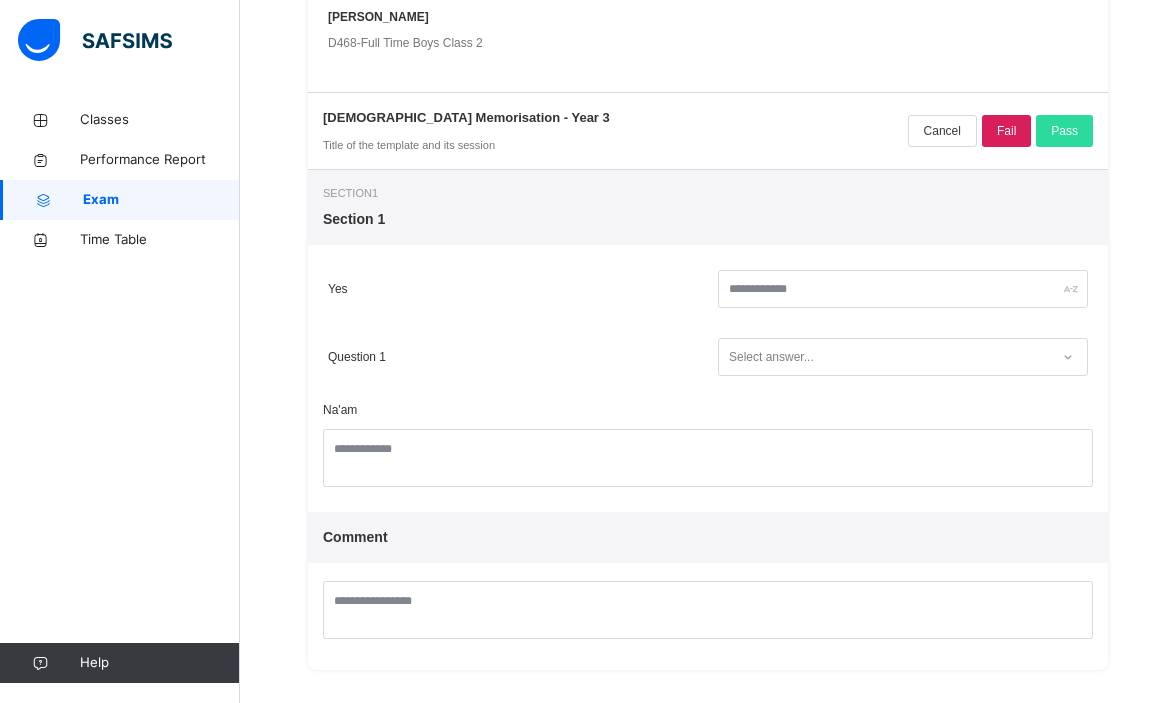 scroll, scrollTop: 228, scrollLeft: 0, axis: vertical 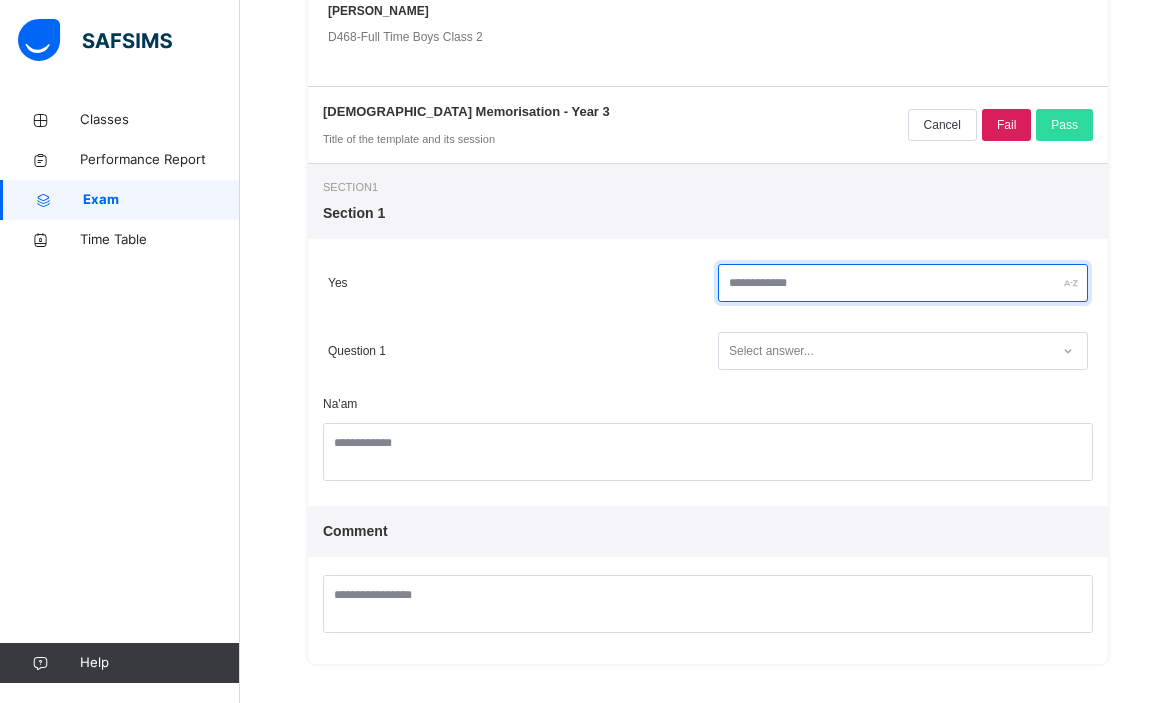 click at bounding box center (903, 283) 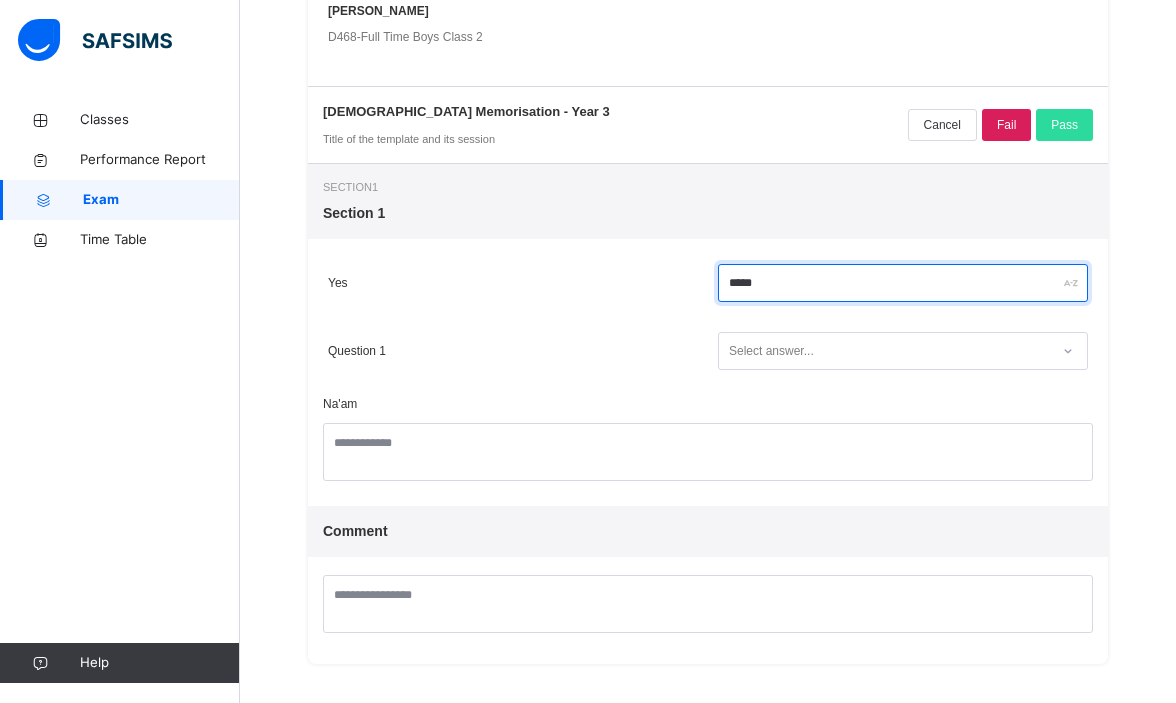 type on "*****" 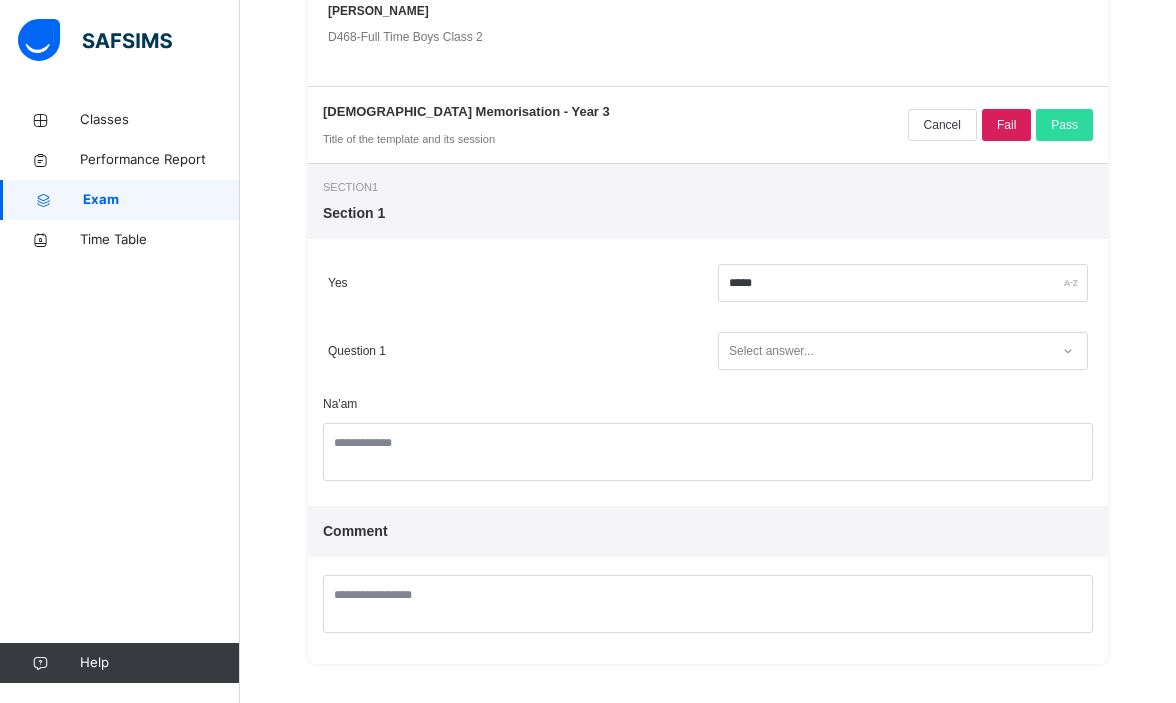 click on "Select answer..." at bounding box center (771, 351) 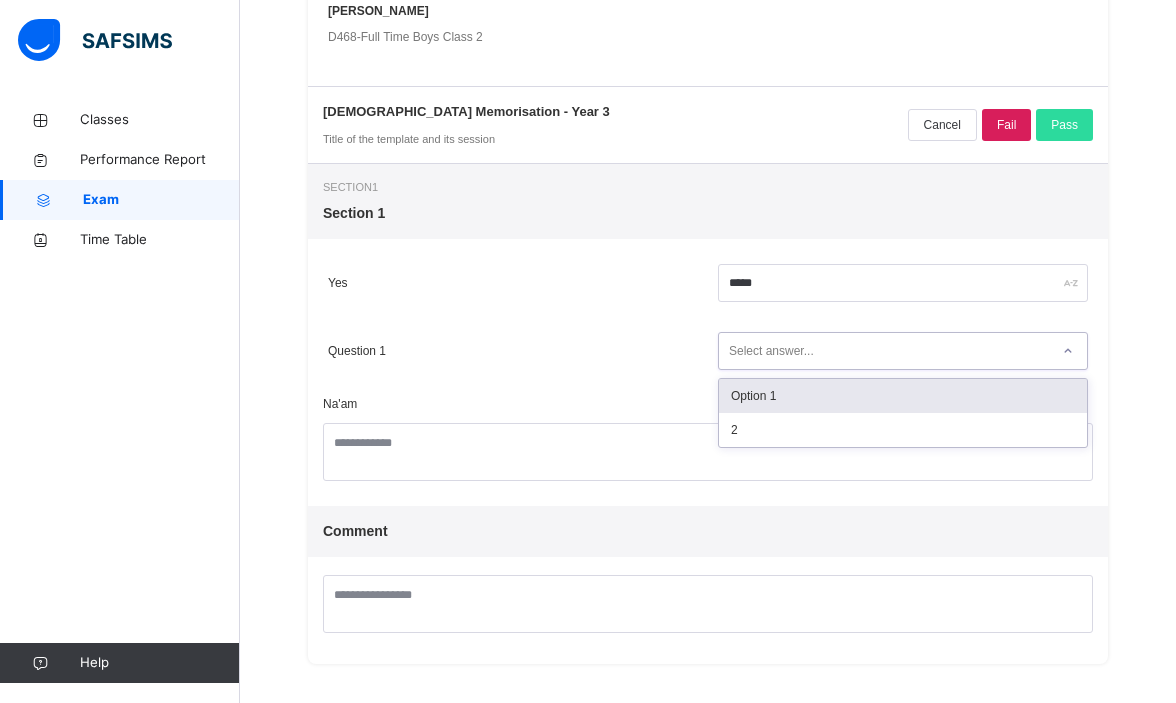 click on "Option 1" at bounding box center (903, 396) 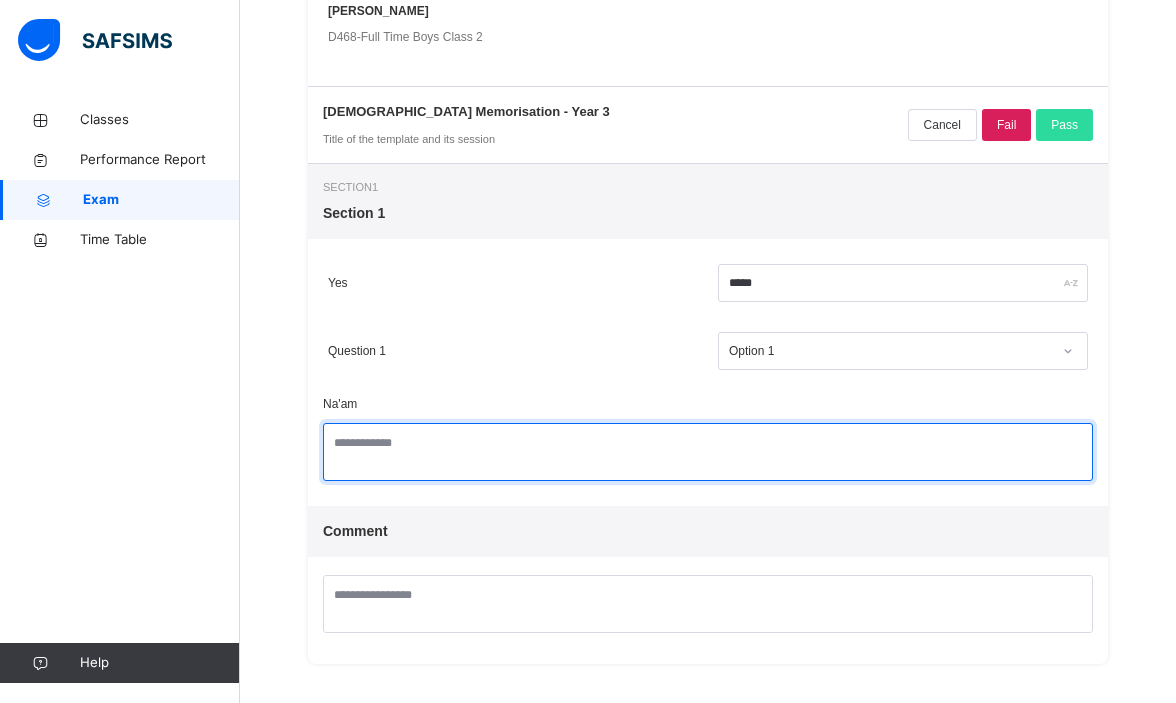 click at bounding box center [708, 452] 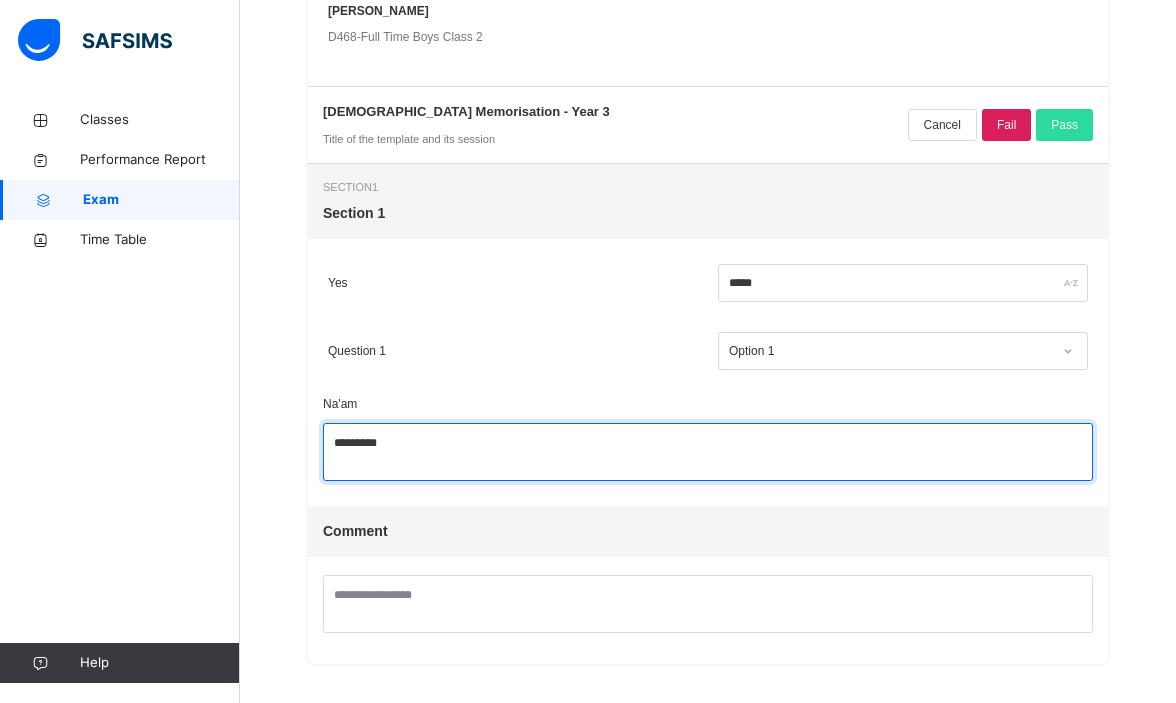 type on "*********" 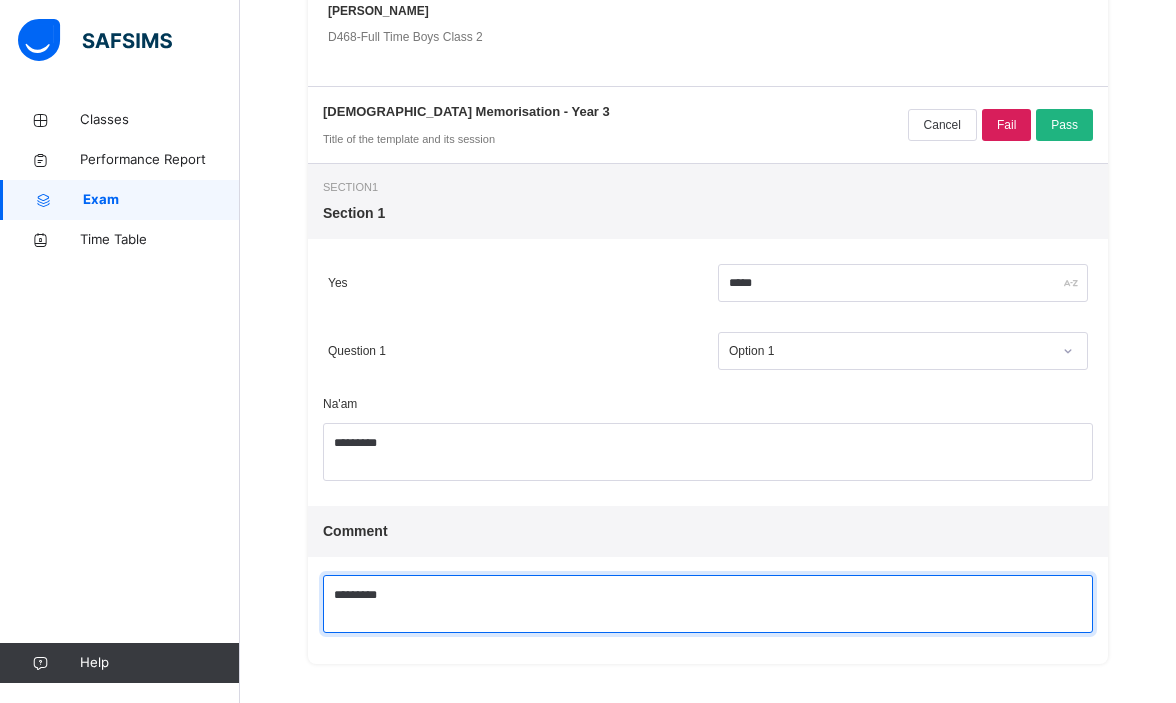 type on "*********" 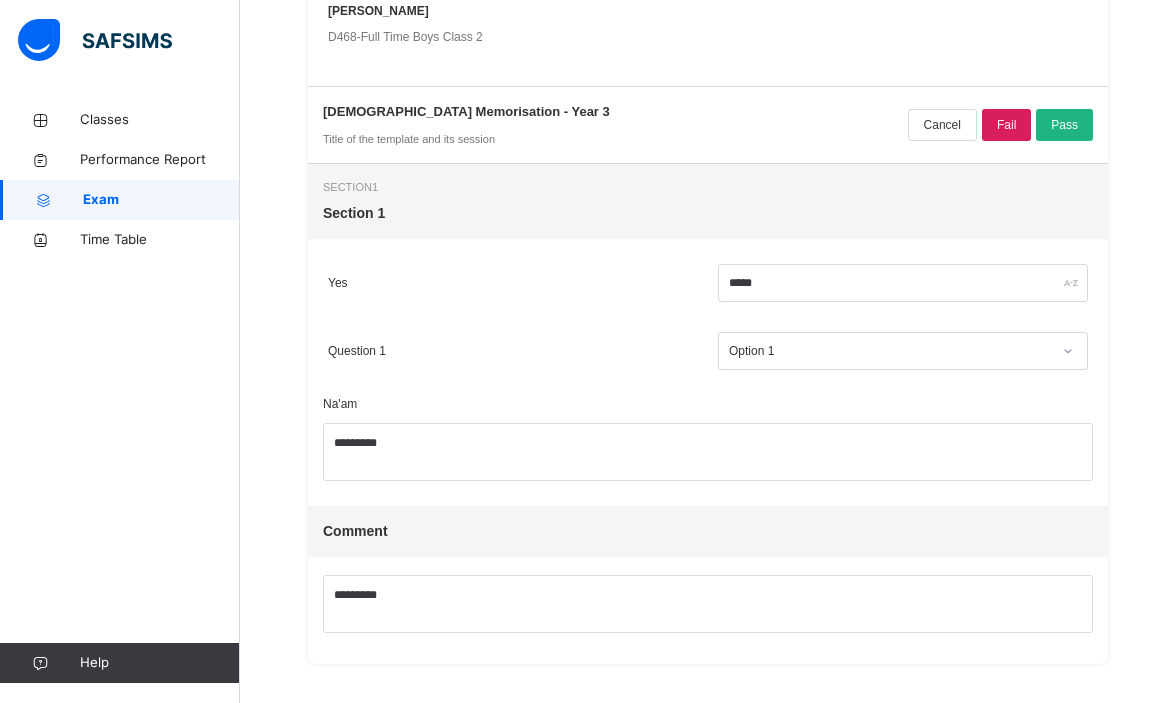 click on "Pass" at bounding box center (1064, 125) 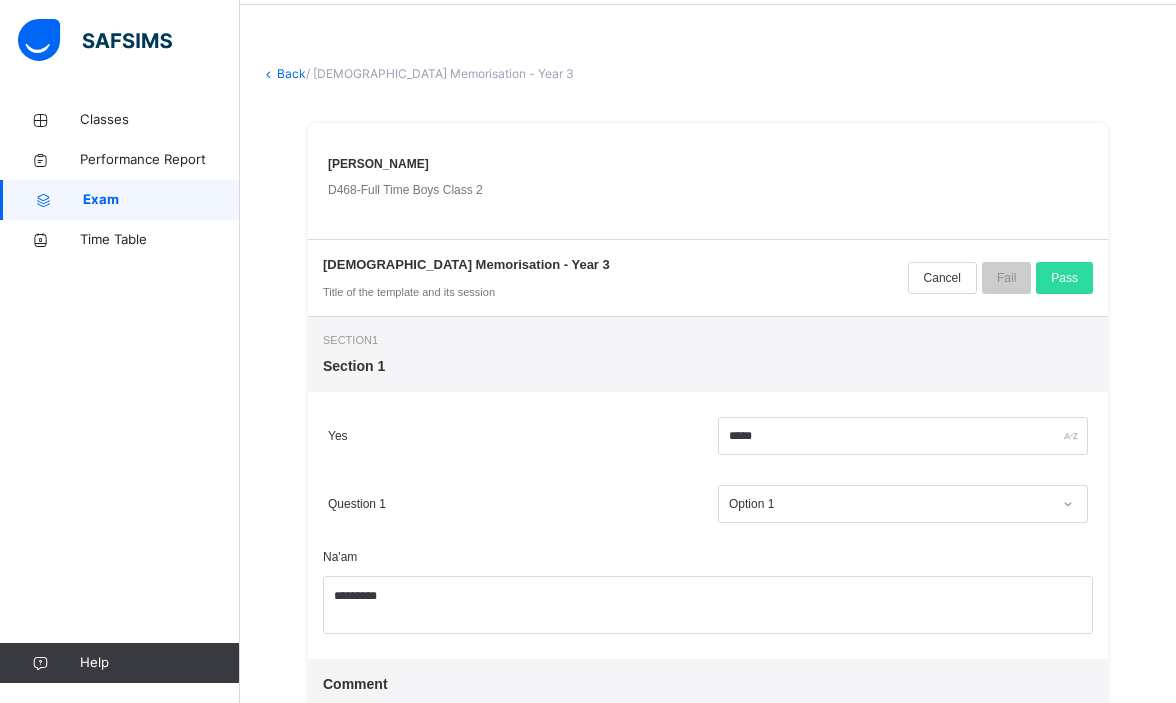 scroll, scrollTop: 228, scrollLeft: 0, axis: vertical 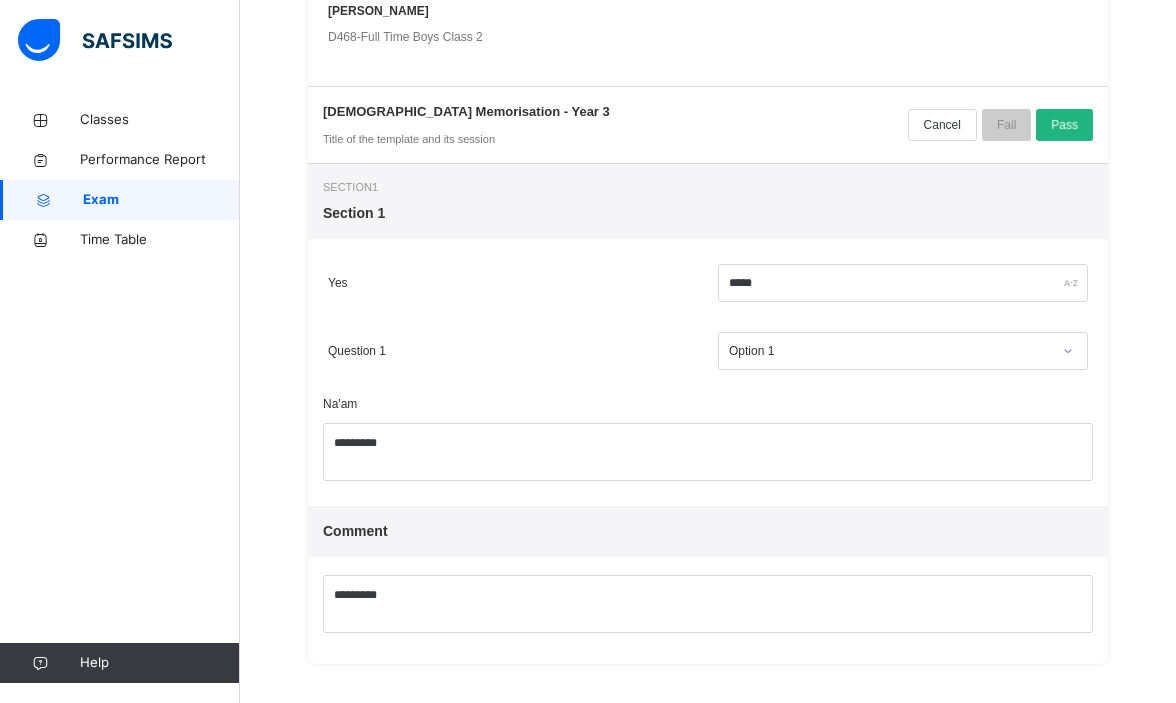 click on "Pass" at bounding box center [1064, 125] 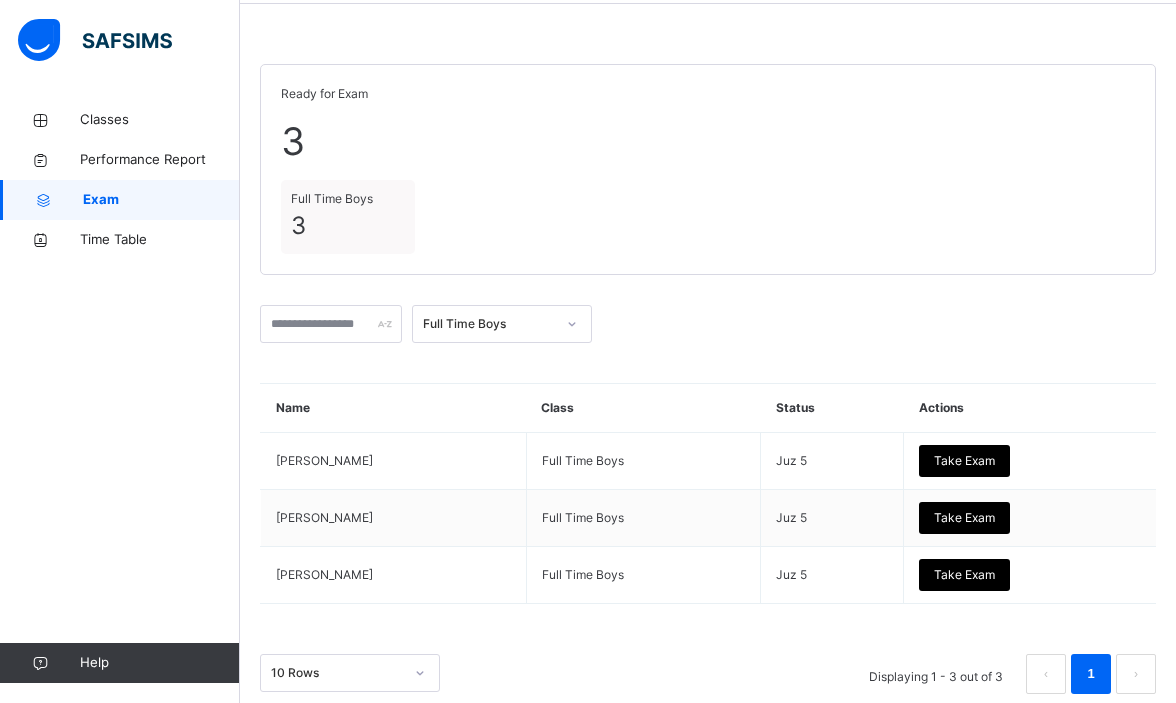 scroll, scrollTop: 106, scrollLeft: 0, axis: vertical 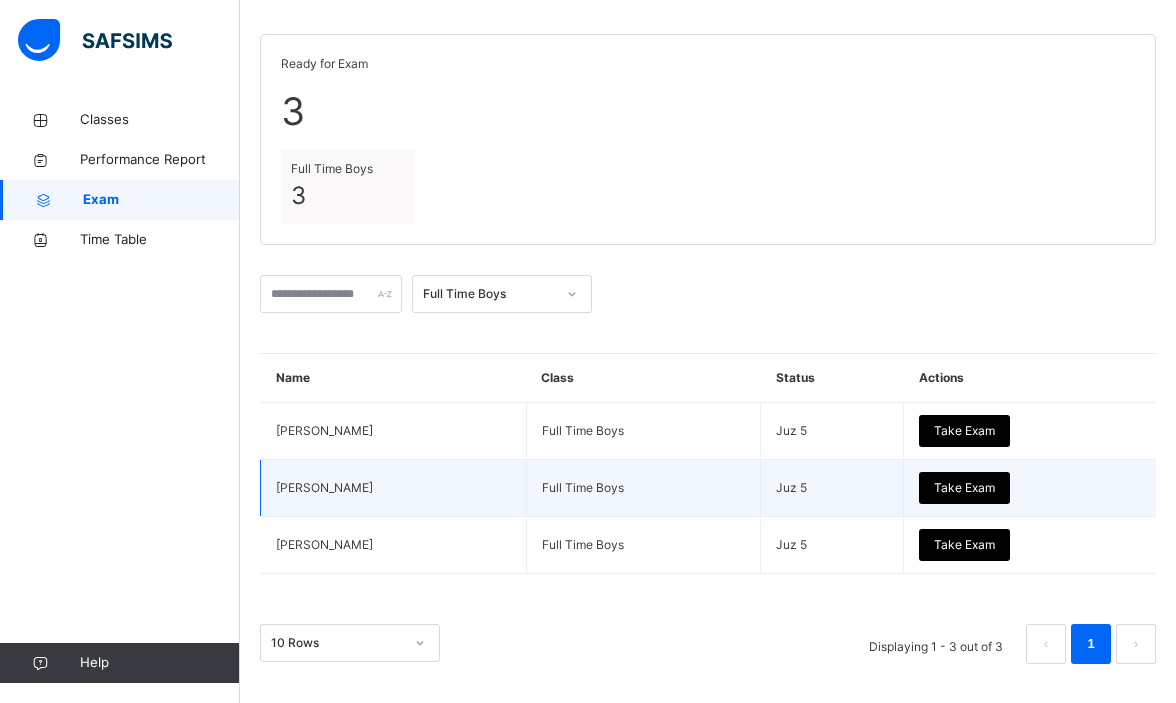 click on "Take Exam" at bounding box center (964, 488) 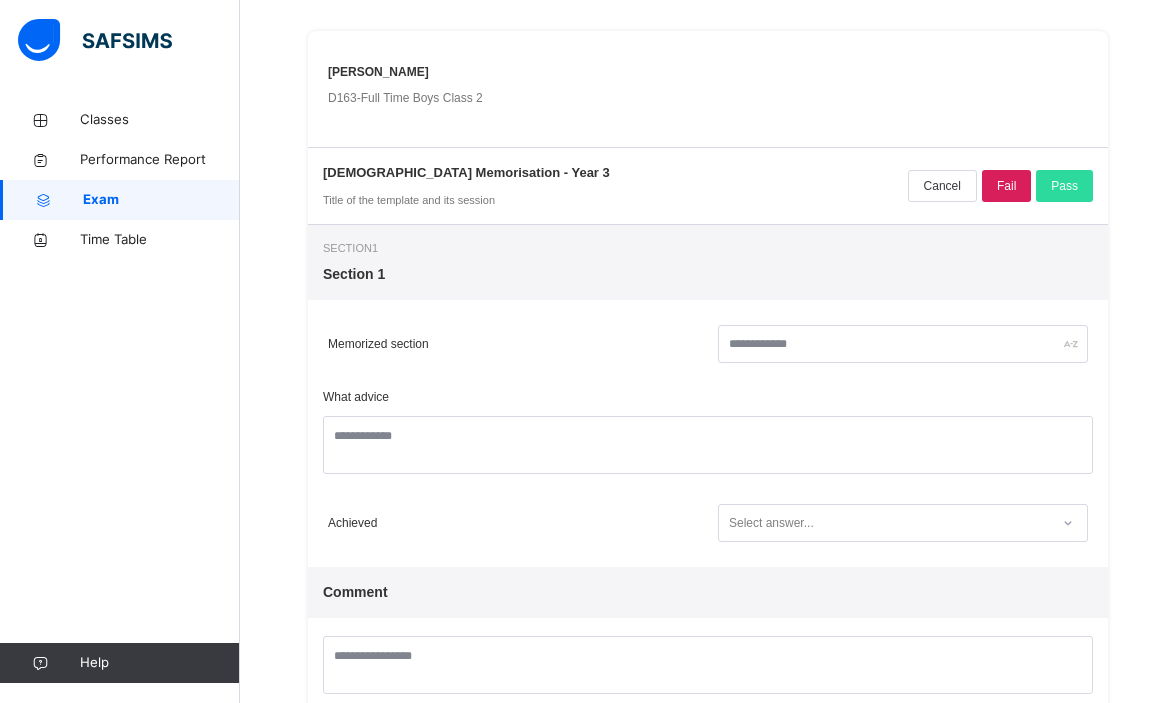scroll, scrollTop: 228, scrollLeft: 0, axis: vertical 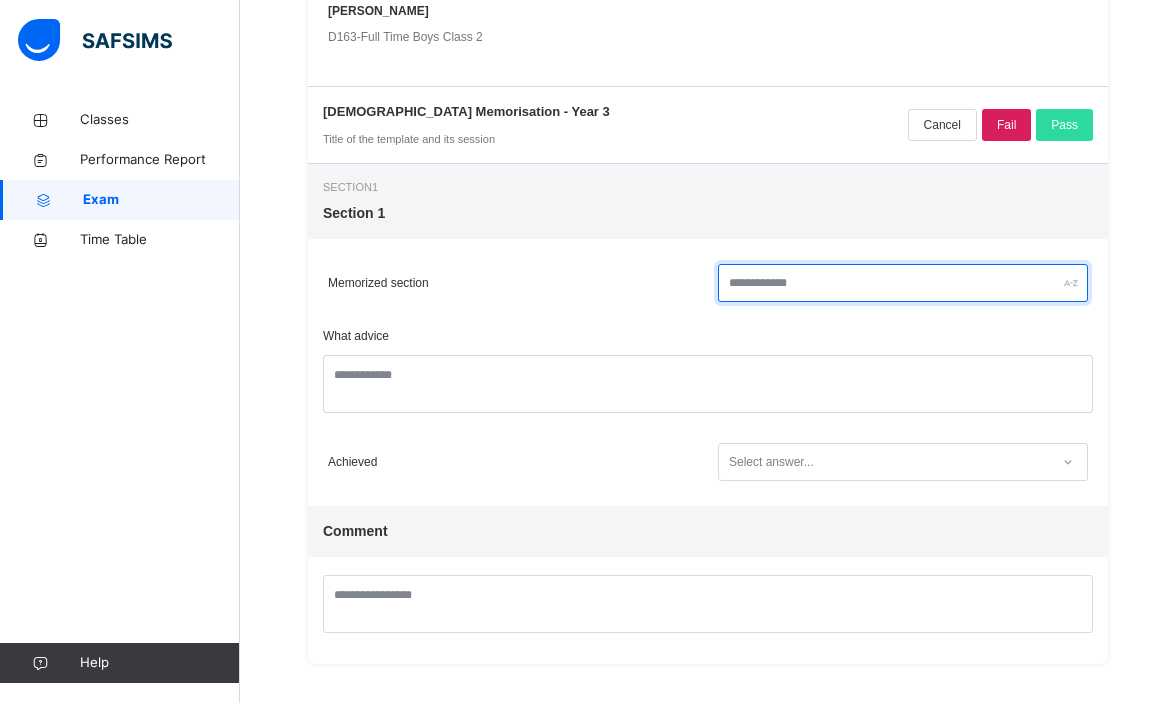 click at bounding box center [903, 283] 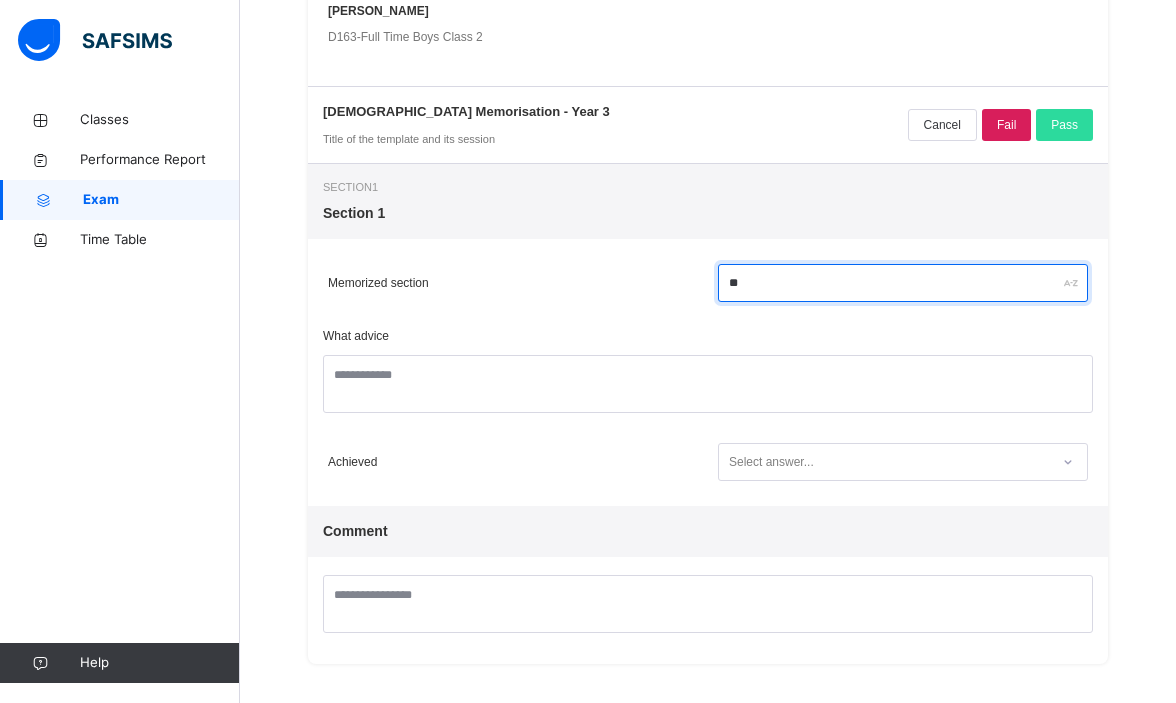 type on "**" 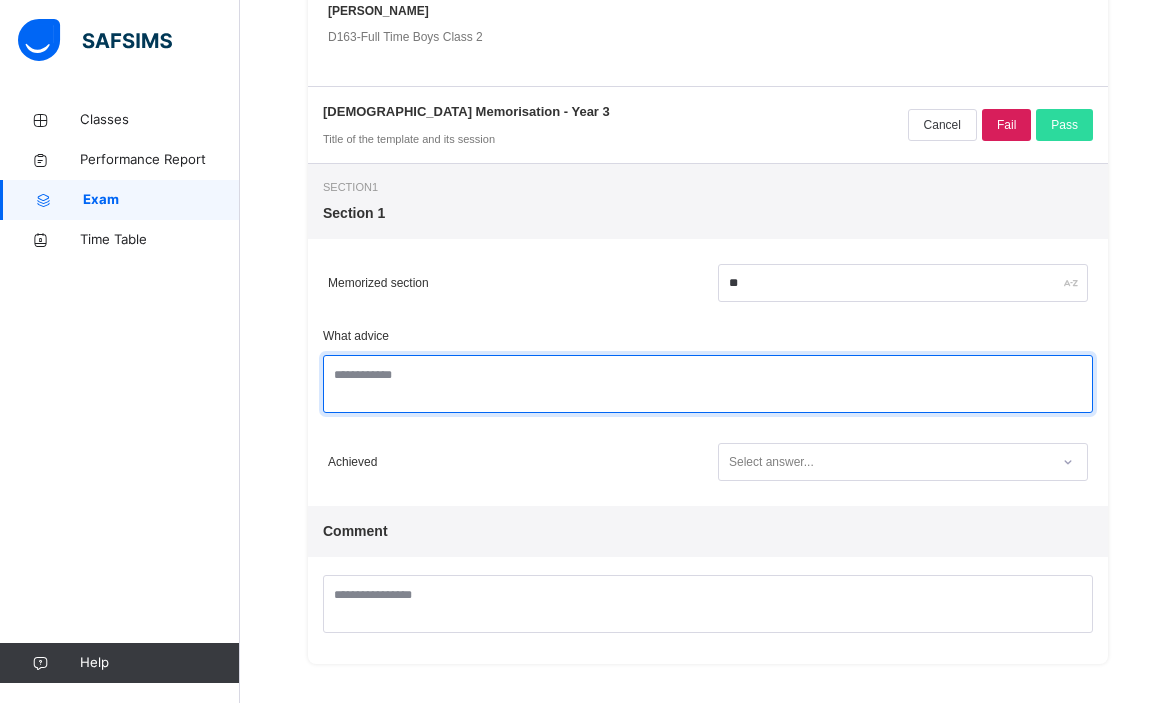 click at bounding box center (708, 384) 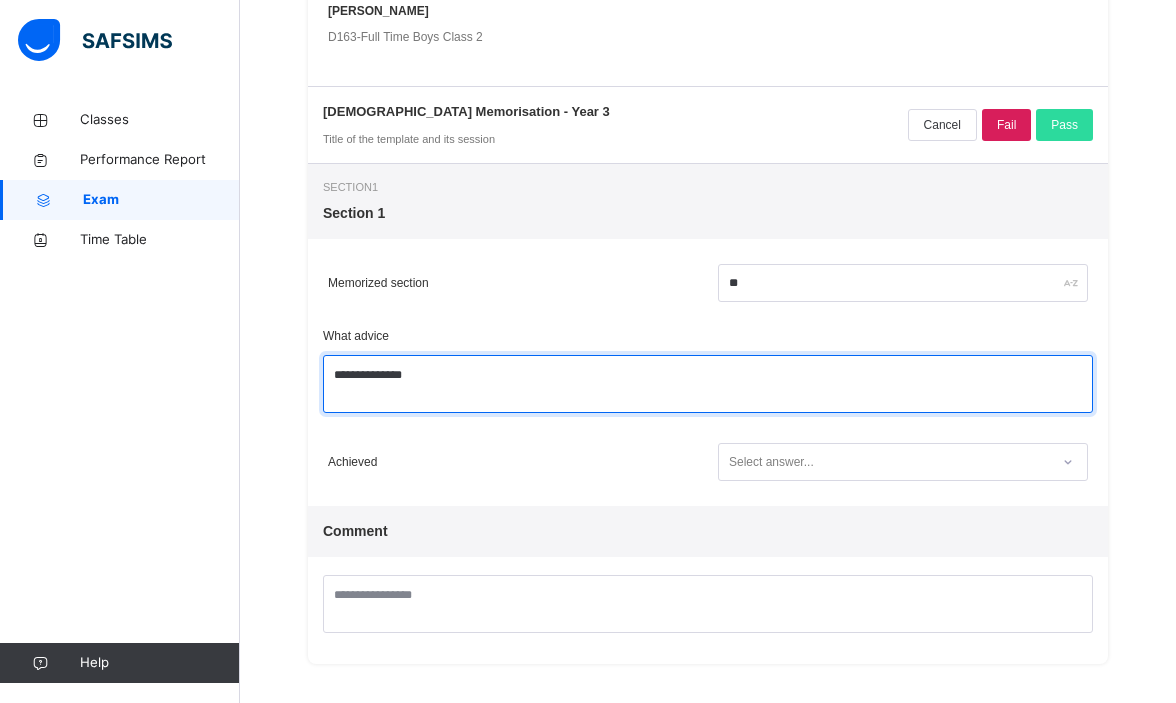 type on "**********" 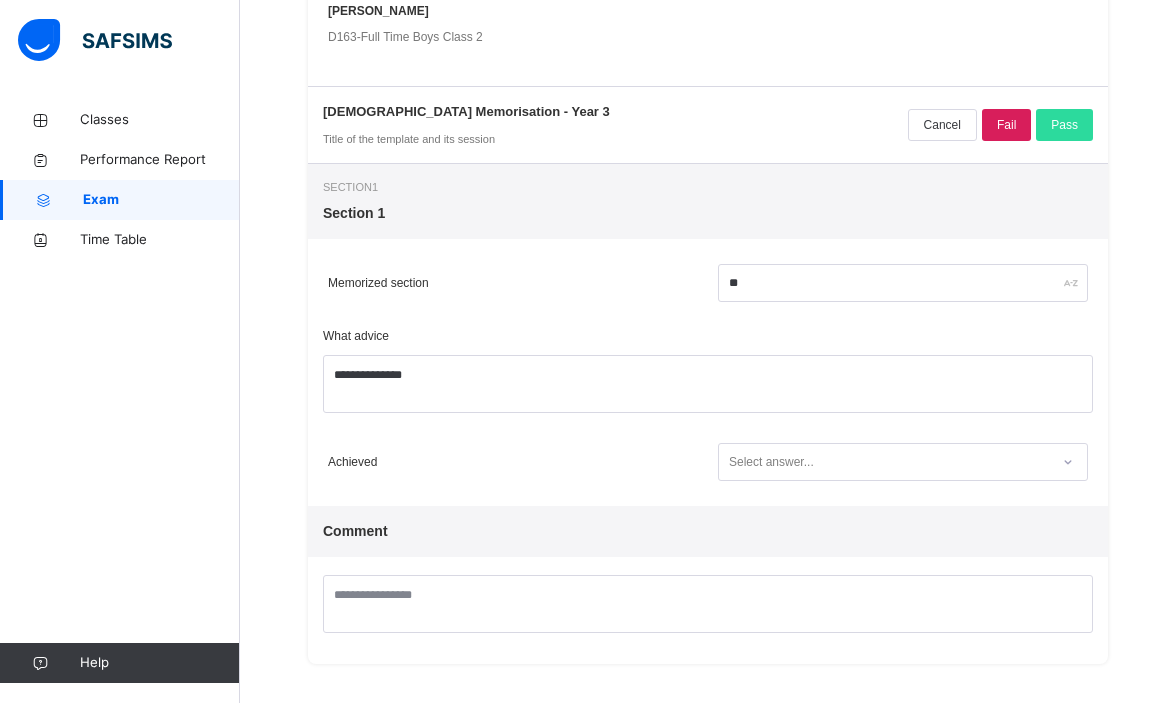 click on "Select answer..." at bounding box center (771, 462) 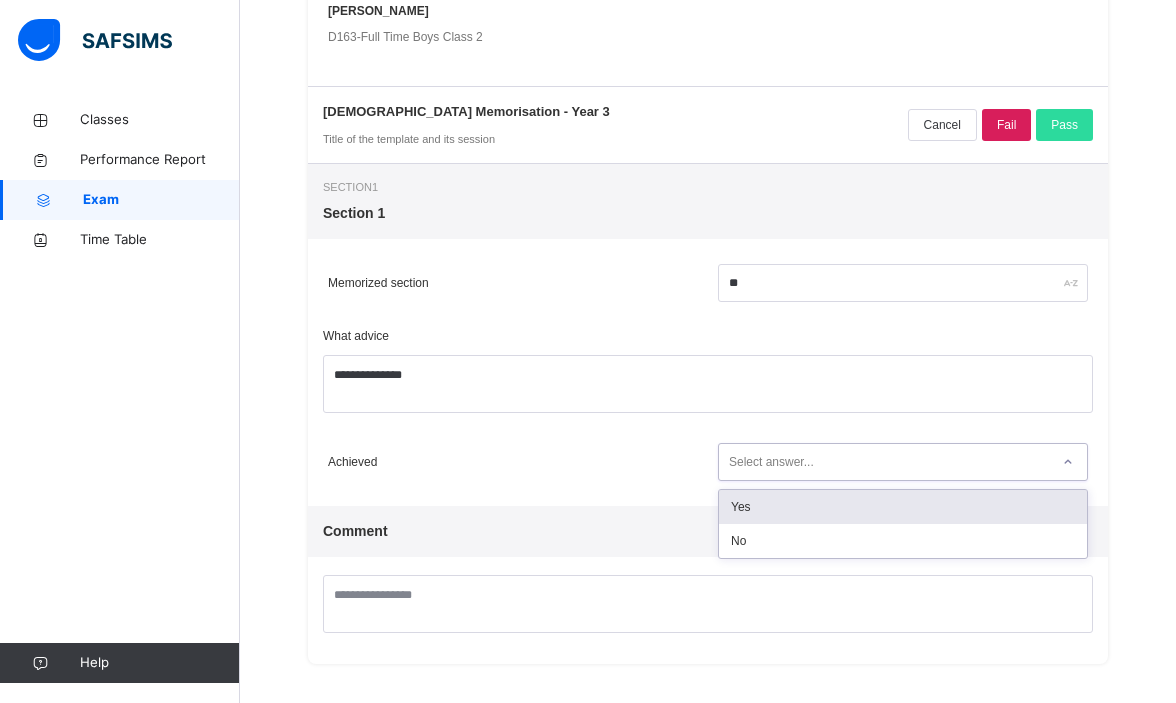 click on "Yes" at bounding box center [903, 507] 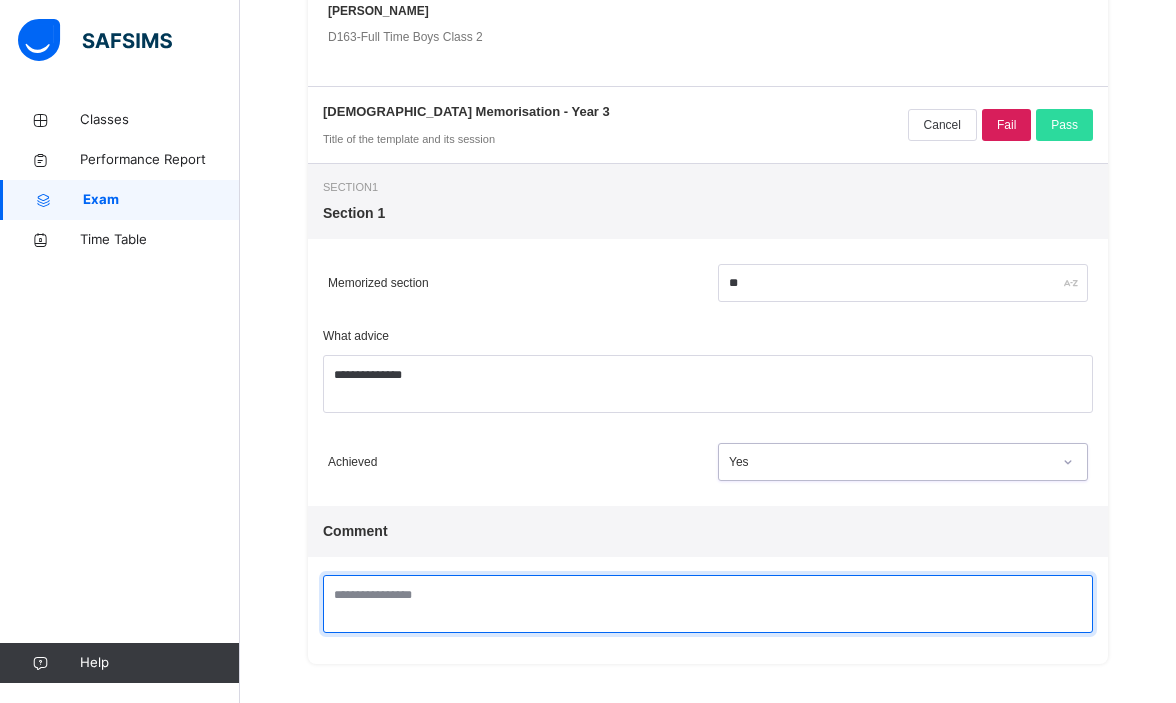 click at bounding box center (708, 604) 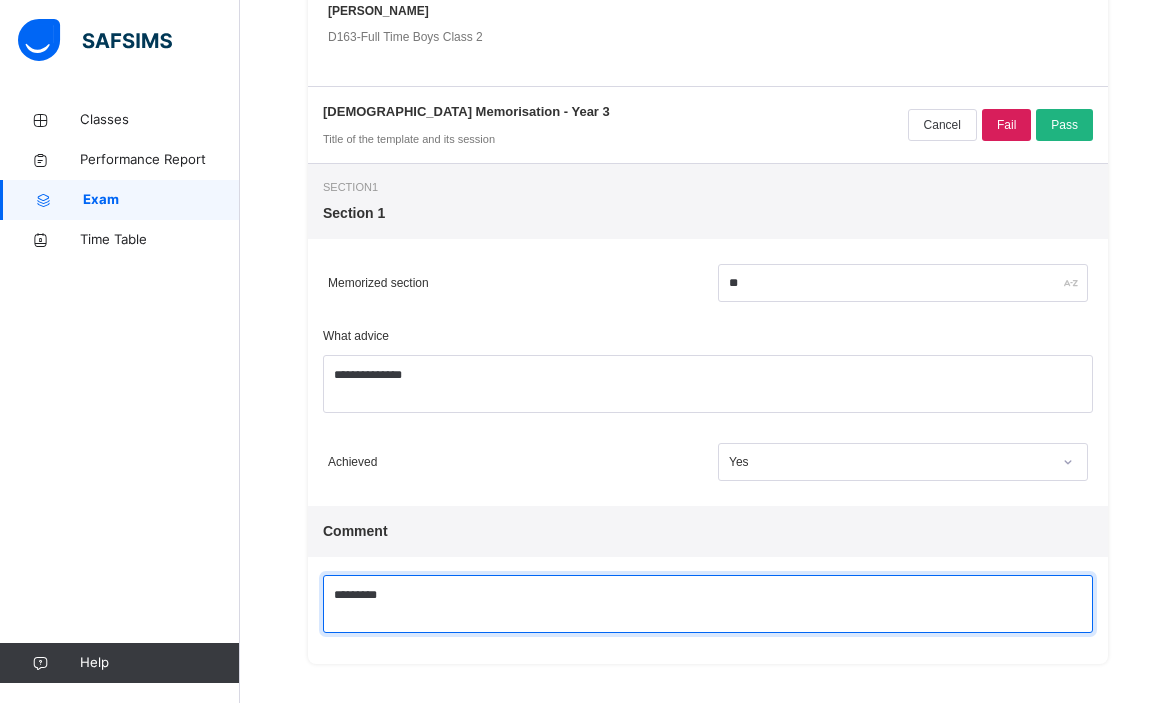 type on "*********" 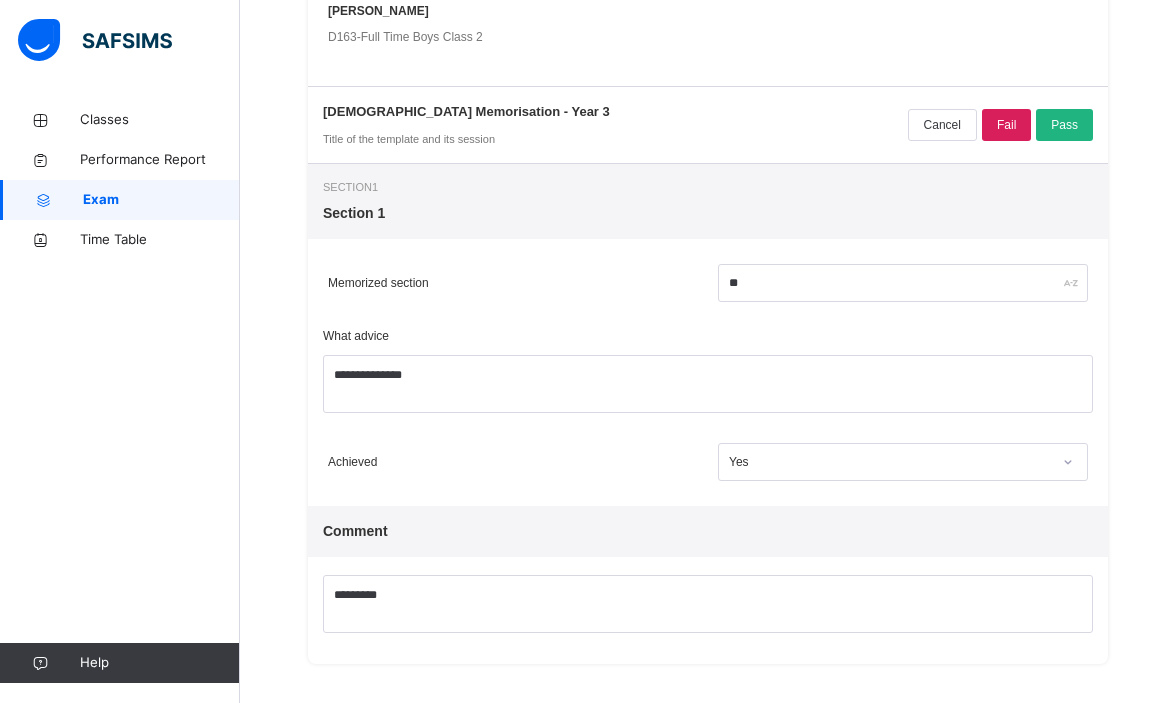 click on "Pass" at bounding box center [1064, 125] 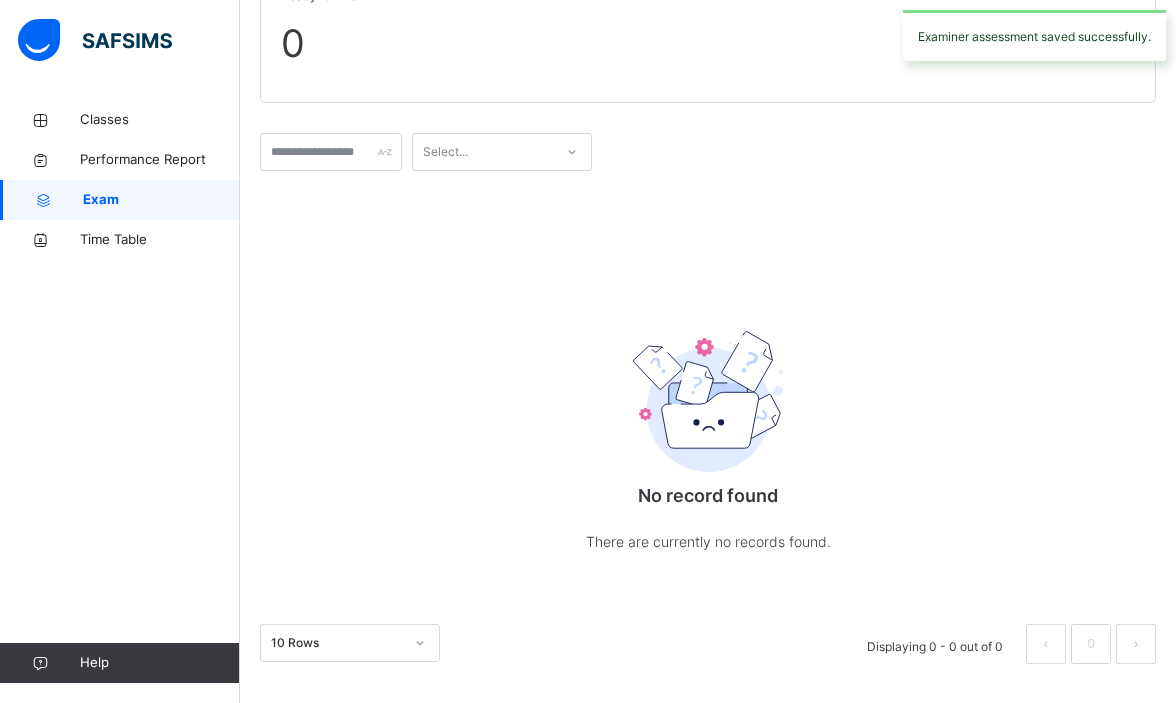 scroll, scrollTop: 0, scrollLeft: 0, axis: both 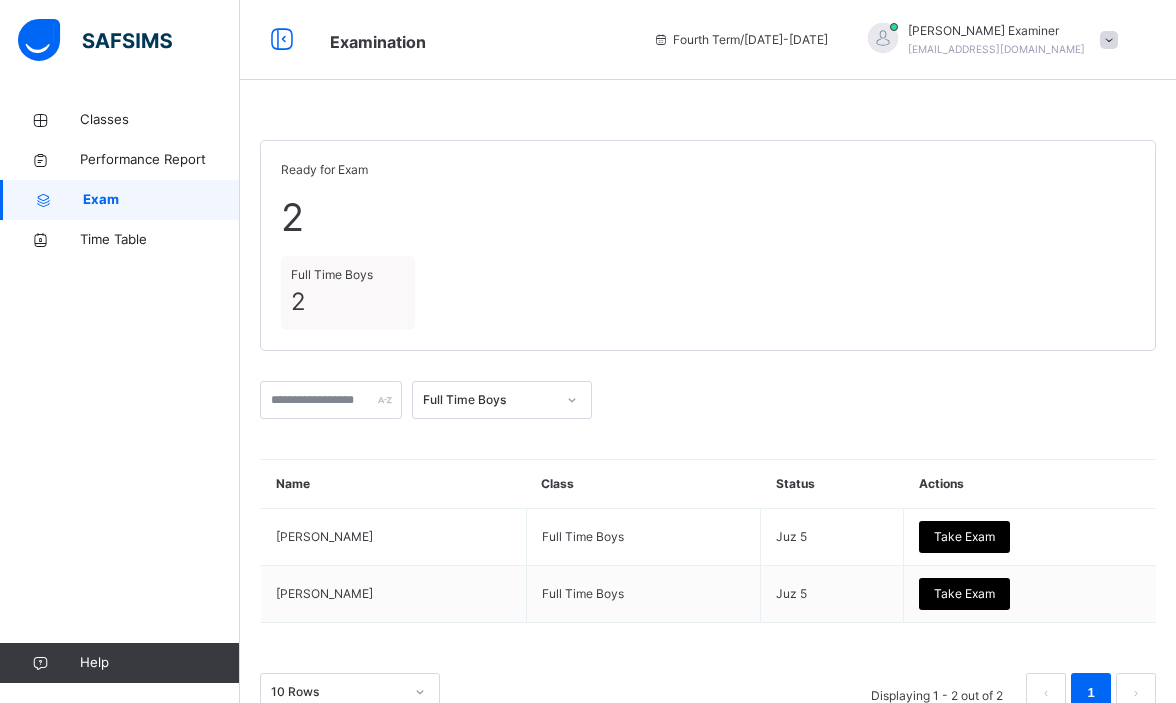 click on "[EMAIL_ADDRESS][DOMAIN_NAME]" at bounding box center [996, 49] 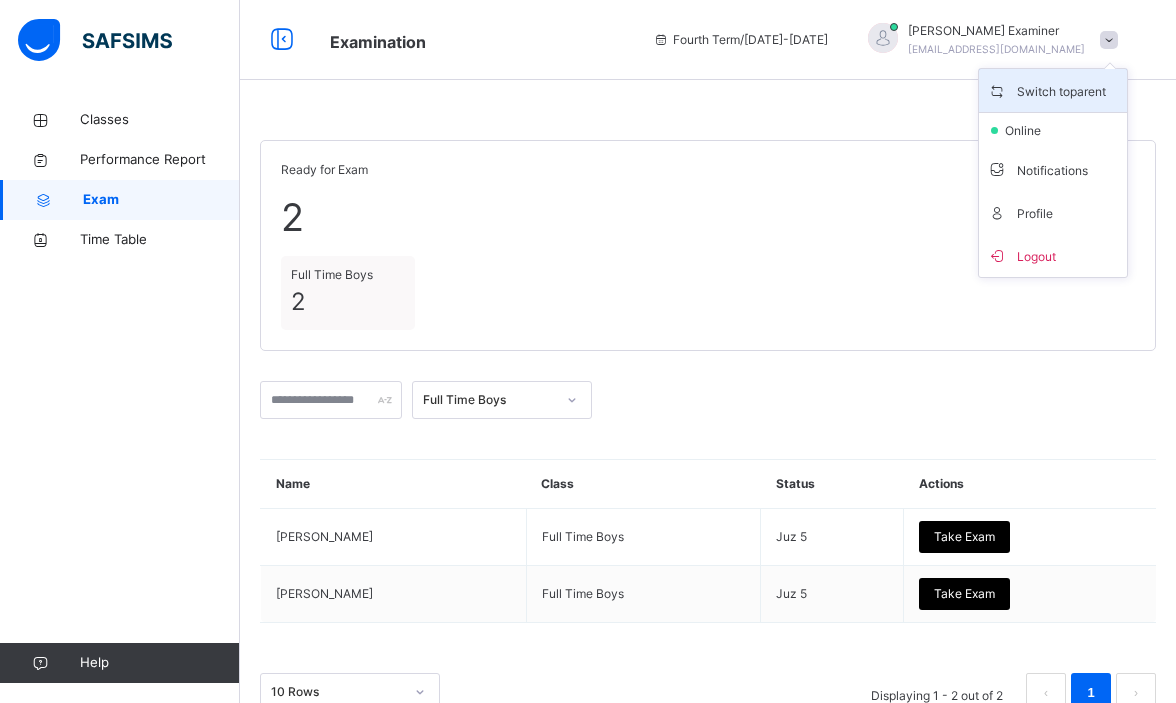 click on "Switch to  parent" at bounding box center (1053, 90) 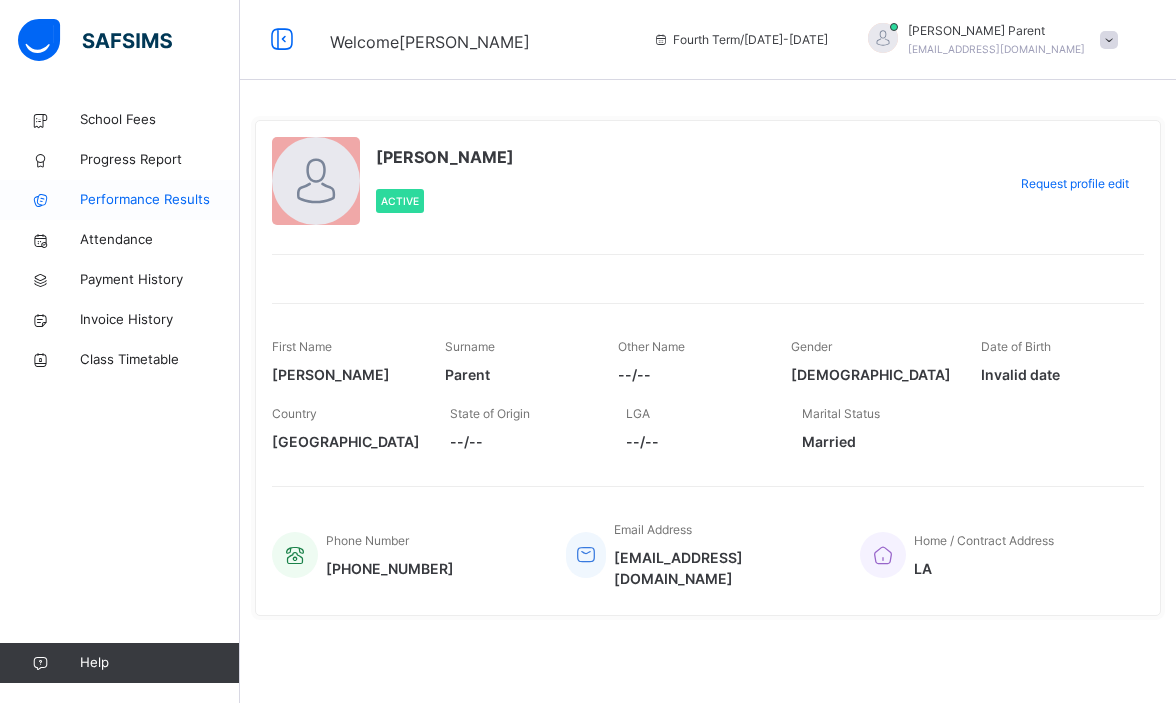 click on "Performance Results" at bounding box center [160, 200] 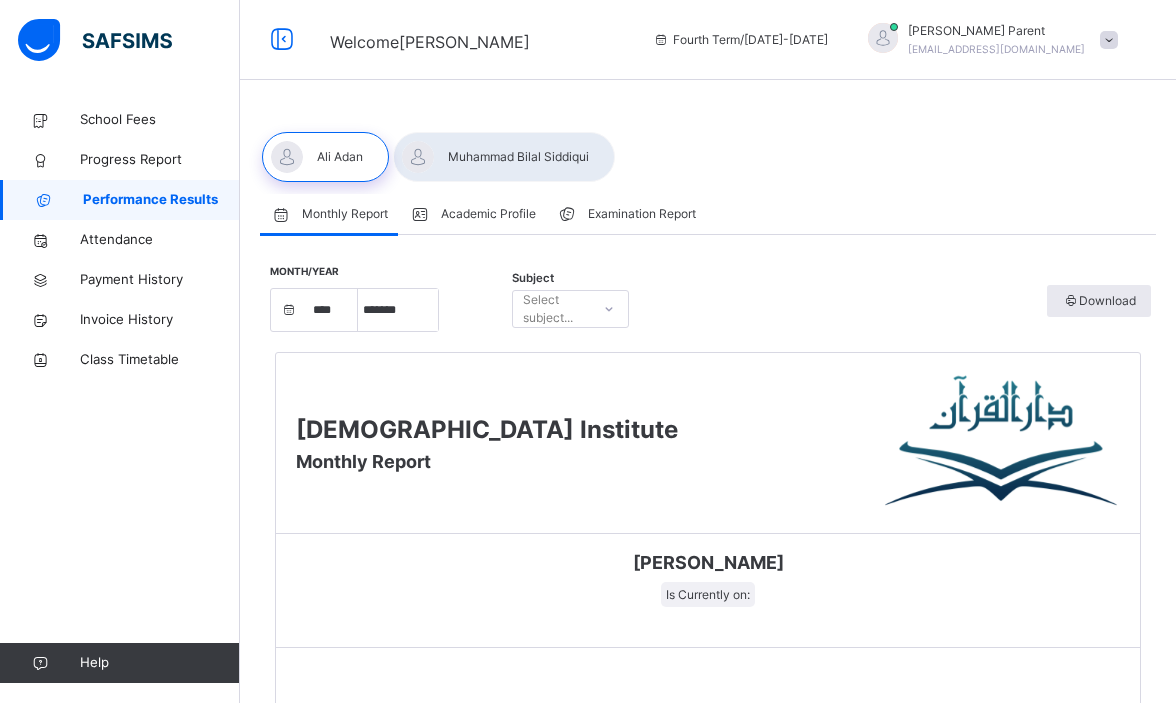 click on "Examination Report" at bounding box center [642, 214] 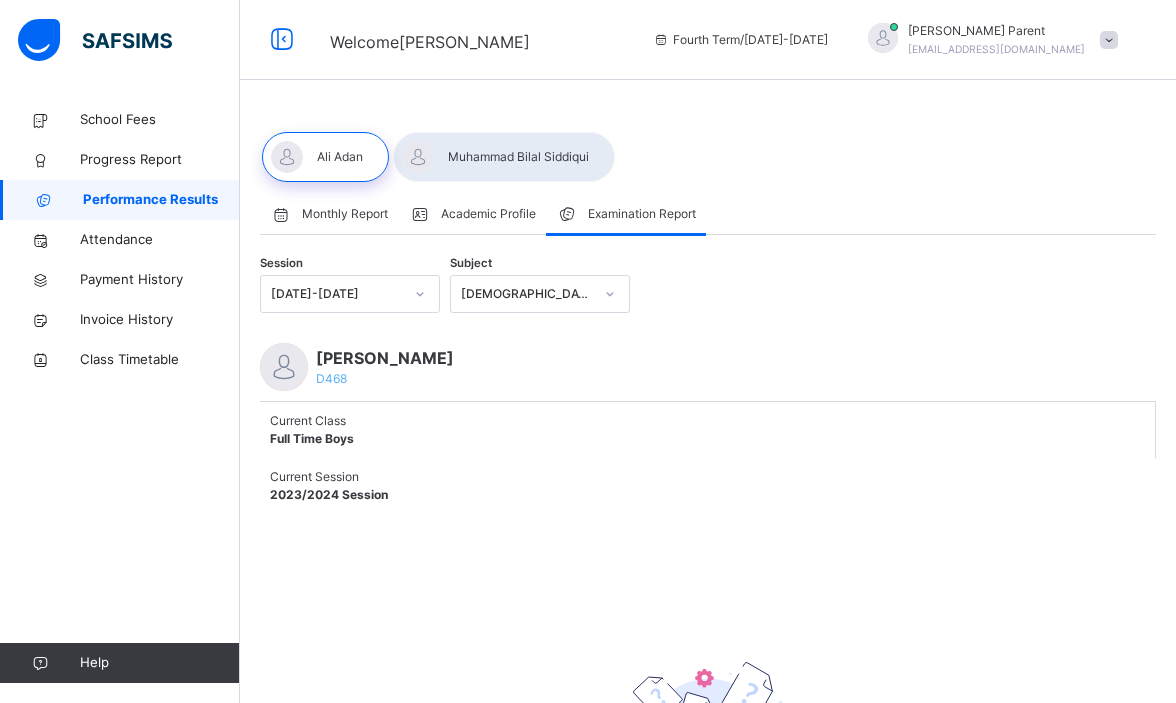 click on "[DEMOGRAPHIC_DATA] Reading" at bounding box center (527, 294) 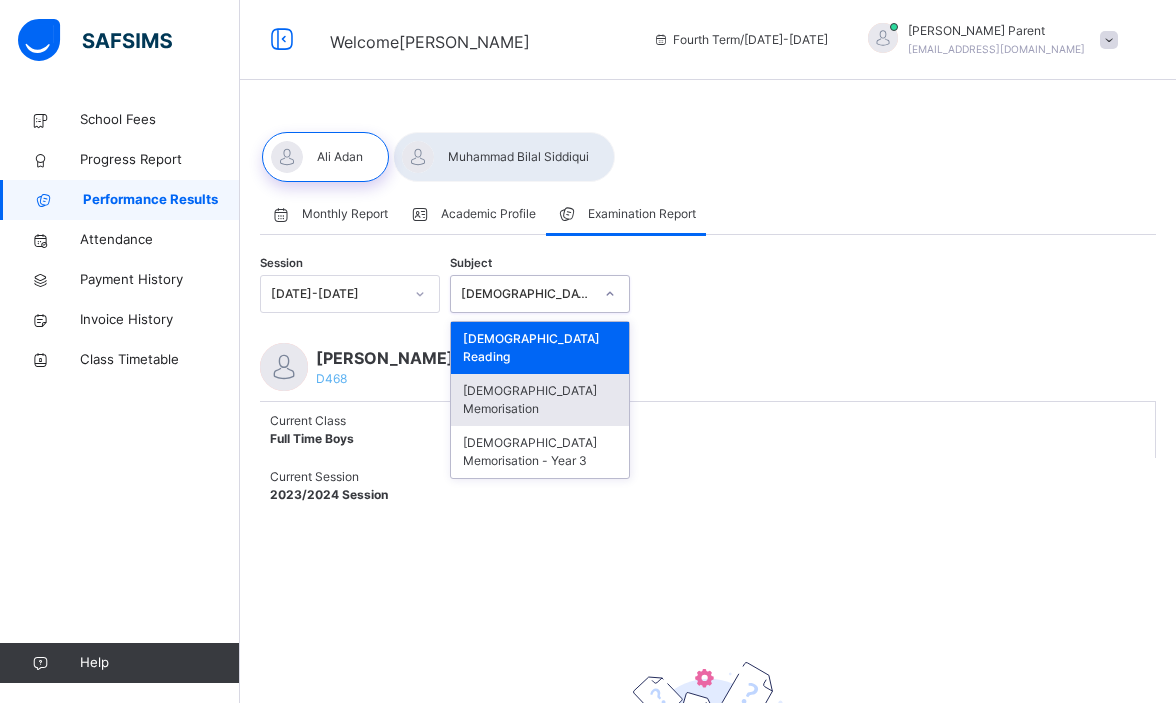 click on "[DEMOGRAPHIC_DATA] Memorisation" at bounding box center (540, 400) 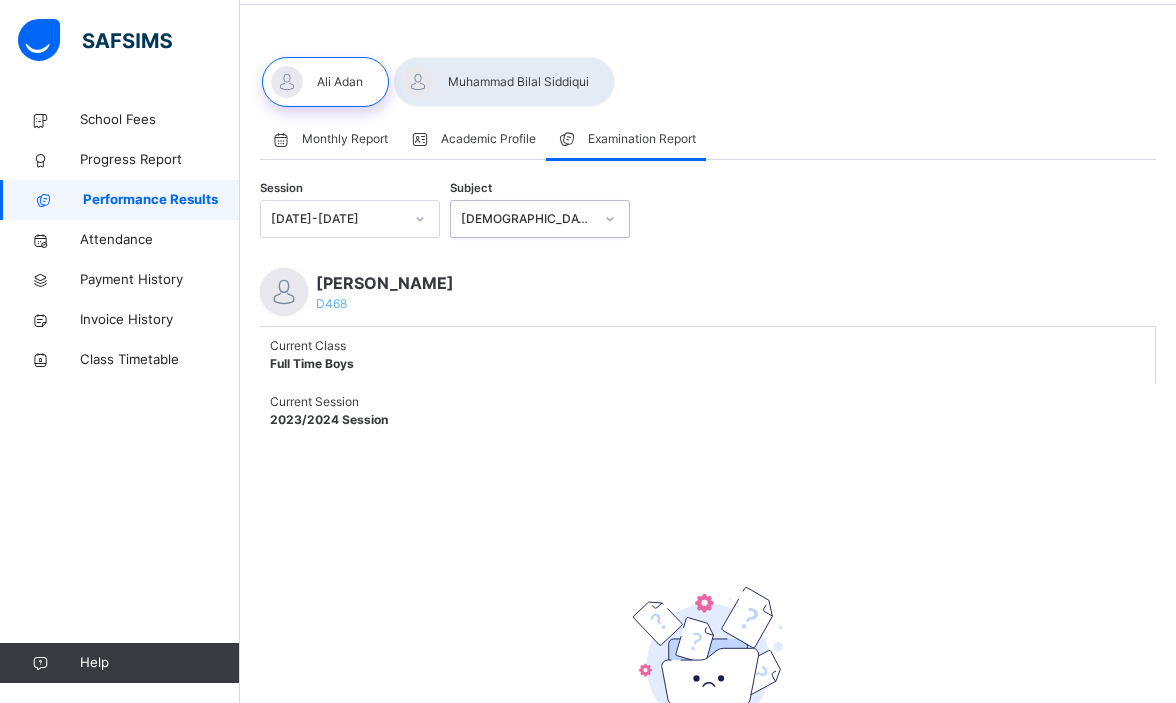 scroll, scrollTop: 68, scrollLeft: 0, axis: vertical 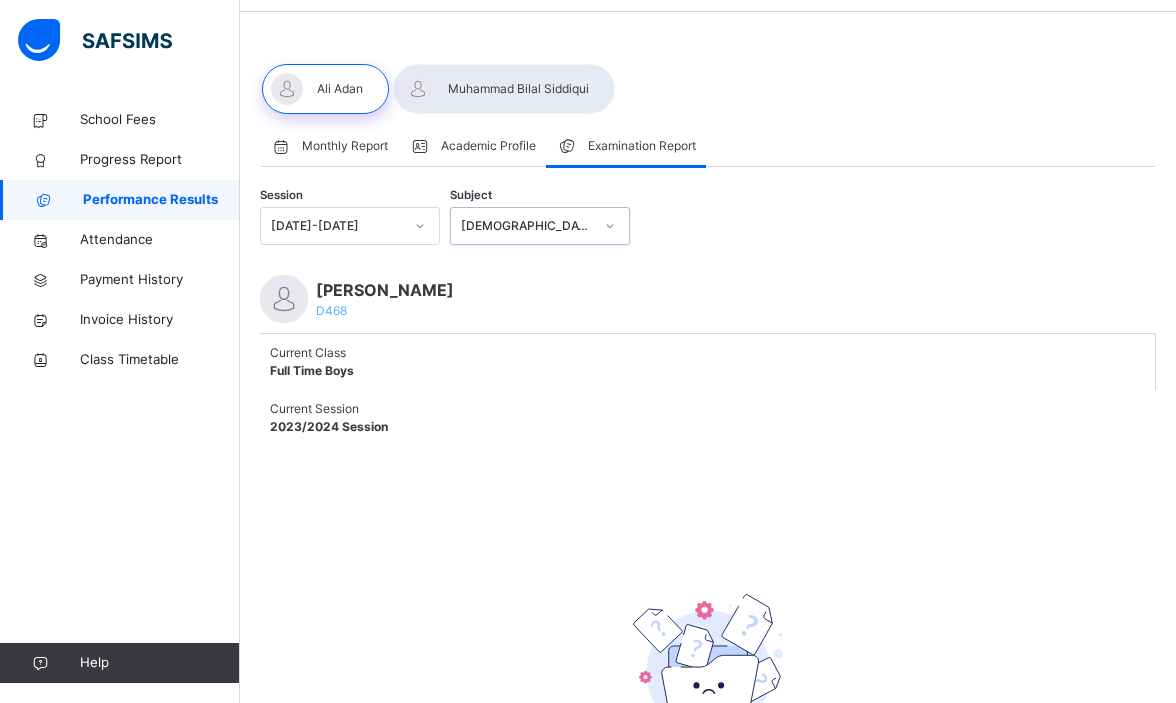 click at bounding box center (610, 226) 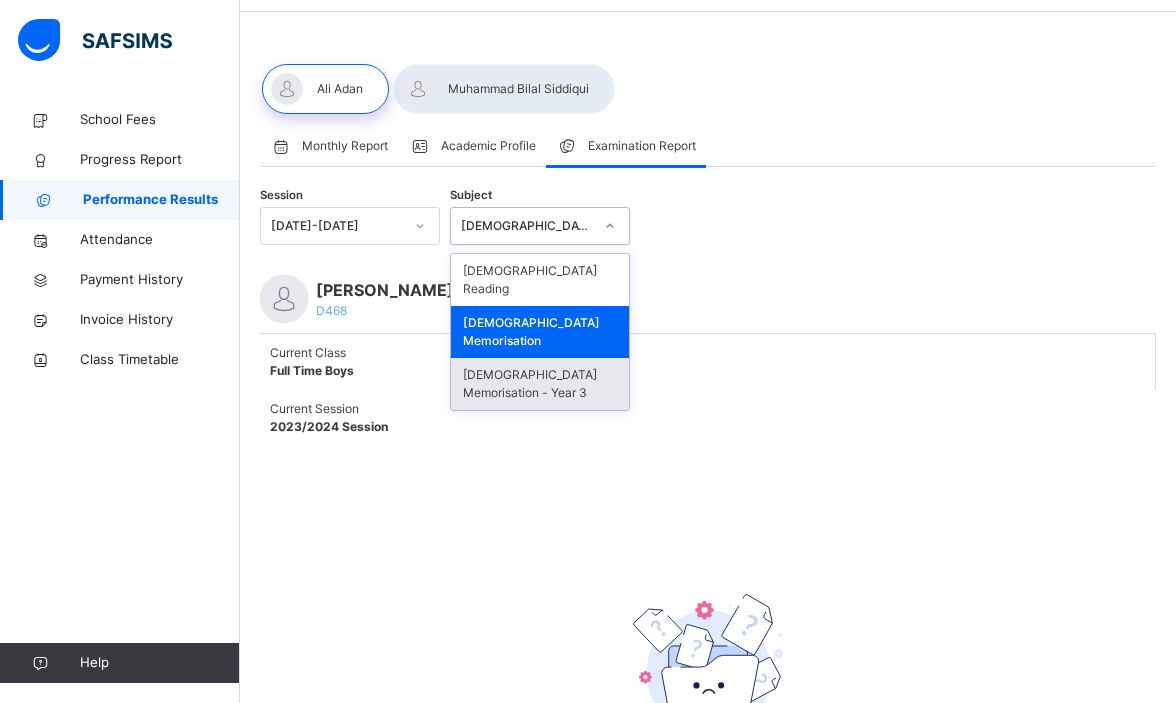 click on "[DEMOGRAPHIC_DATA] Memorisation - Year 3" at bounding box center [540, 384] 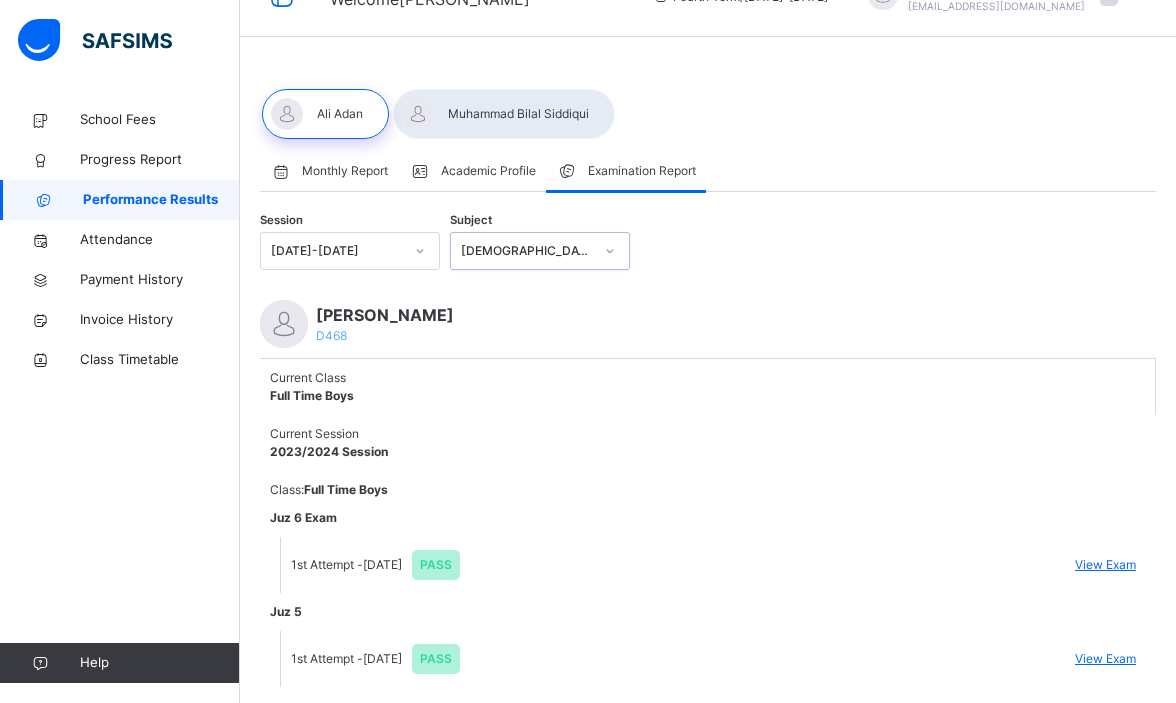 scroll, scrollTop: 80, scrollLeft: 0, axis: vertical 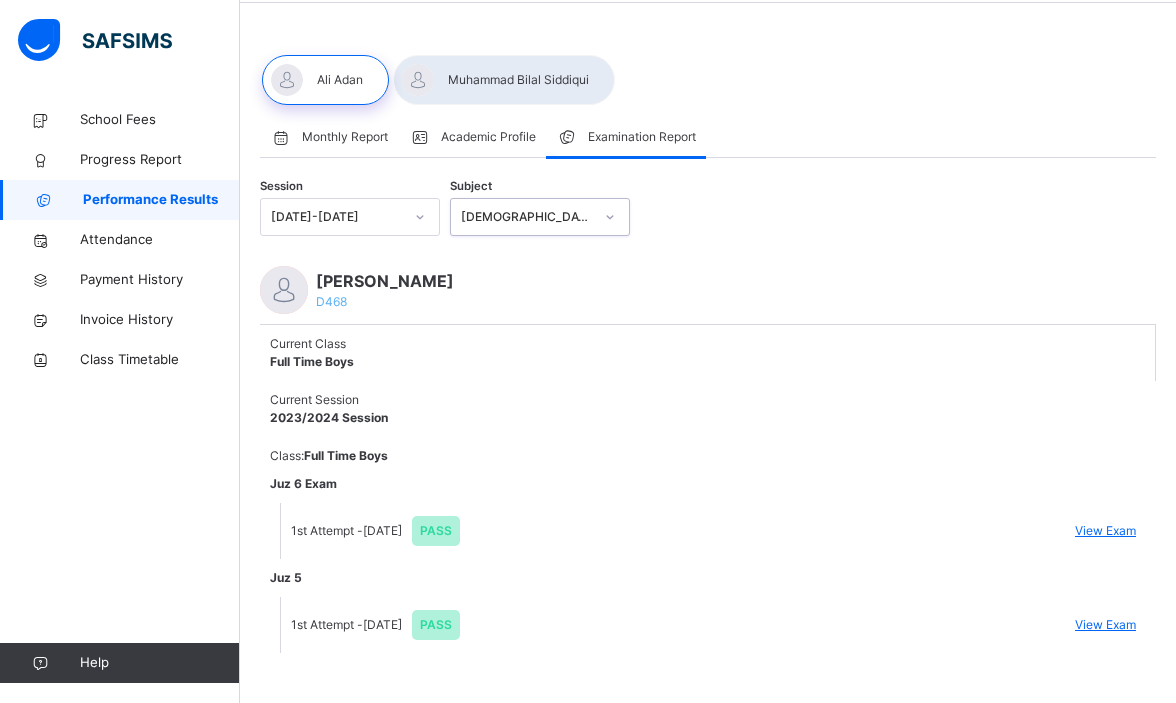 click on "View Exam" at bounding box center [1105, 531] 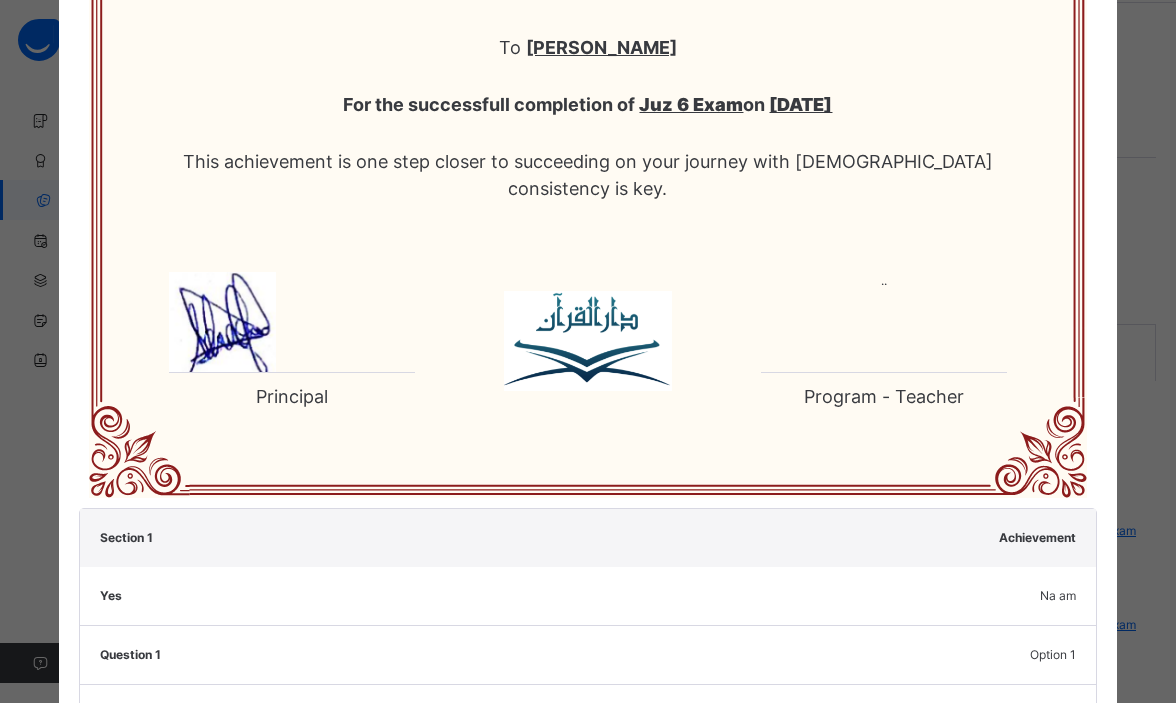 scroll, scrollTop: 0, scrollLeft: 0, axis: both 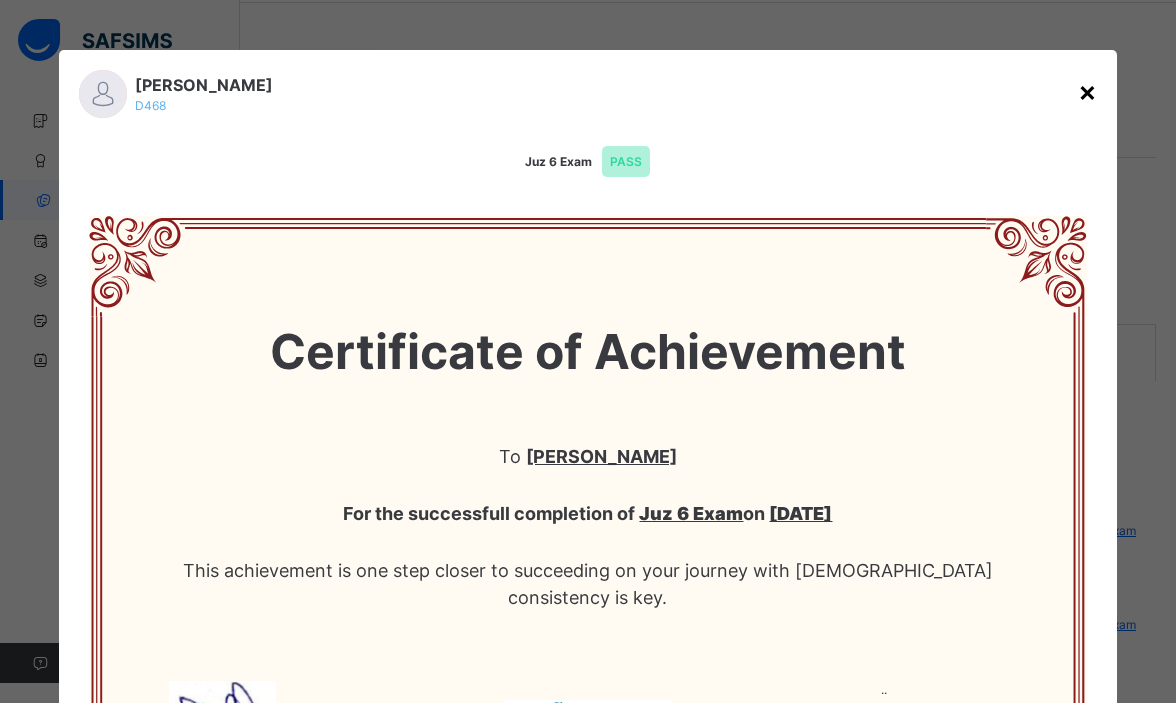 click on "×" at bounding box center [1087, 91] 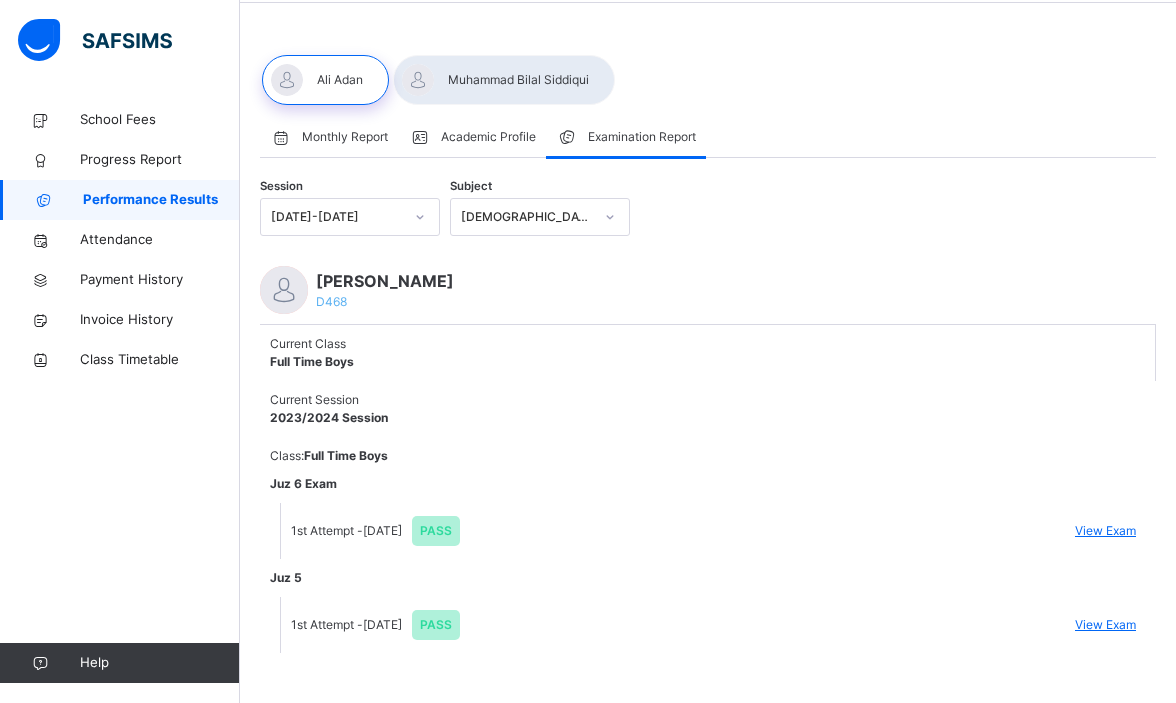 click on "View Exam" at bounding box center [1105, 625] 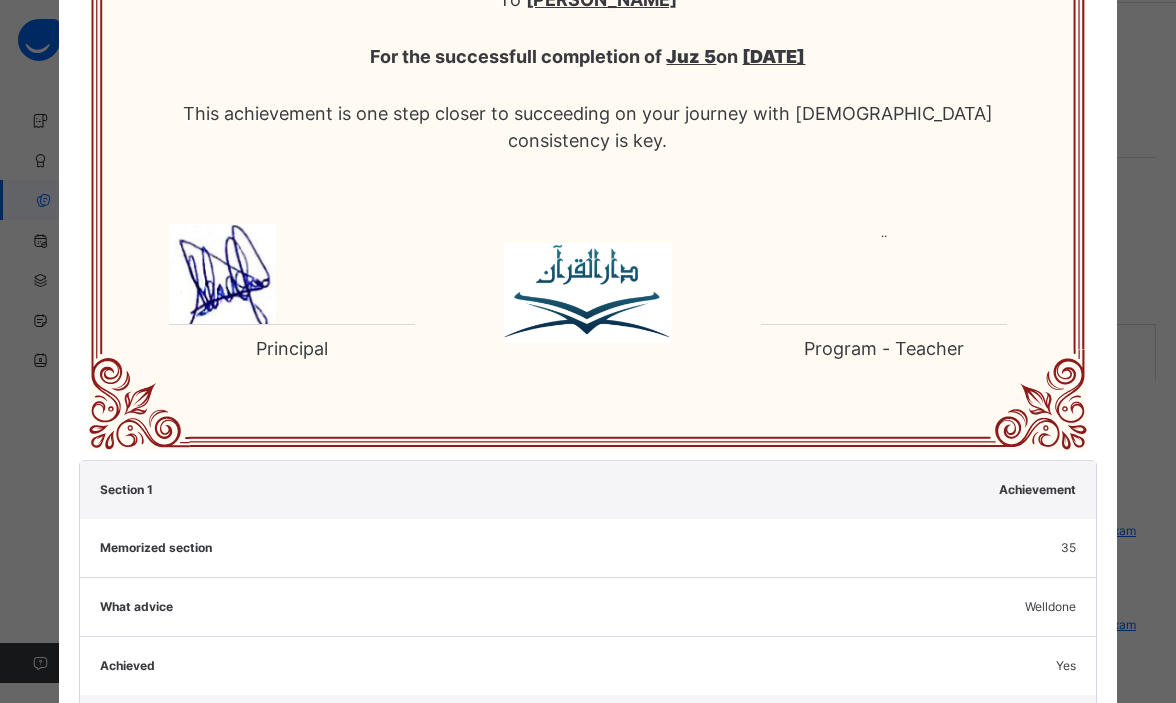 scroll, scrollTop: 0, scrollLeft: 0, axis: both 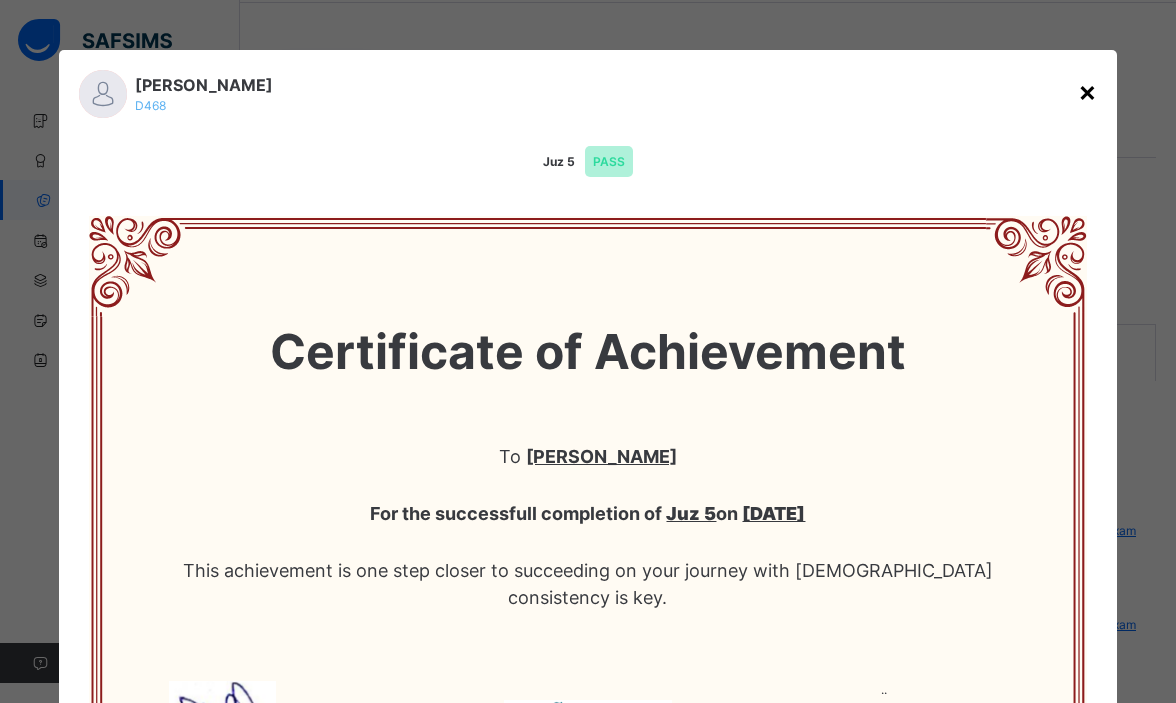 click on "×" at bounding box center (1087, 91) 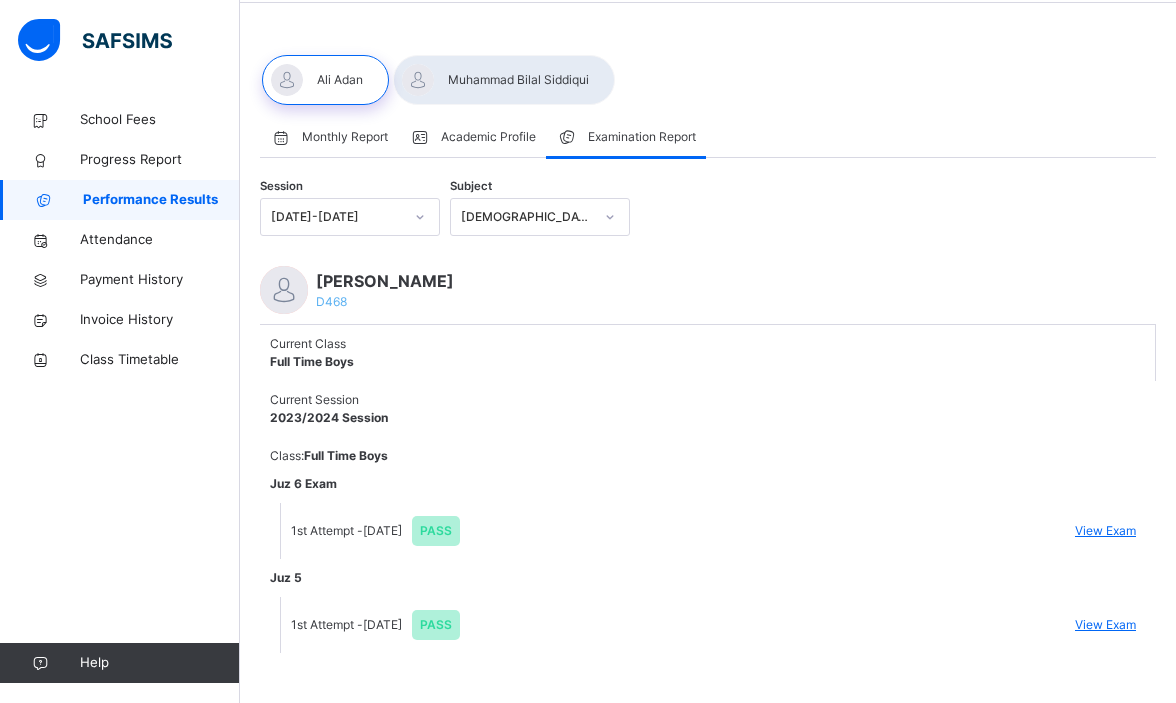 click at bounding box center (504, 80) 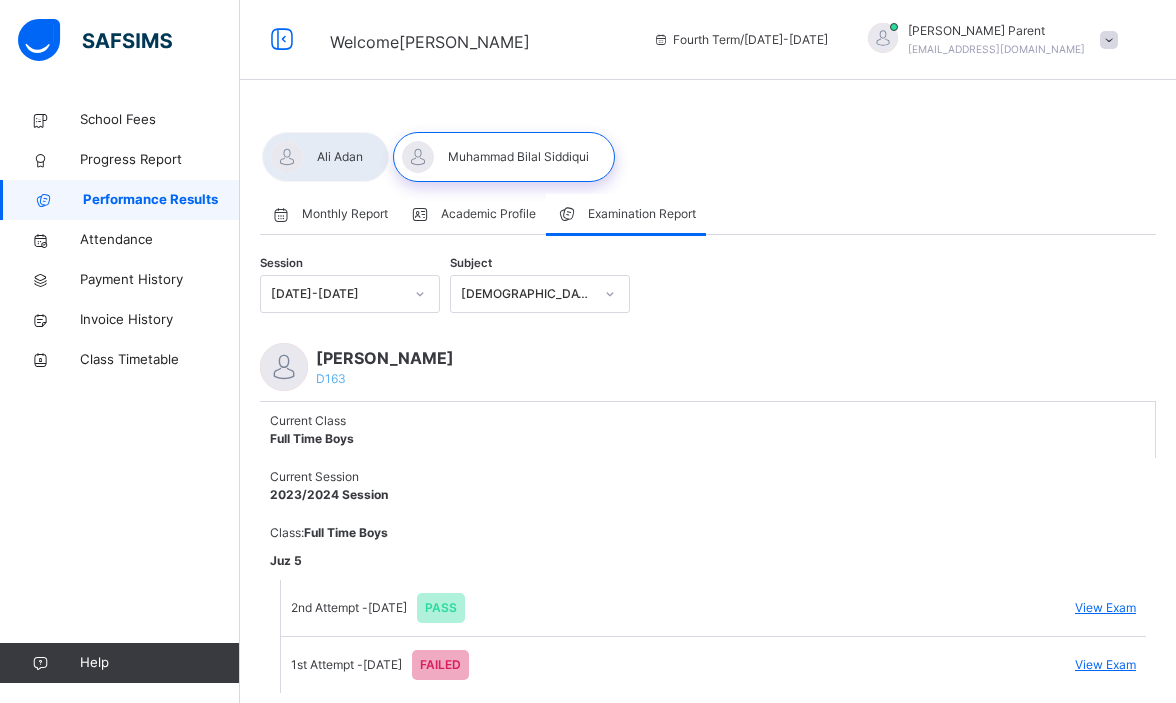 scroll, scrollTop: 43, scrollLeft: 0, axis: vertical 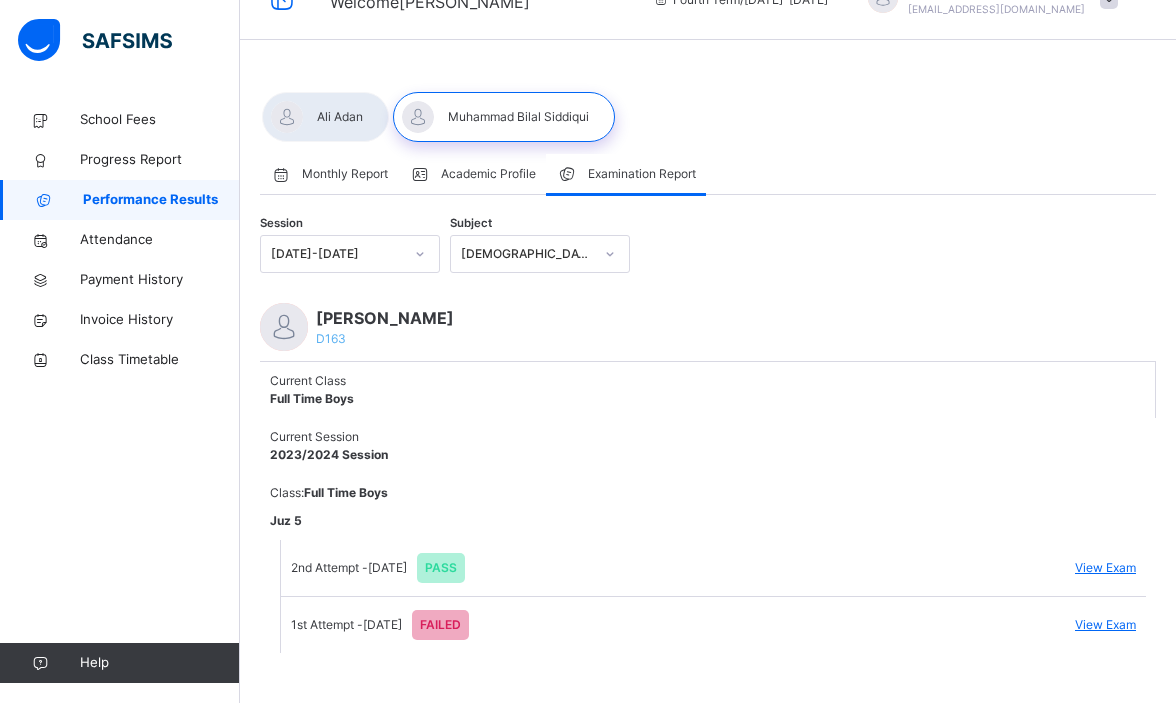 click on "View Exam" at bounding box center (1105, 625) 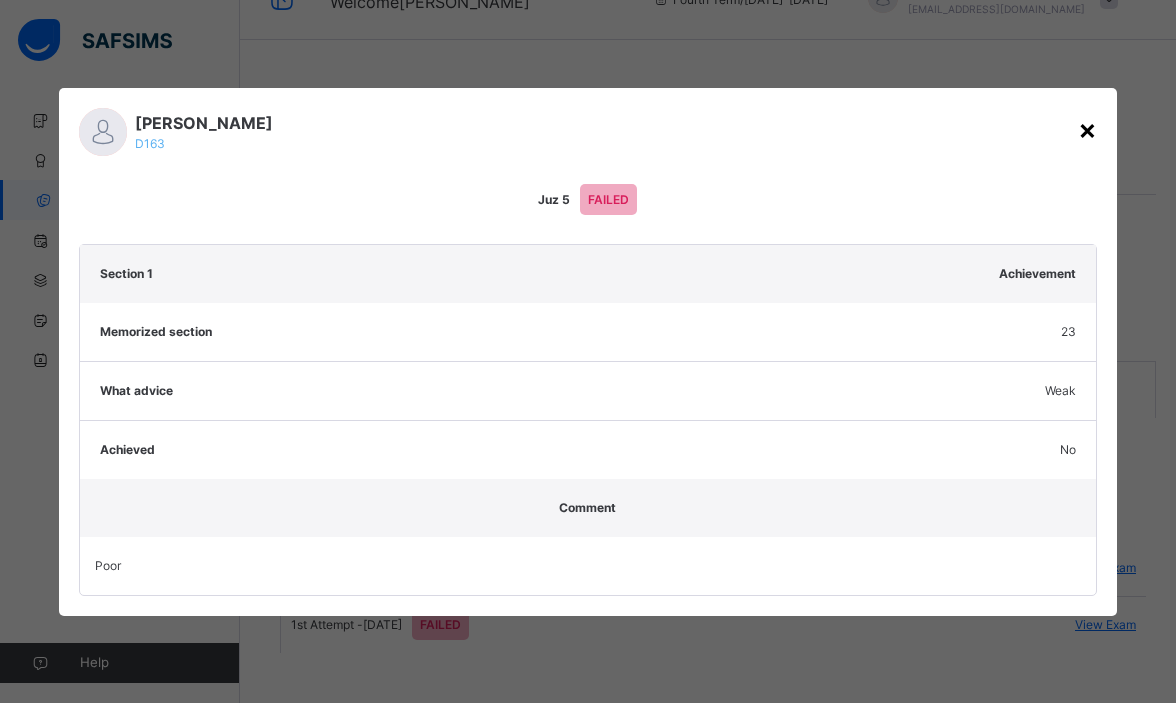 click on "×" at bounding box center (1087, 129) 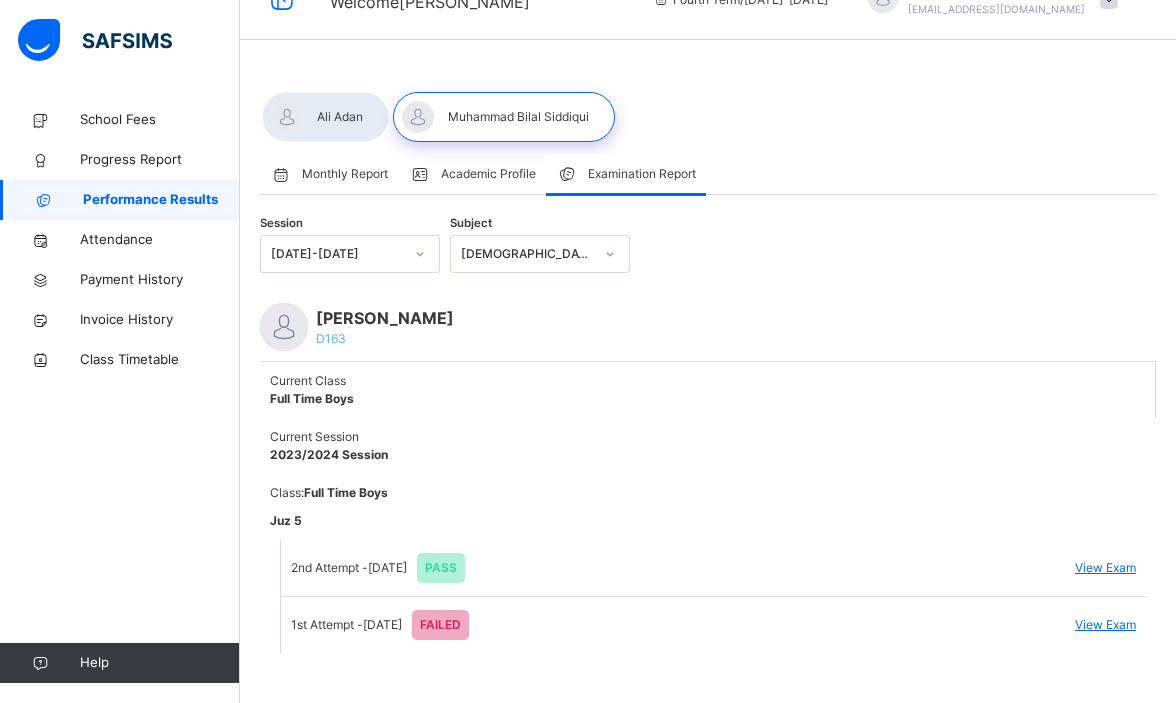 click on "View Exam" at bounding box center (1105, 568) 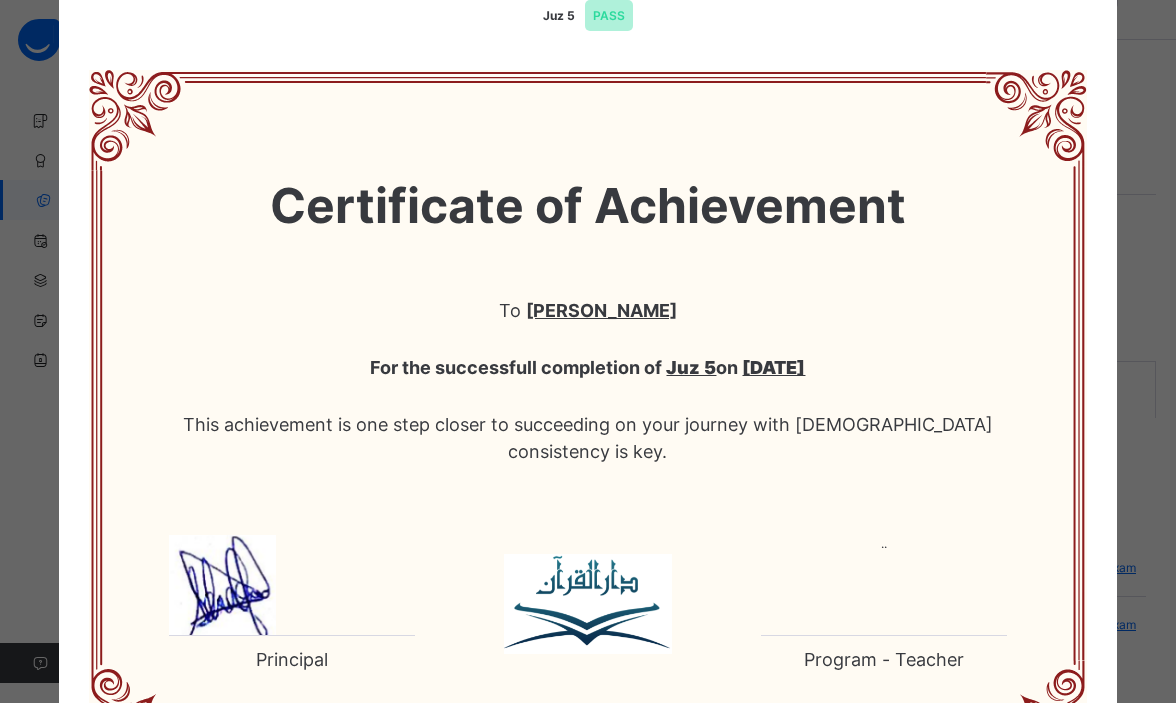 scroll, scrollTop: 0, scrollLeft: 0, axis: both 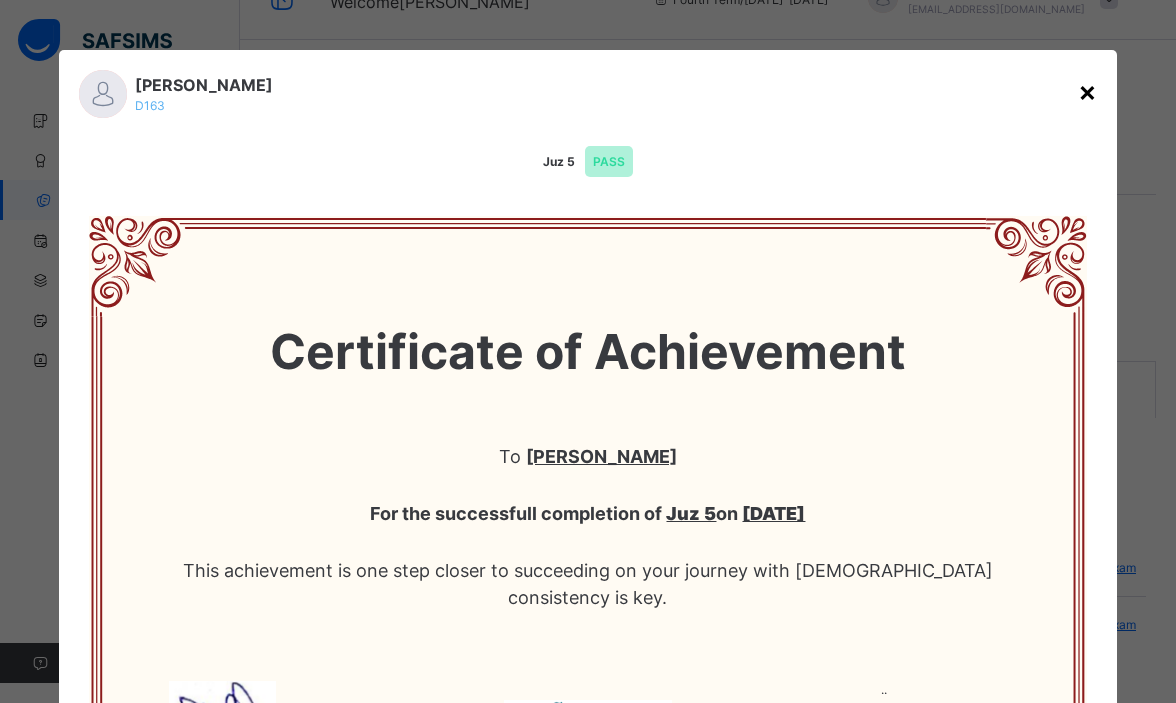 click on "×" at bounding box center [1087, 91] 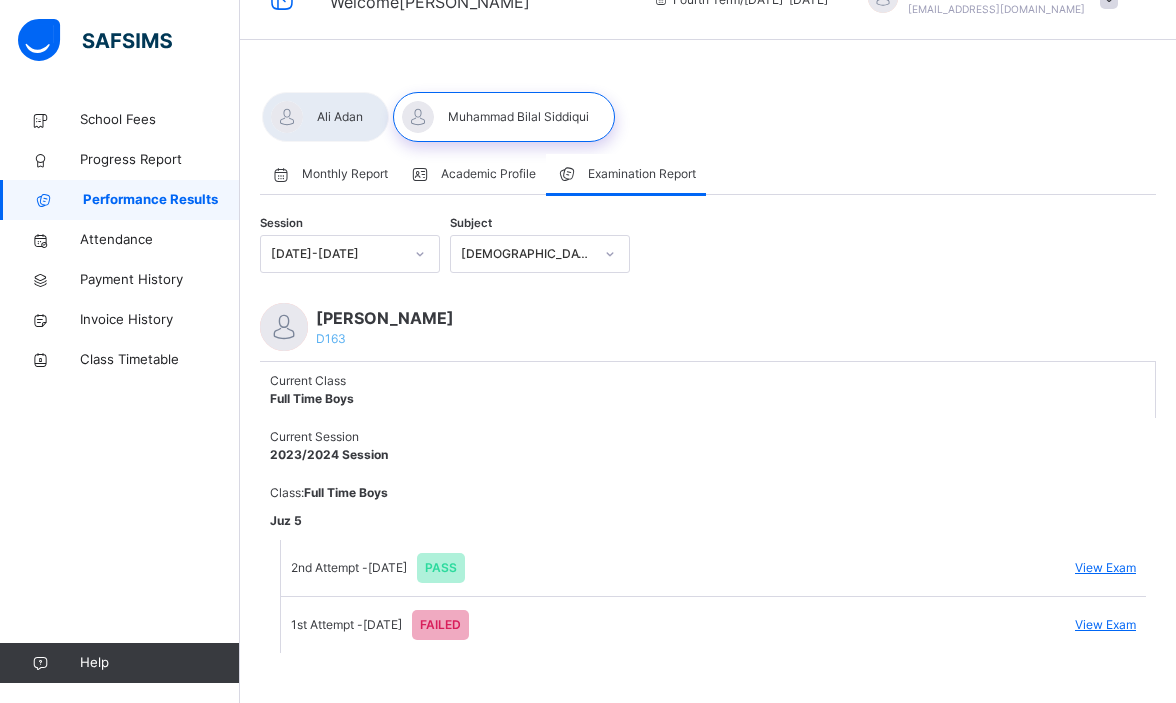 scroll, scrollTop: 0, scrollLeft: 0, axis: both 